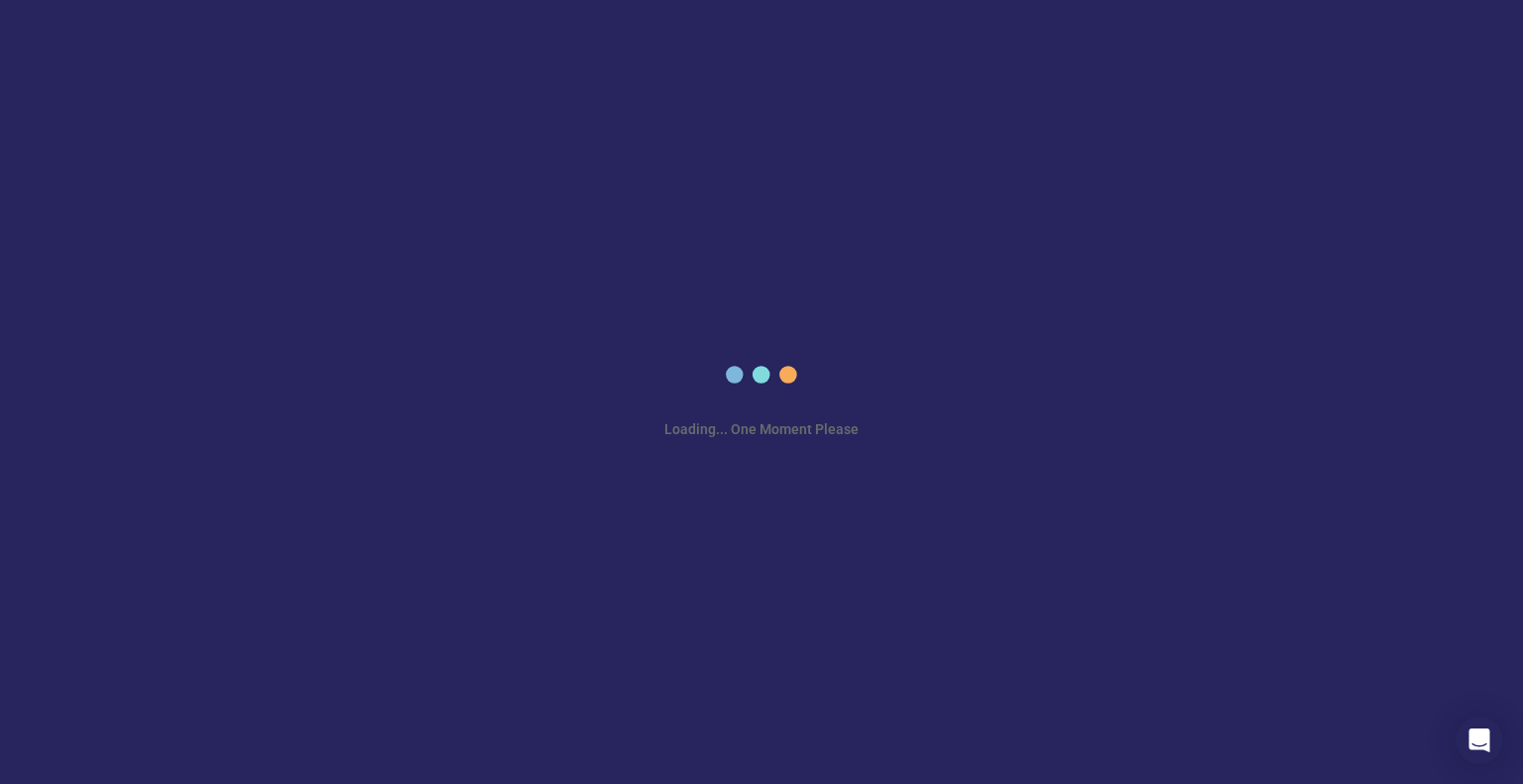 scroll, scrollTop: 0, scrollLeft: 0, axis: both 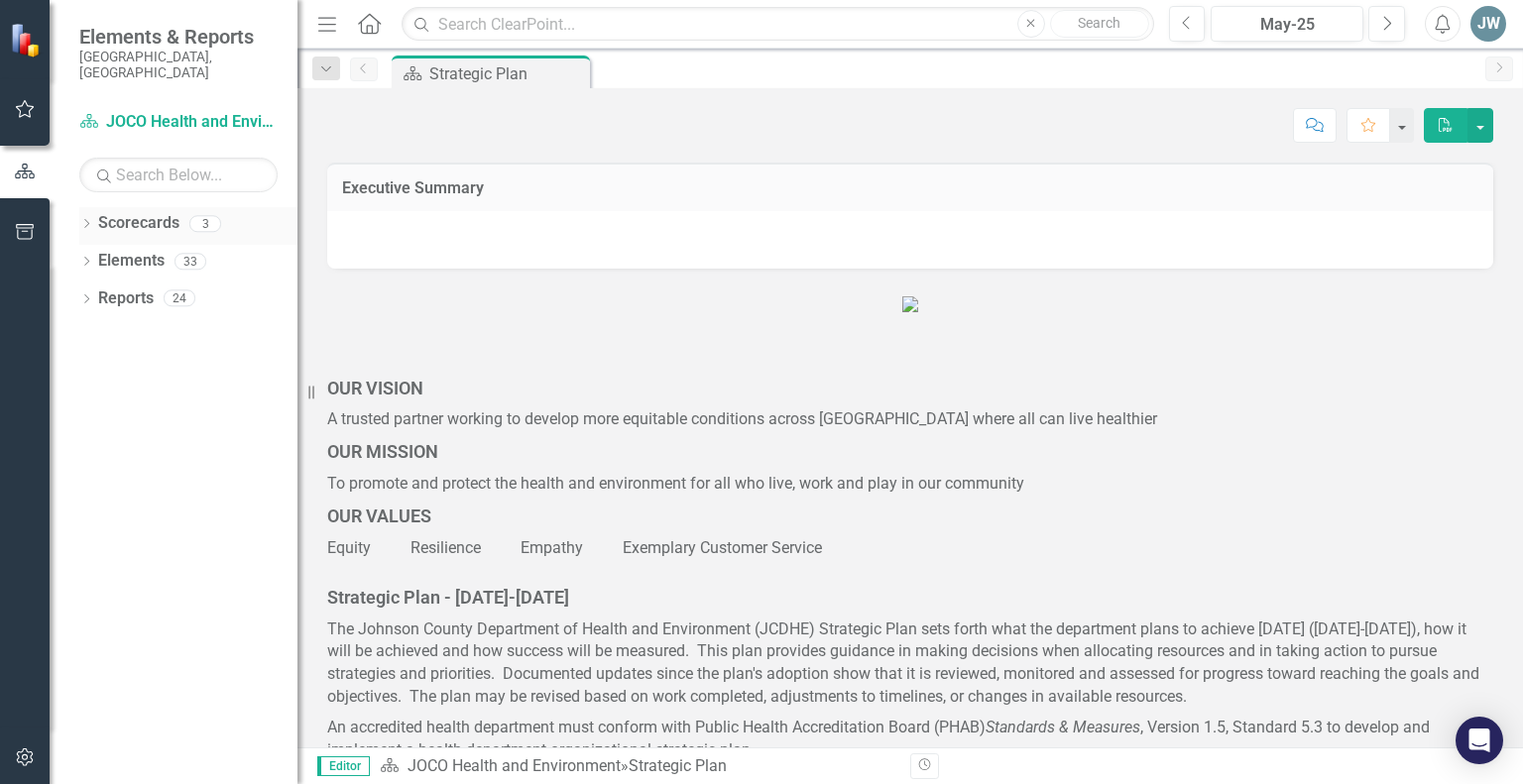 click on "Scorecards" at bounding box center (139, 223) 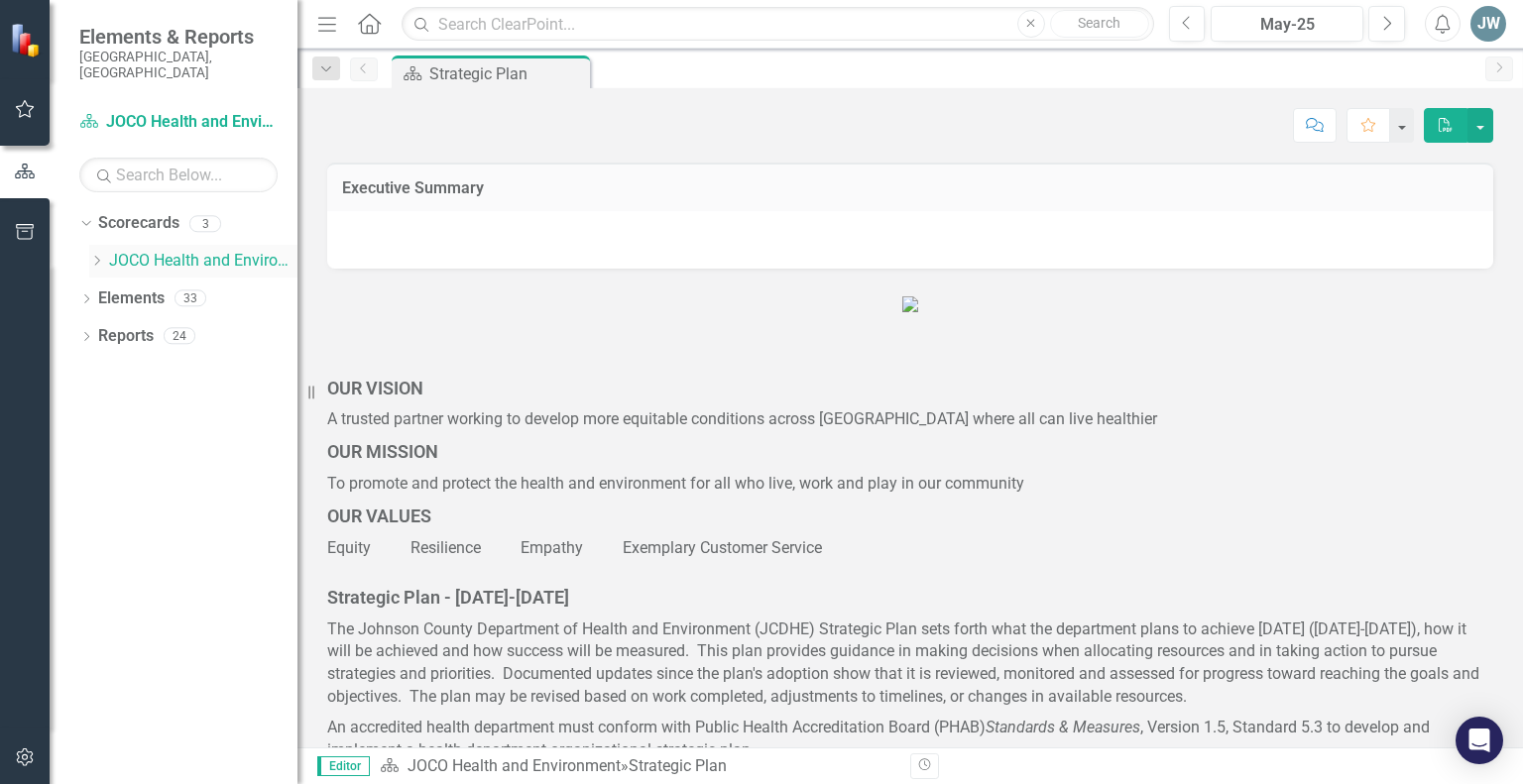 click on "JOCO Health and Environment" at bounding box center (203, 261) 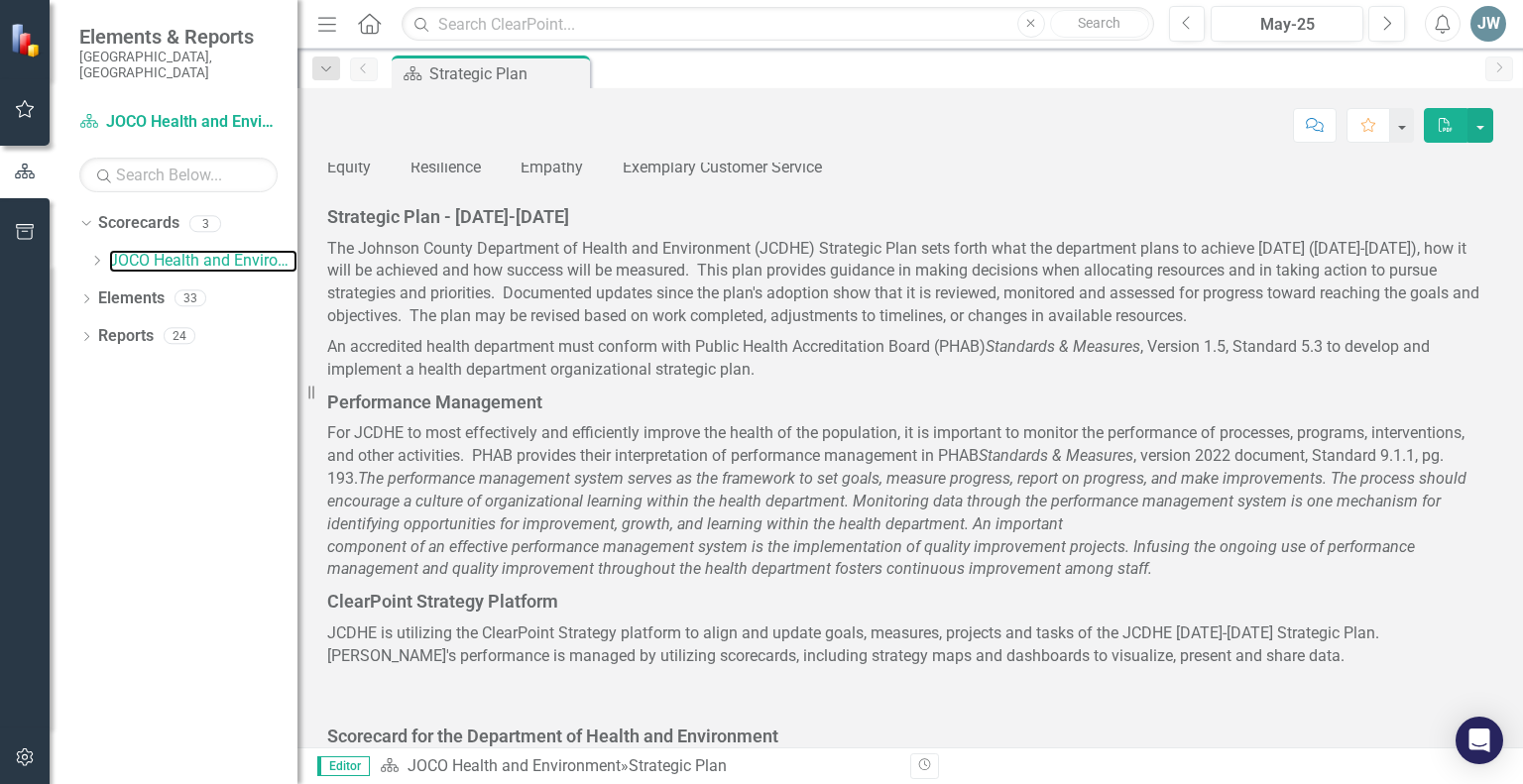 scroll, scrollTop: 906, scrollLeft: 0, axis: vertical 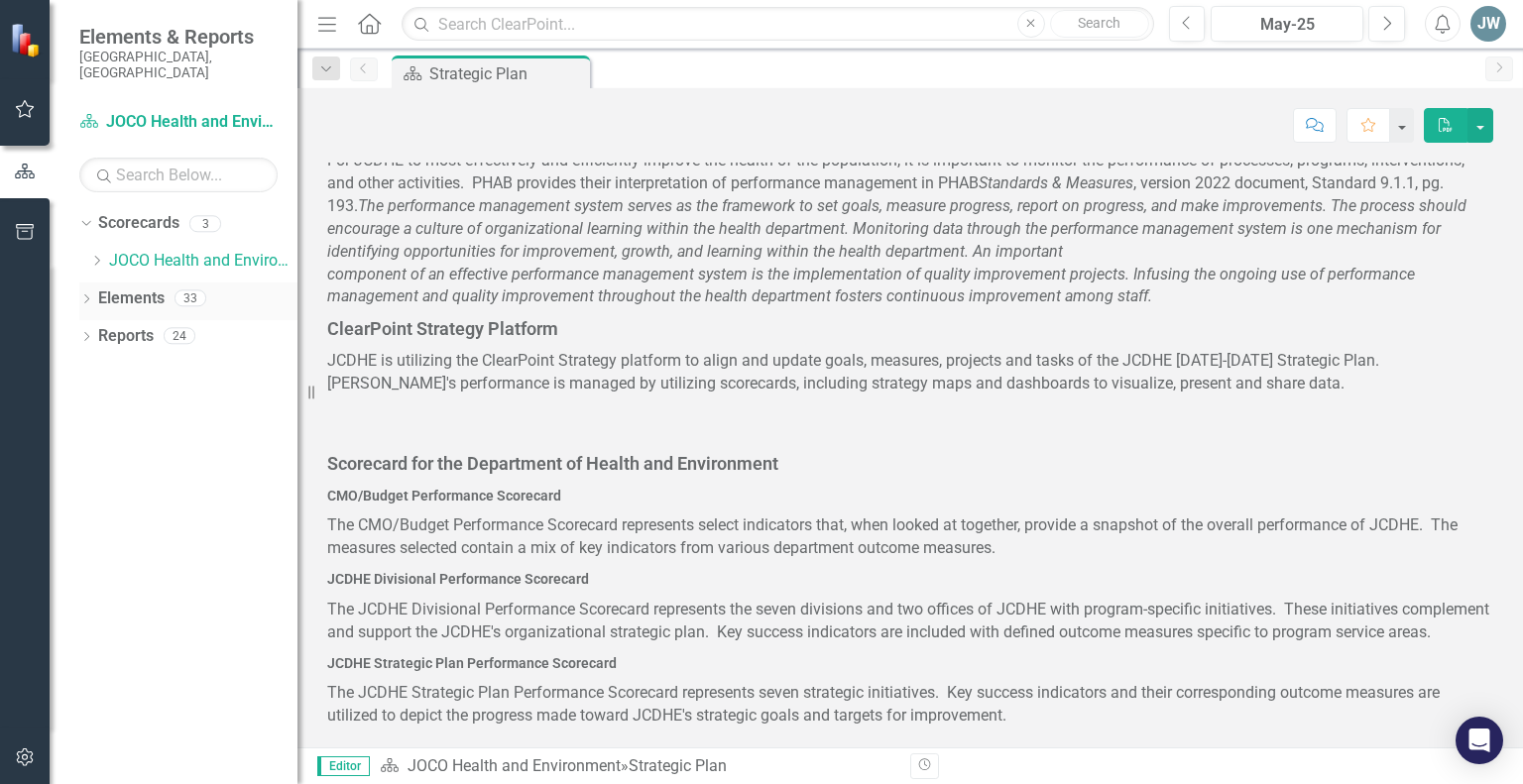 click on "Elements" at bounding box center (131, 298) 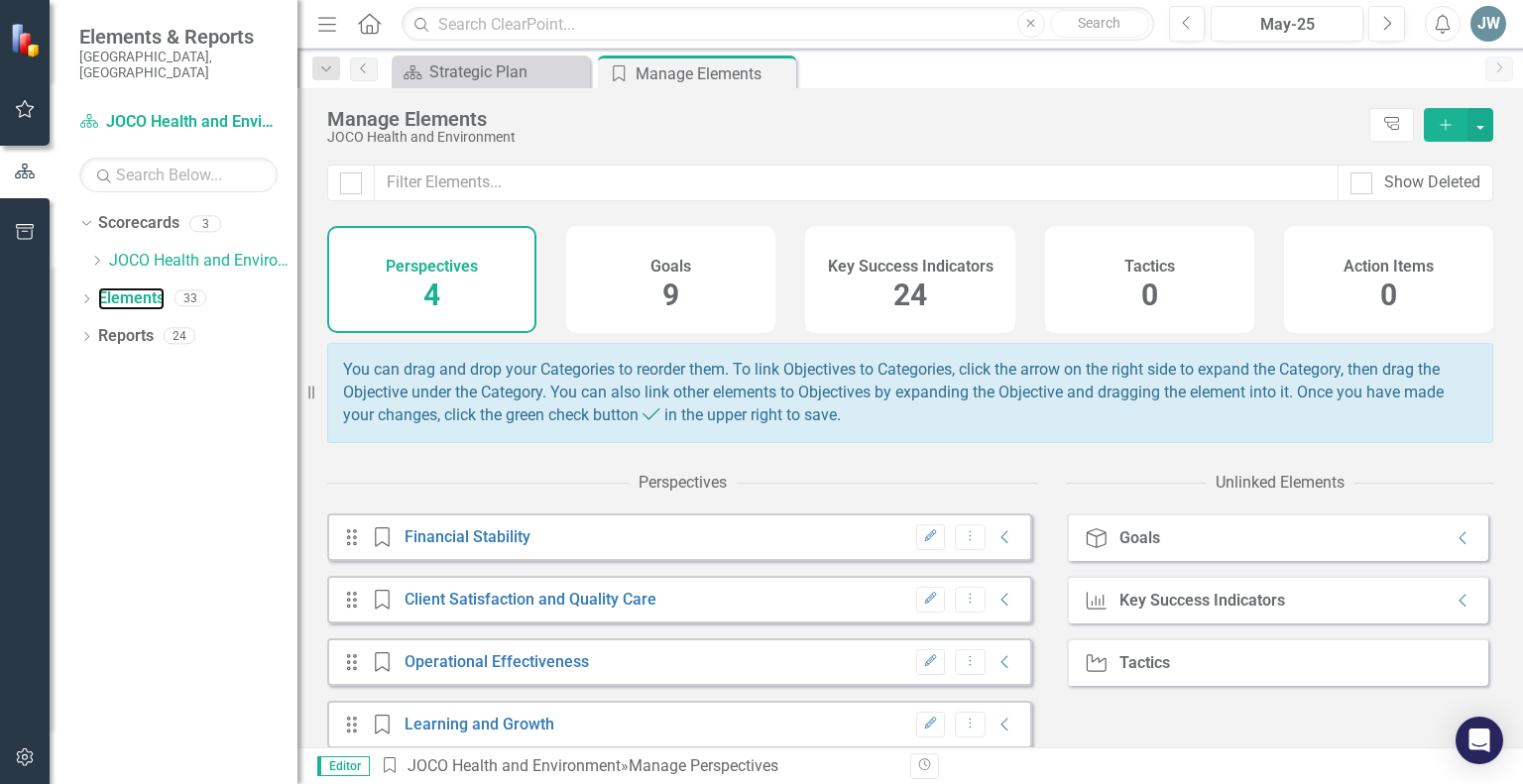 scroll, scrollTop: 29, scrollLeft: 0, axis: vertical 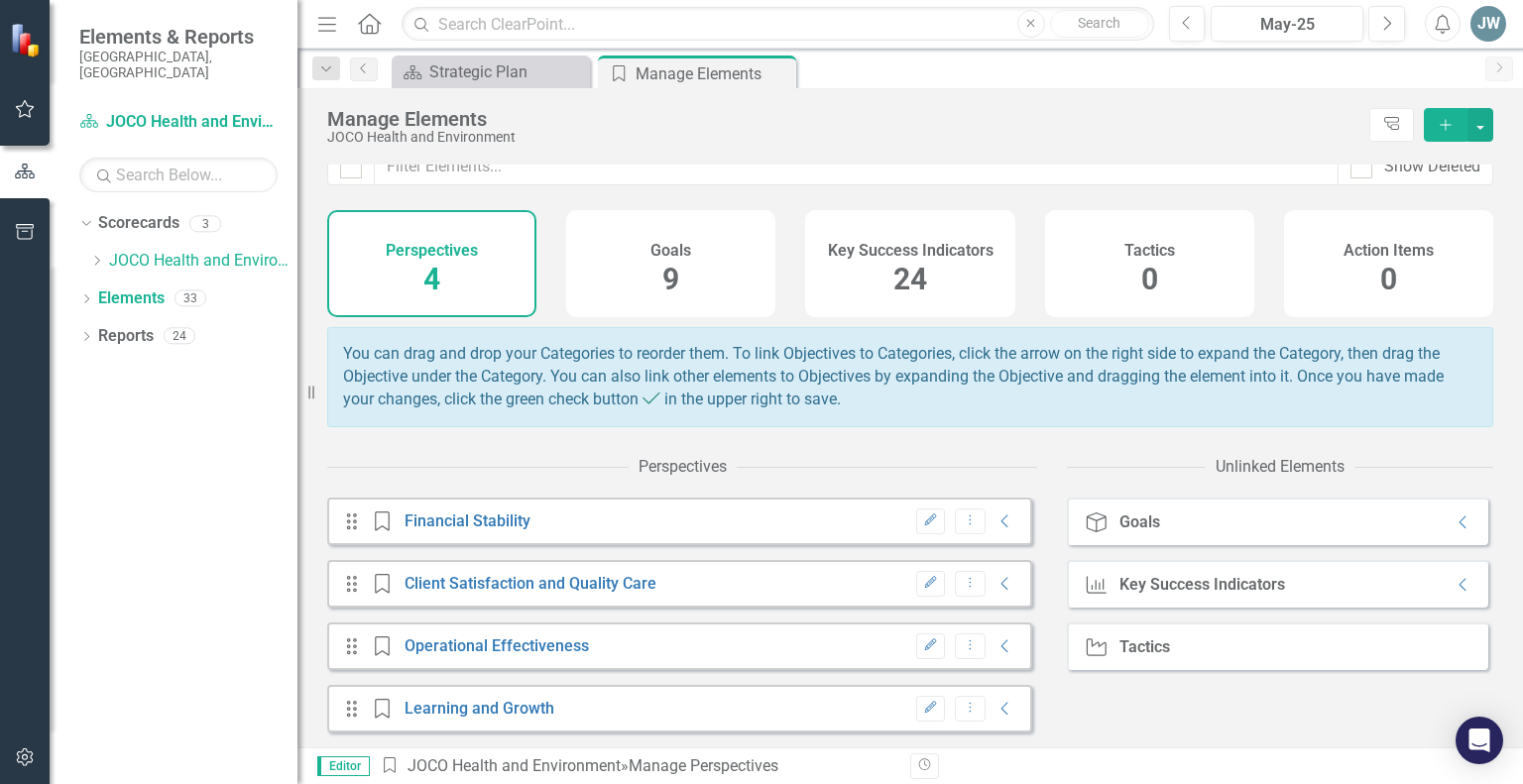 click on "Key Success Indicators" at bounding box center (1202, 585) 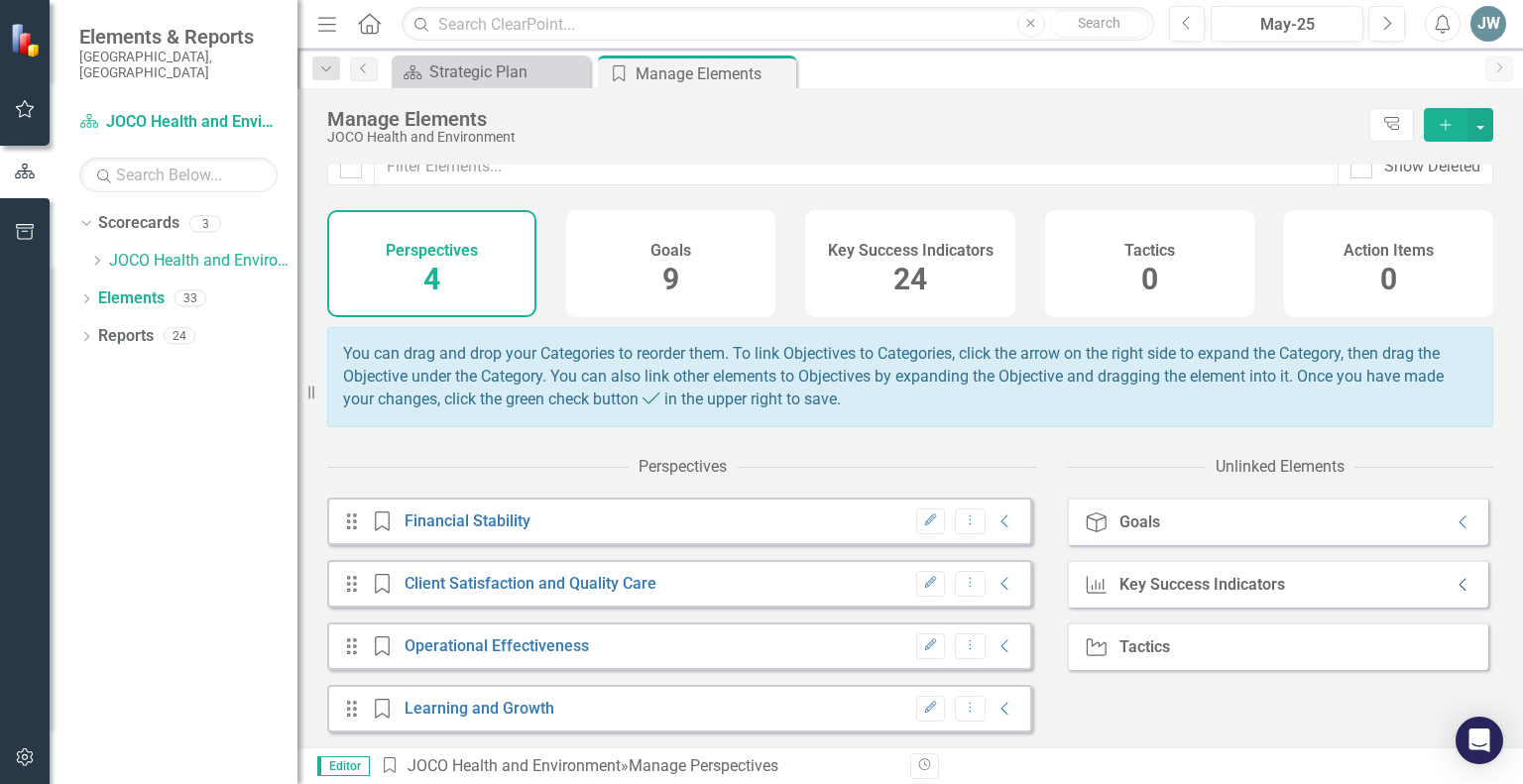 click on "Collapse" 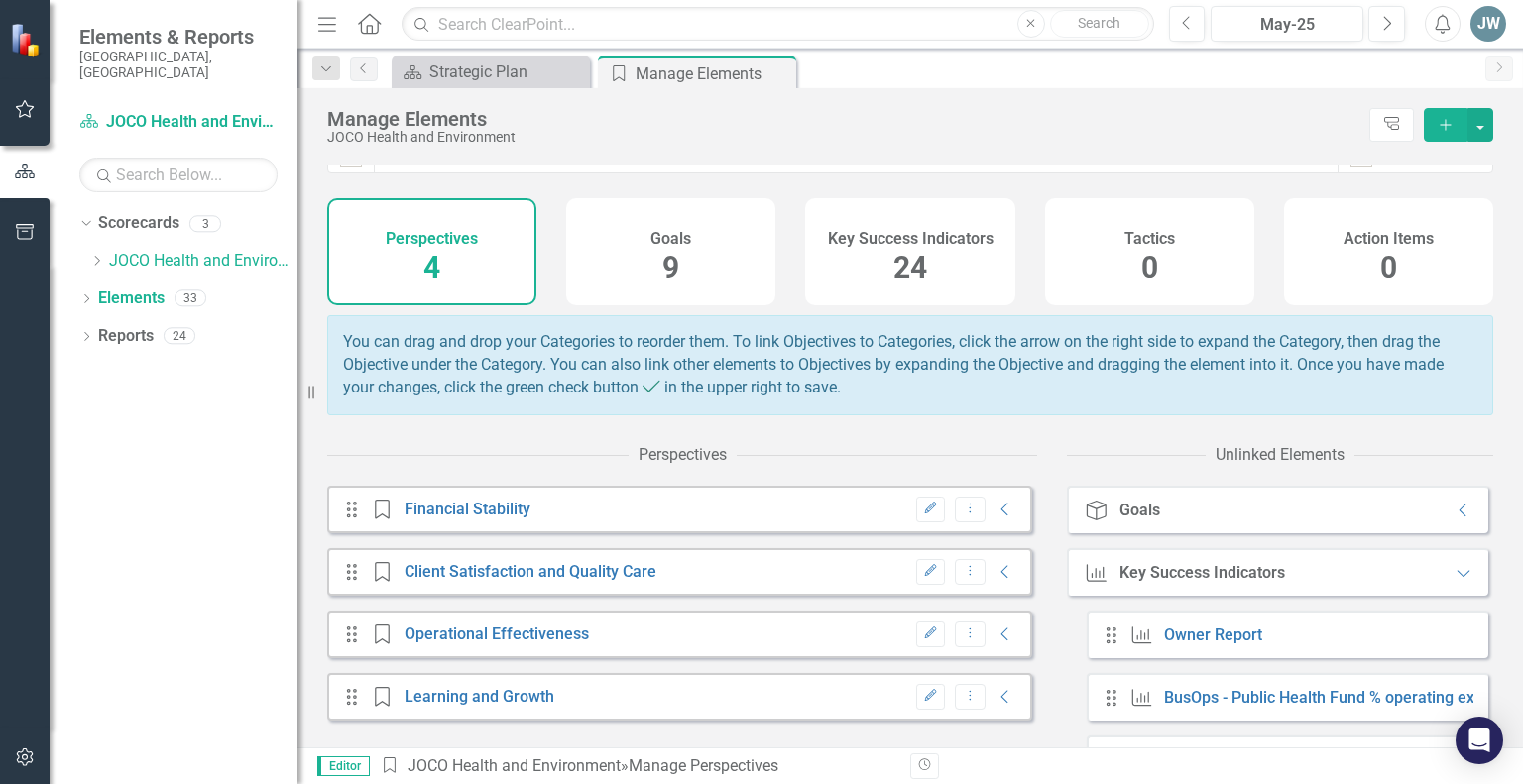 scroll, scrollTop: 0, scrollLeft: 0, axis: both 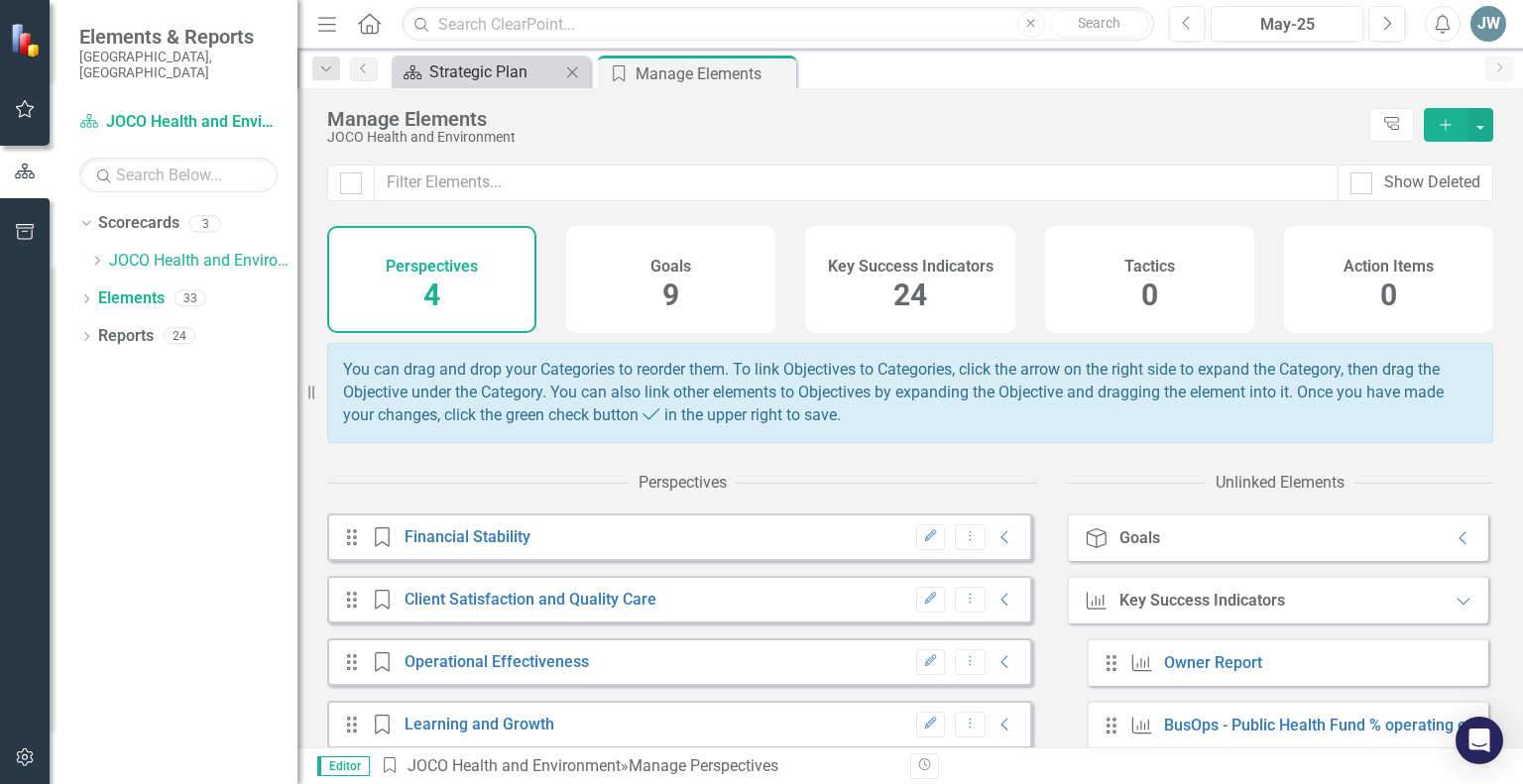 click on "Strategic Plan" at bounding box center [495, 71] 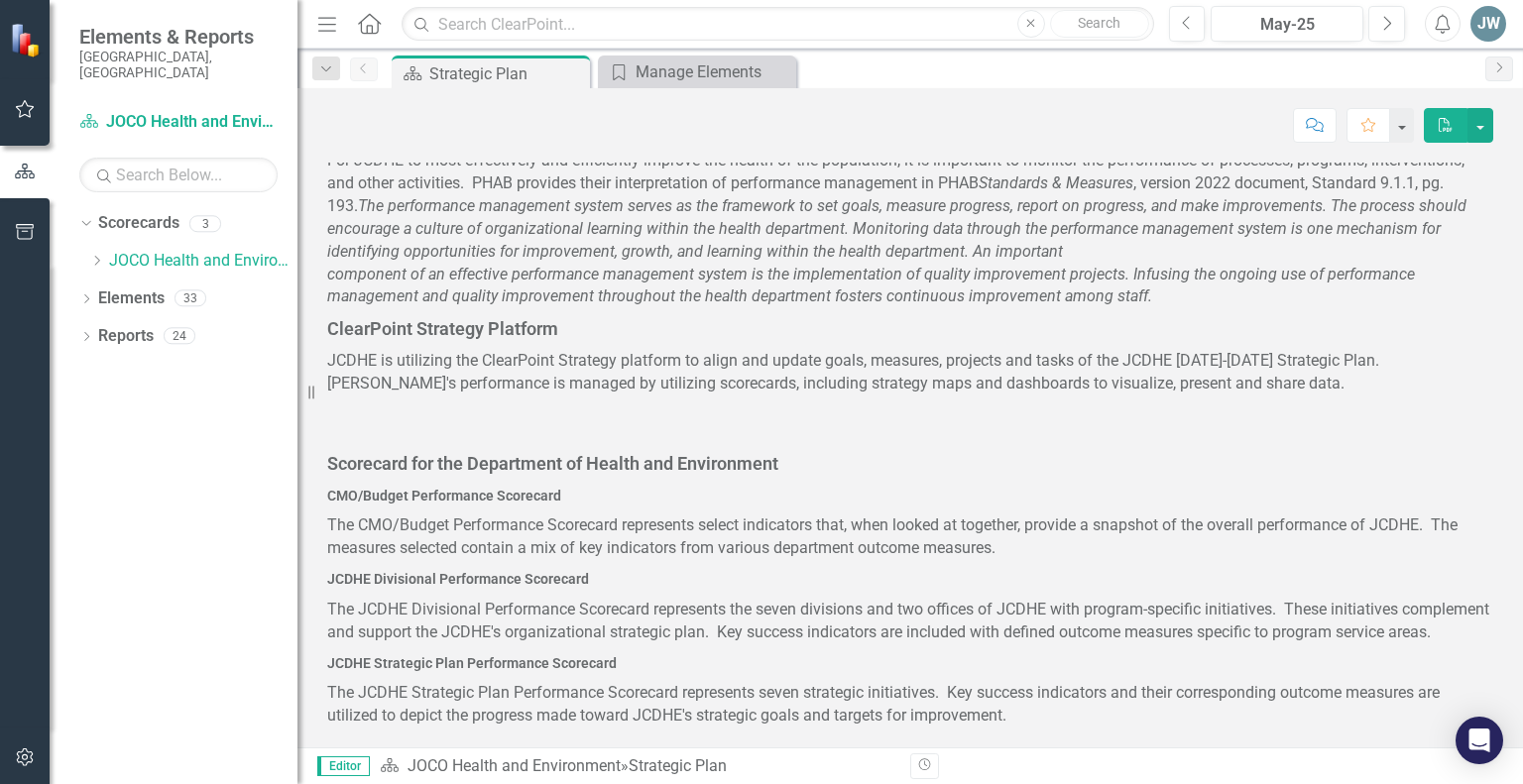 scroll, scrollTop: 906, scrollLeft: 0, axis: vertical 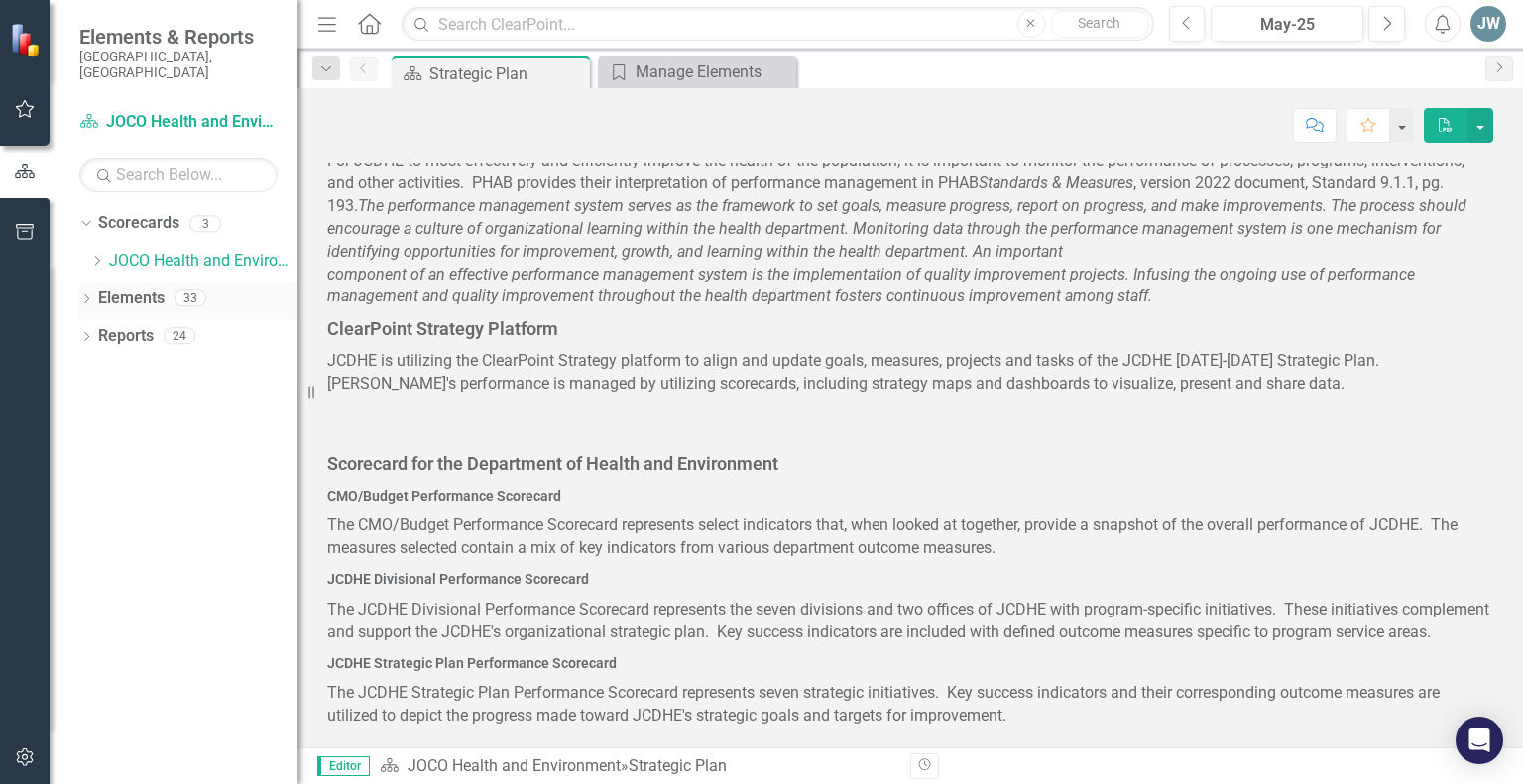 click on "Elements" at bounding box center (131, 298) 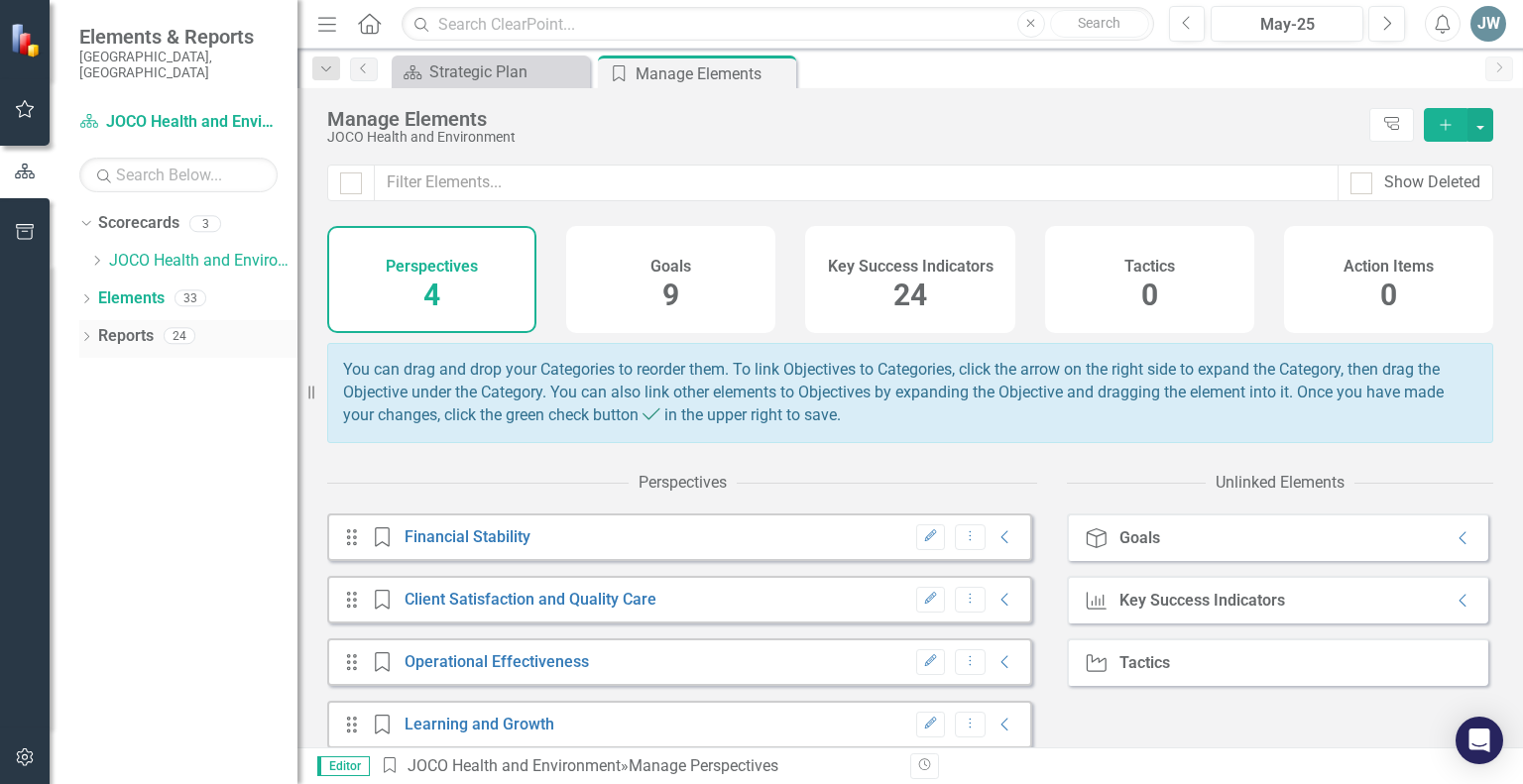 click on "Reports" at bounding box center (126, 336) 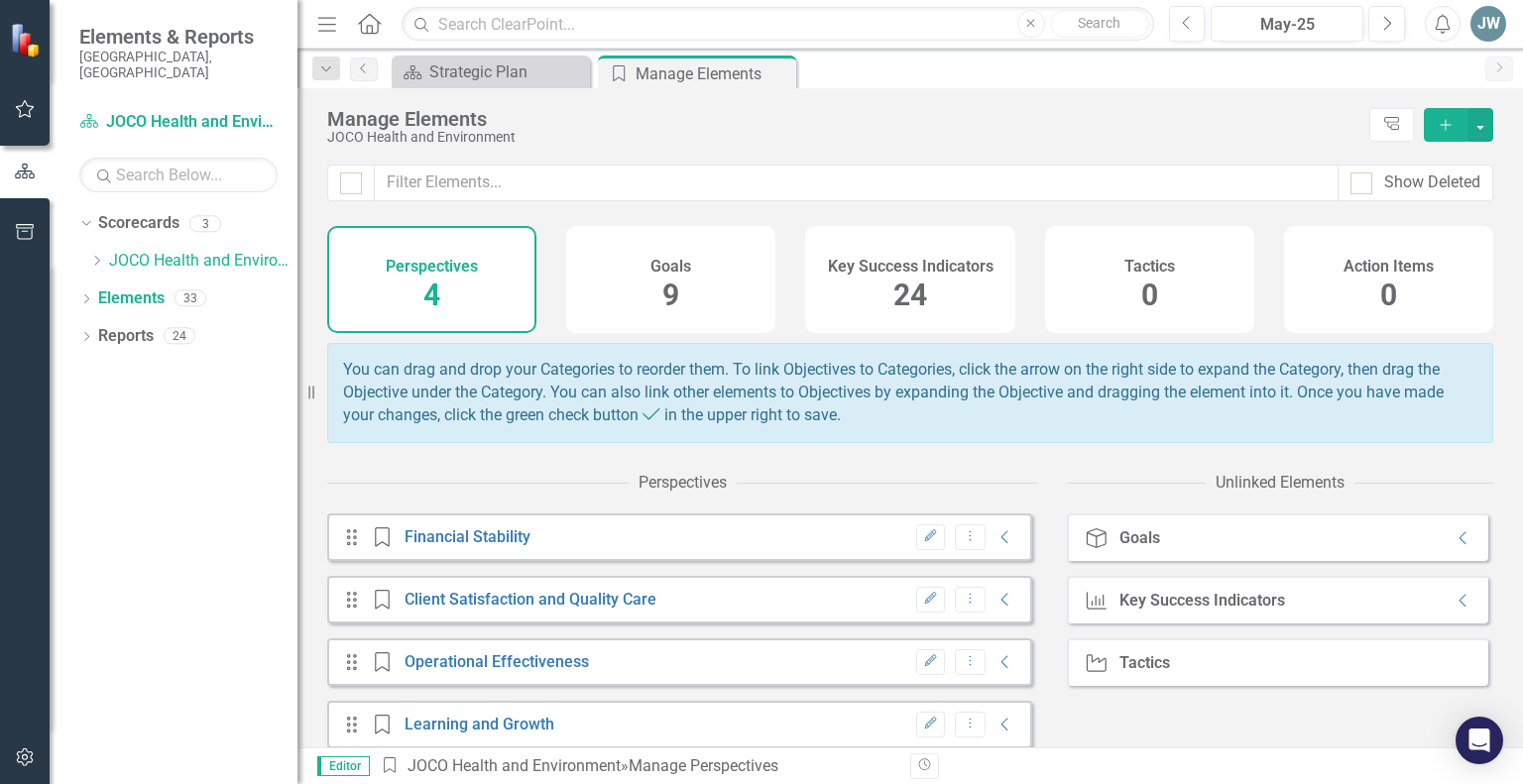 scroll, scrollTop: 29, scrollLeft: 0, axis: vertical 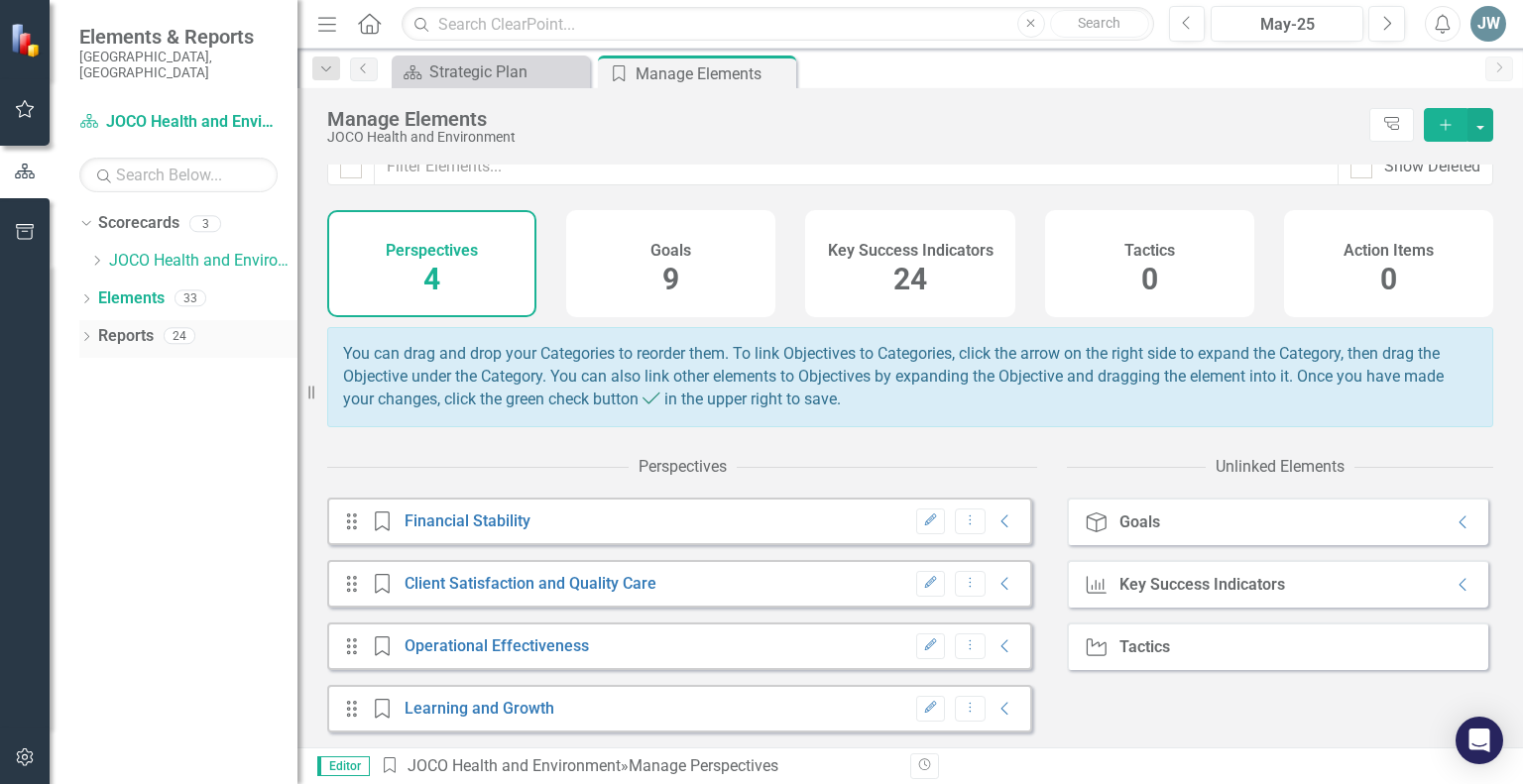 click on "Reports" at bounding box center [126, 336] 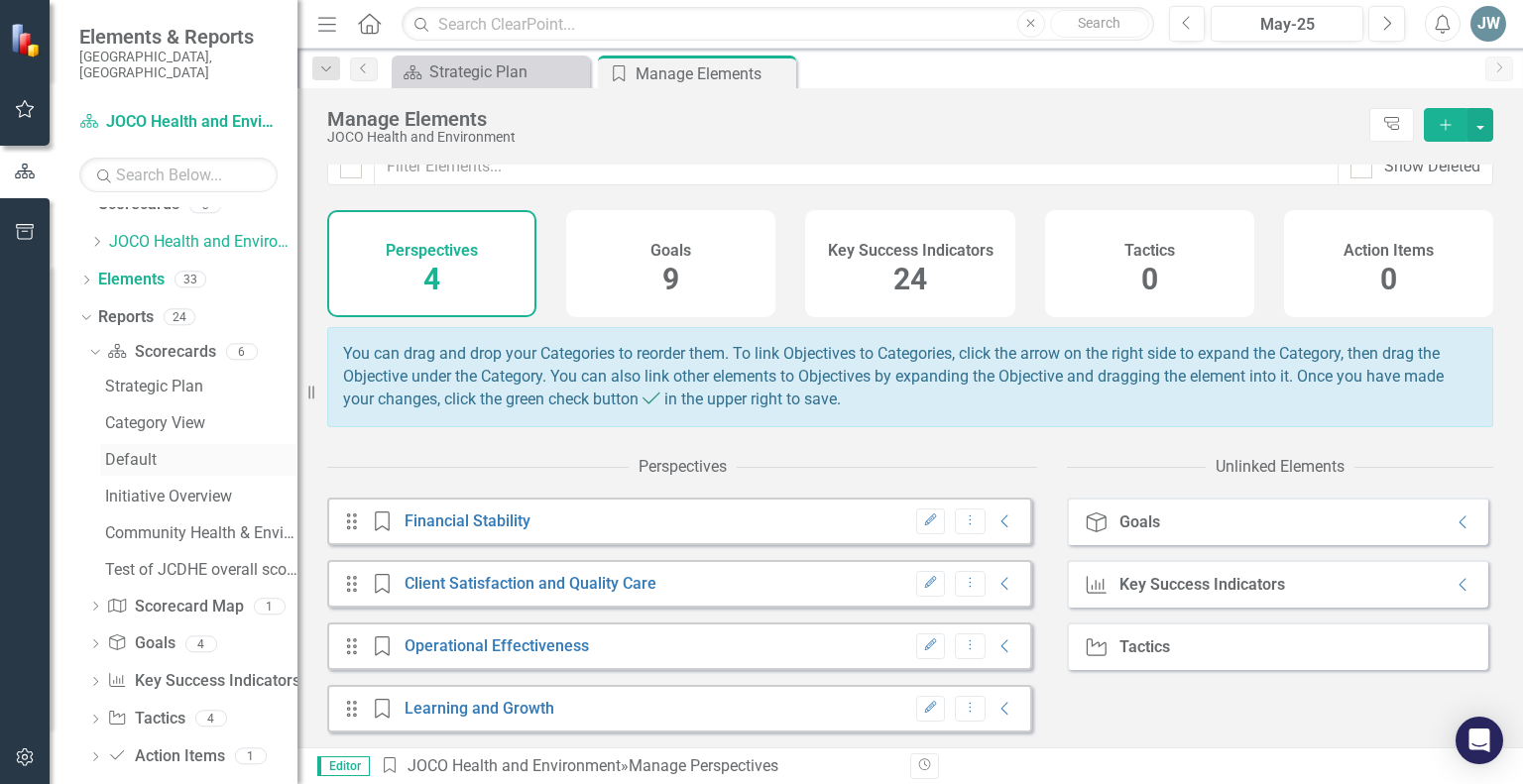 scroll, scrollTop: 26, scrollLeft: 0, axis: vertical 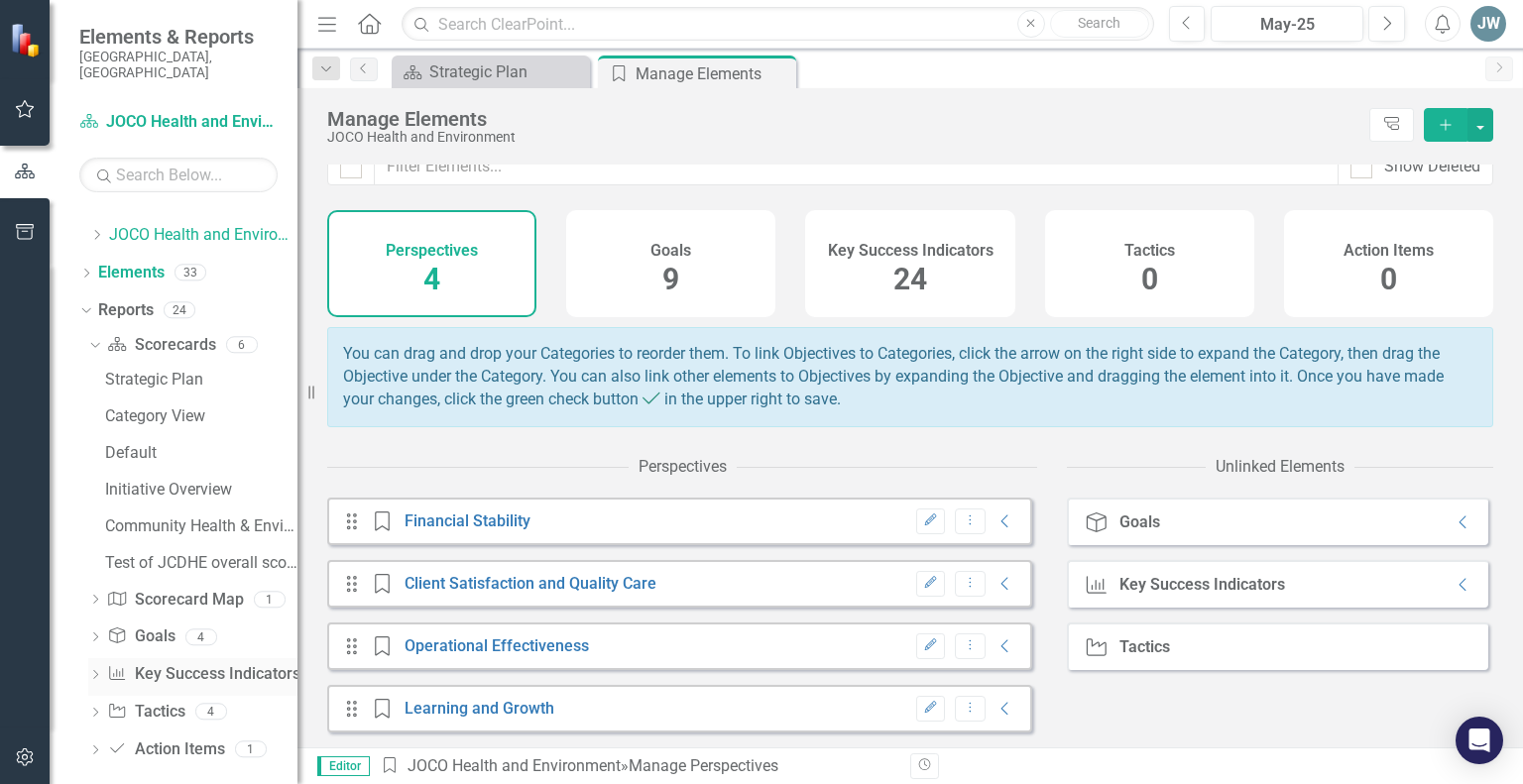 click on "Key Success Indicator Key Success Indicators" at bounding box center (203, 674) 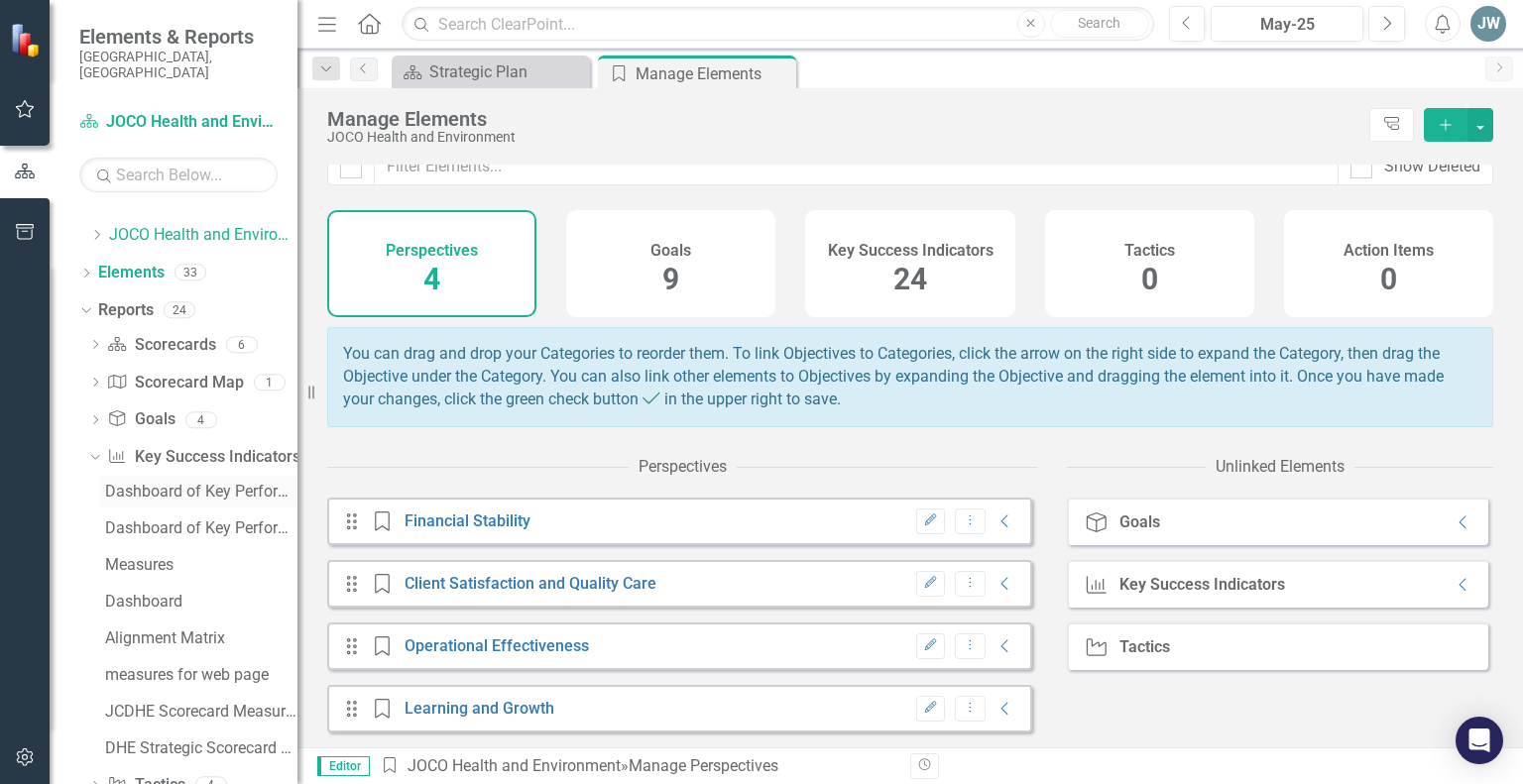 click on "Dashboard of Key Performance Indicators Annual for Budget" at bounding box center (201, 492) 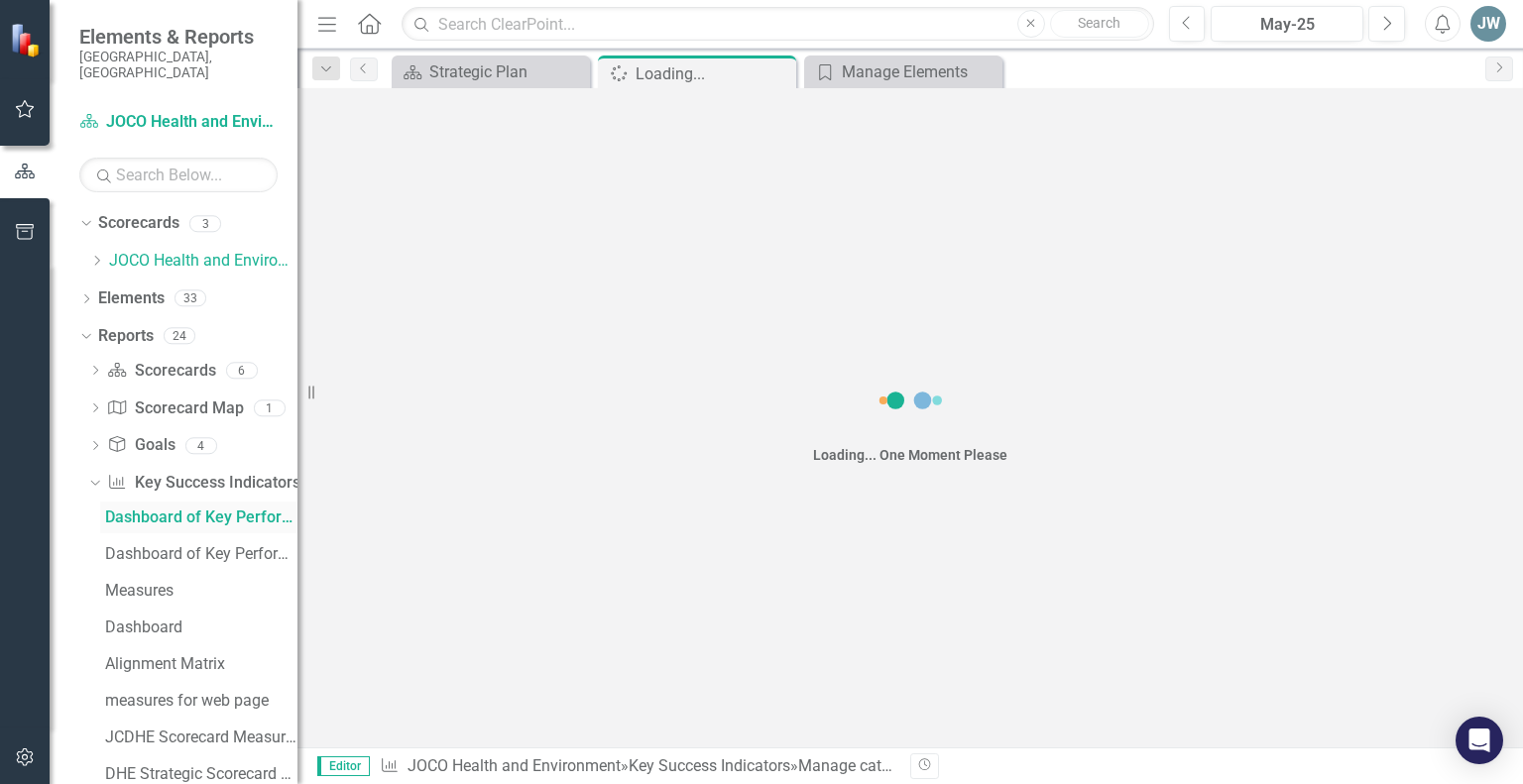 scroll, scrollTop: 0, scrollLeft: 0, axis: both 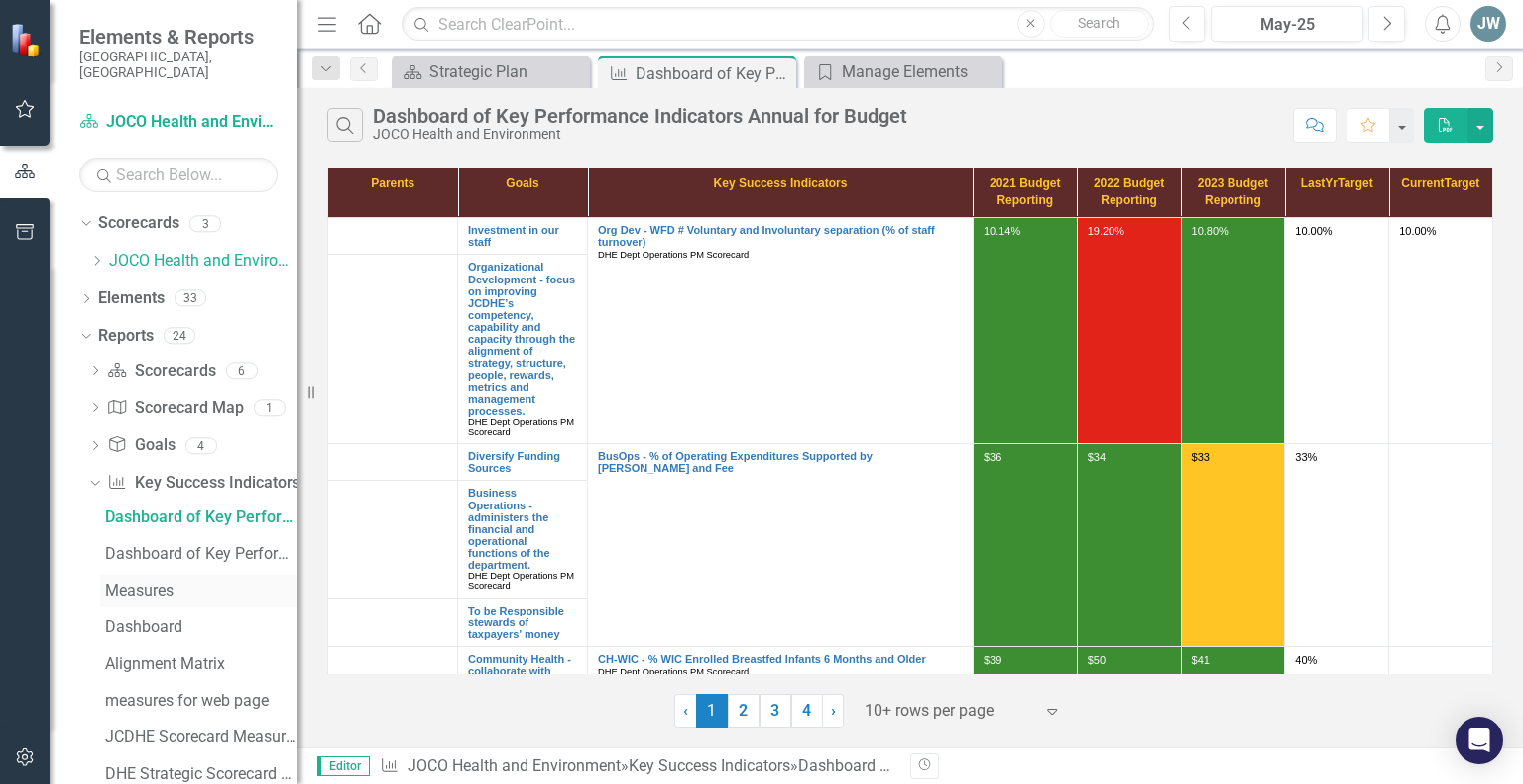 click on "Measures" at bounding box center (201, 591) 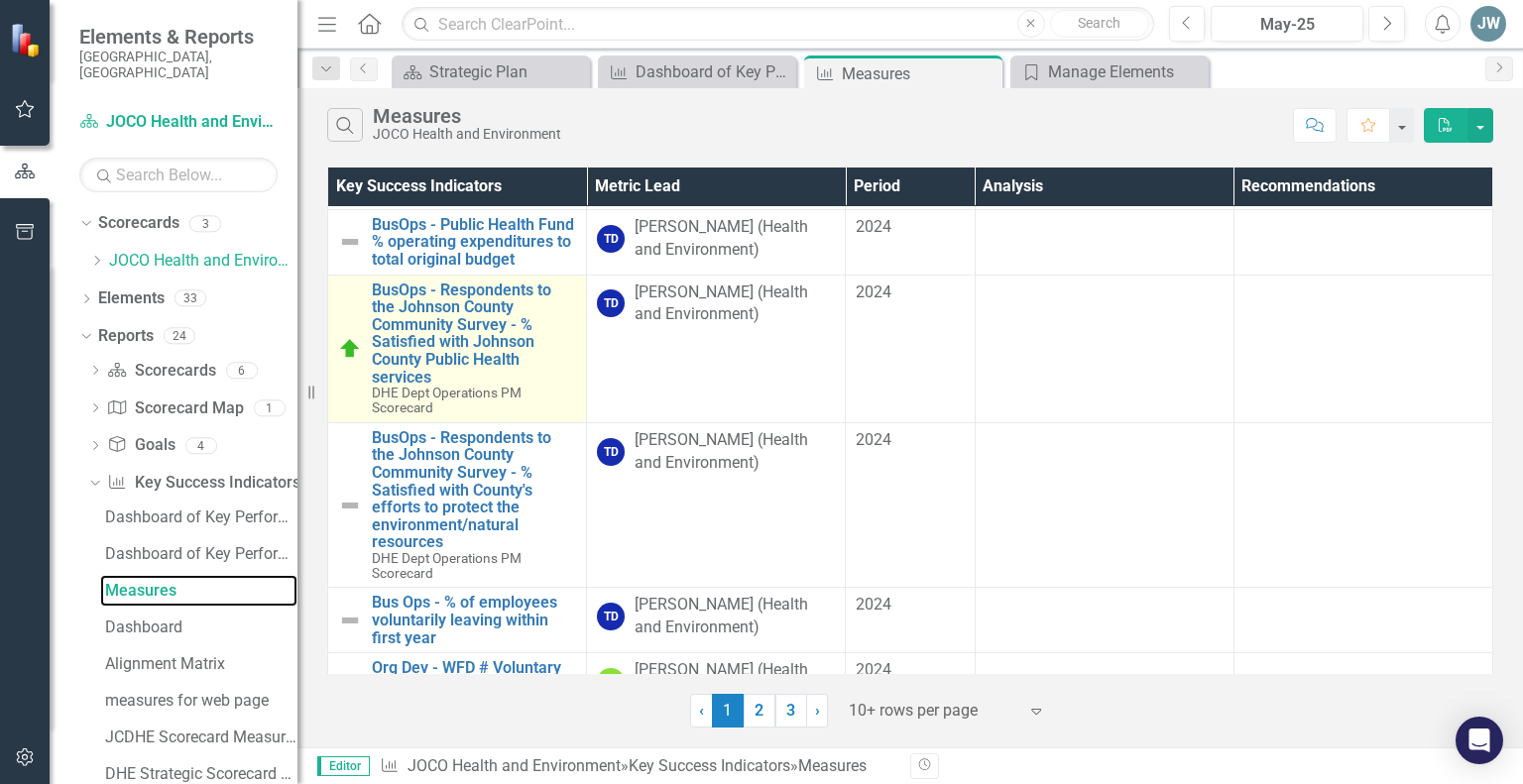 scroll, scrollTop: 0, scrollLeft: 0, axis: both 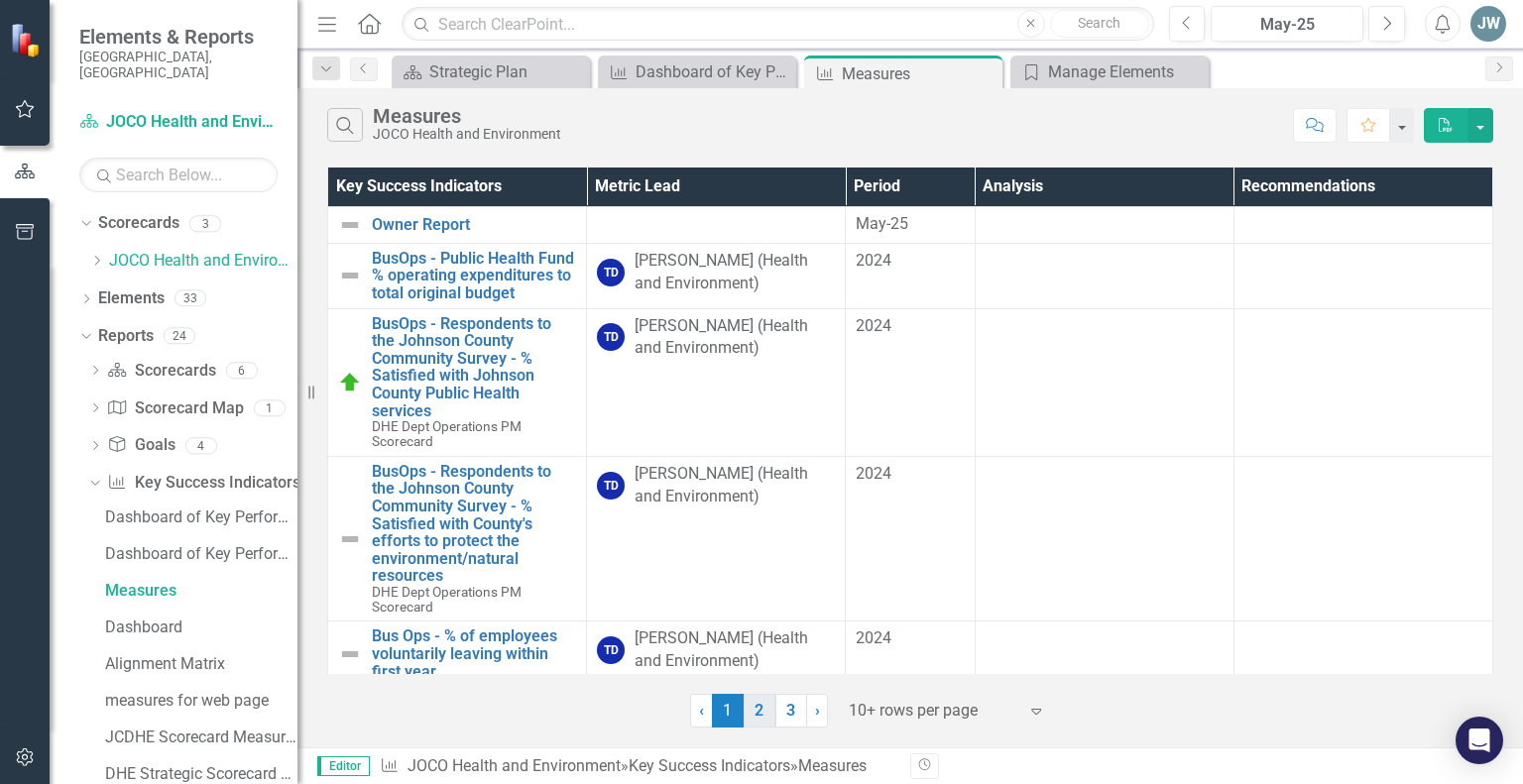 click on "2" at bounding box center [760, 711] 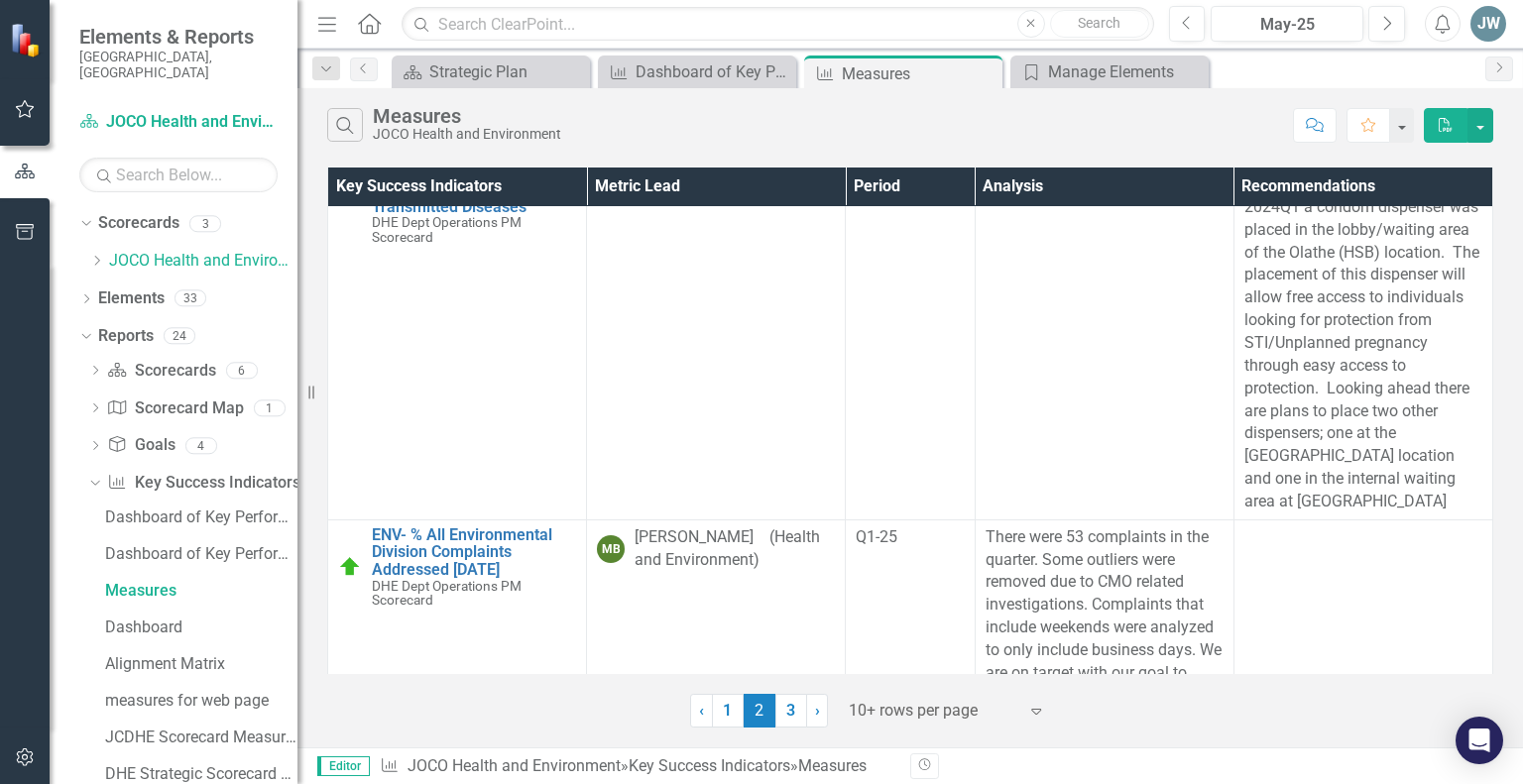scroll, scrollTop: 865, scrollLeft: 0, axis: vertical 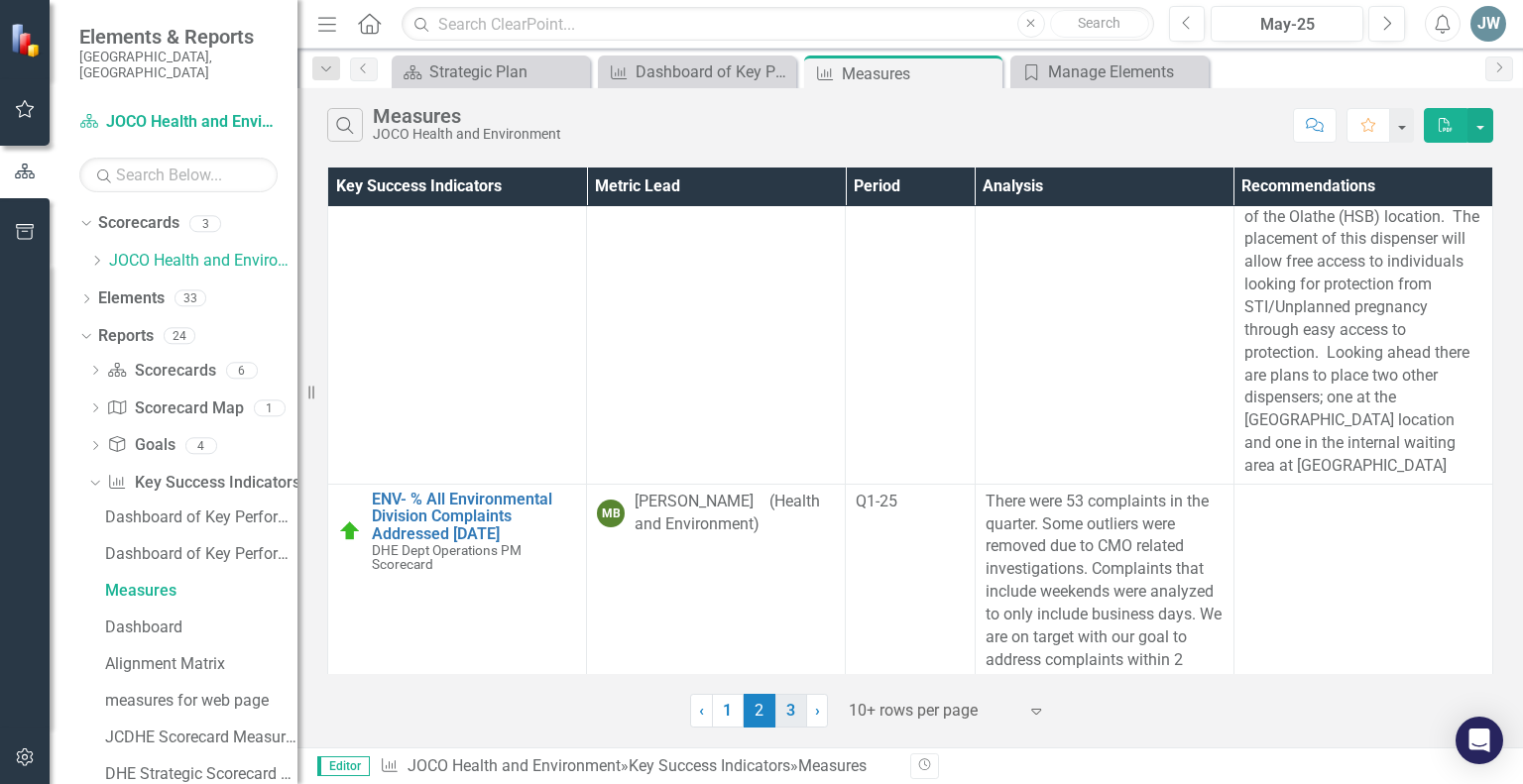 click on "3" at bounding box center (791, 711) 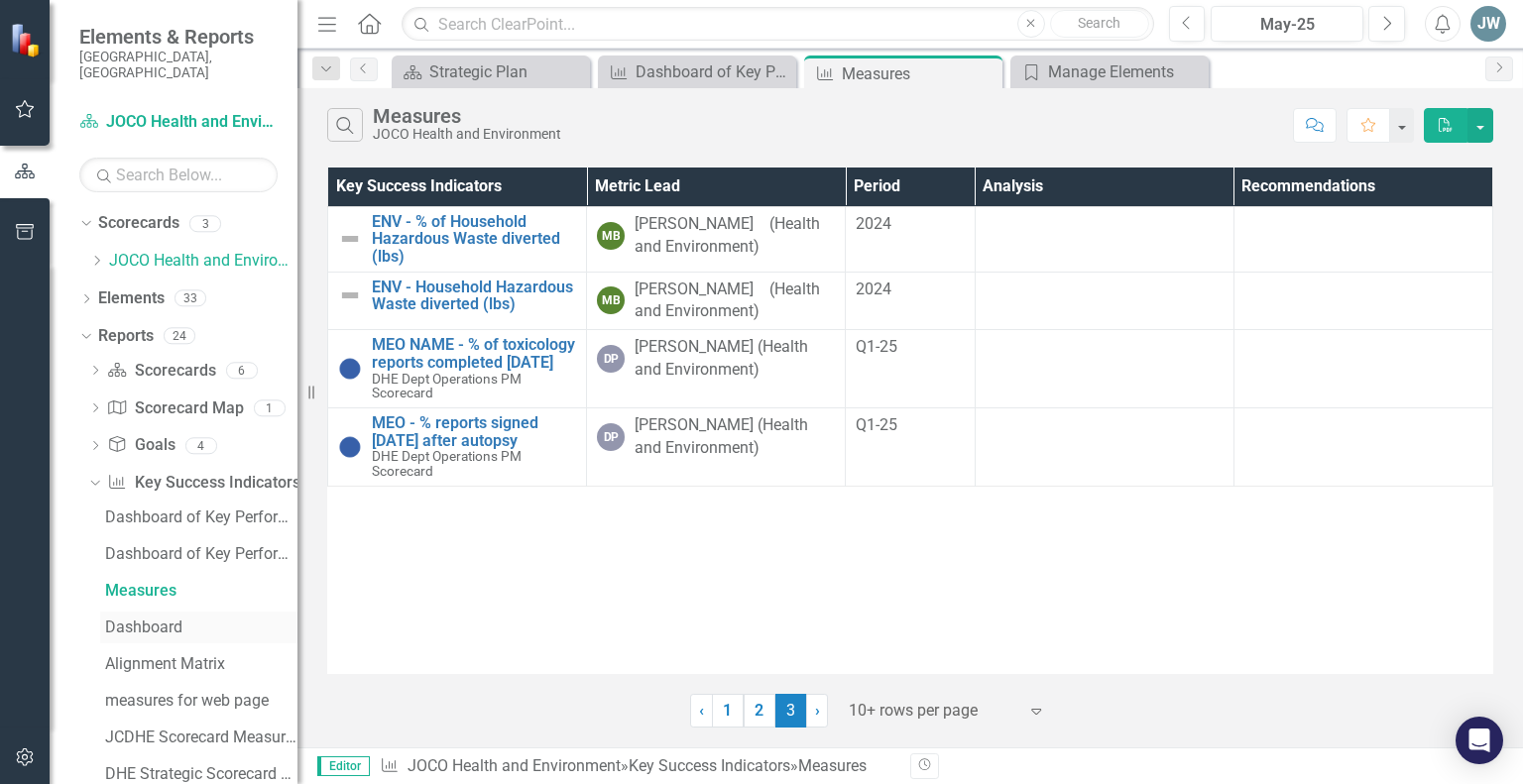 scroll, scrollTop: 99, scrollLeft: 0, axis: vertical 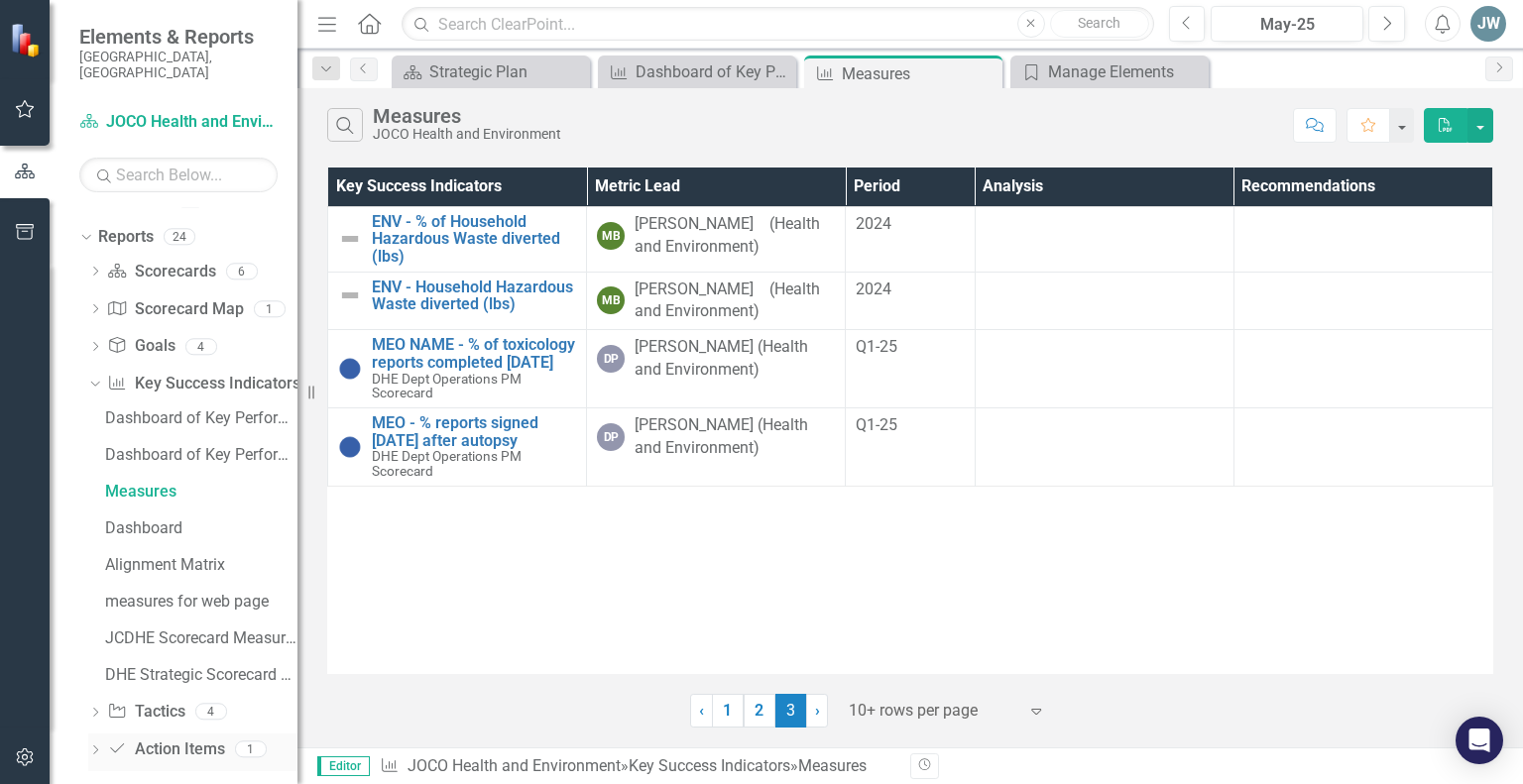 click on "Action Item Action Items" at bounding box center [166, 749] 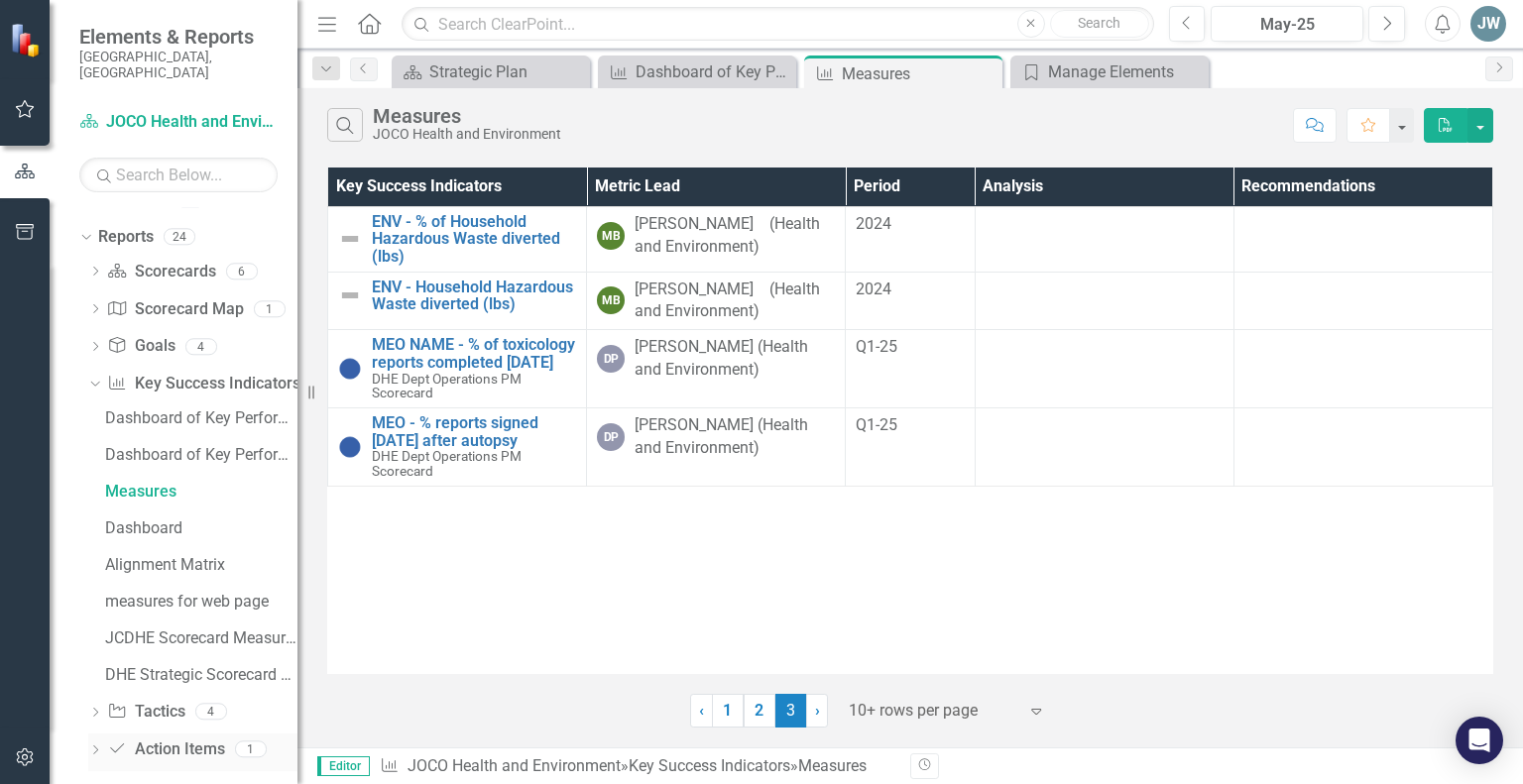 scroll, scrollTop: 0, scrollLeft: 0, axis: both 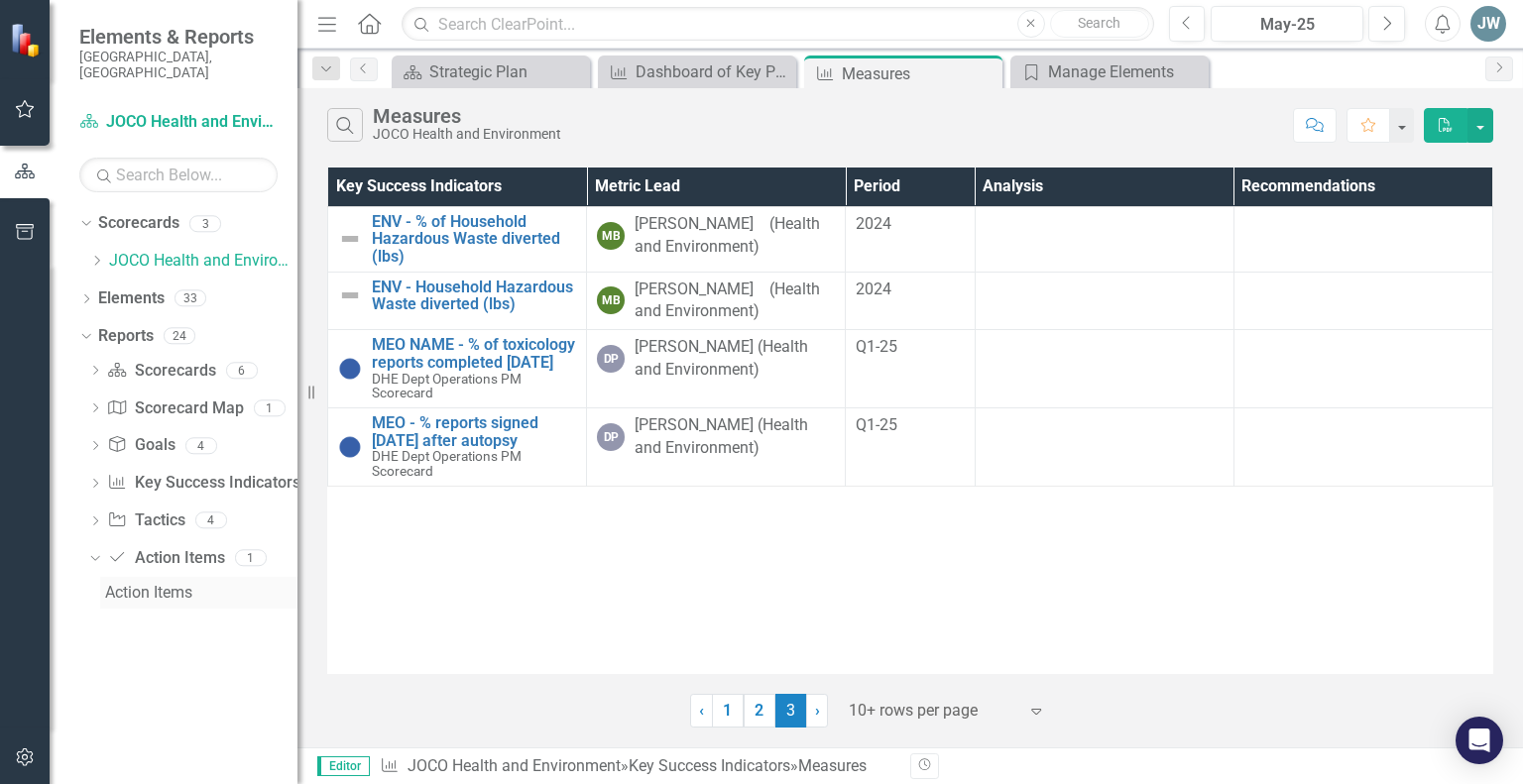 click on "Action Items" at bounding box center (201, 593) 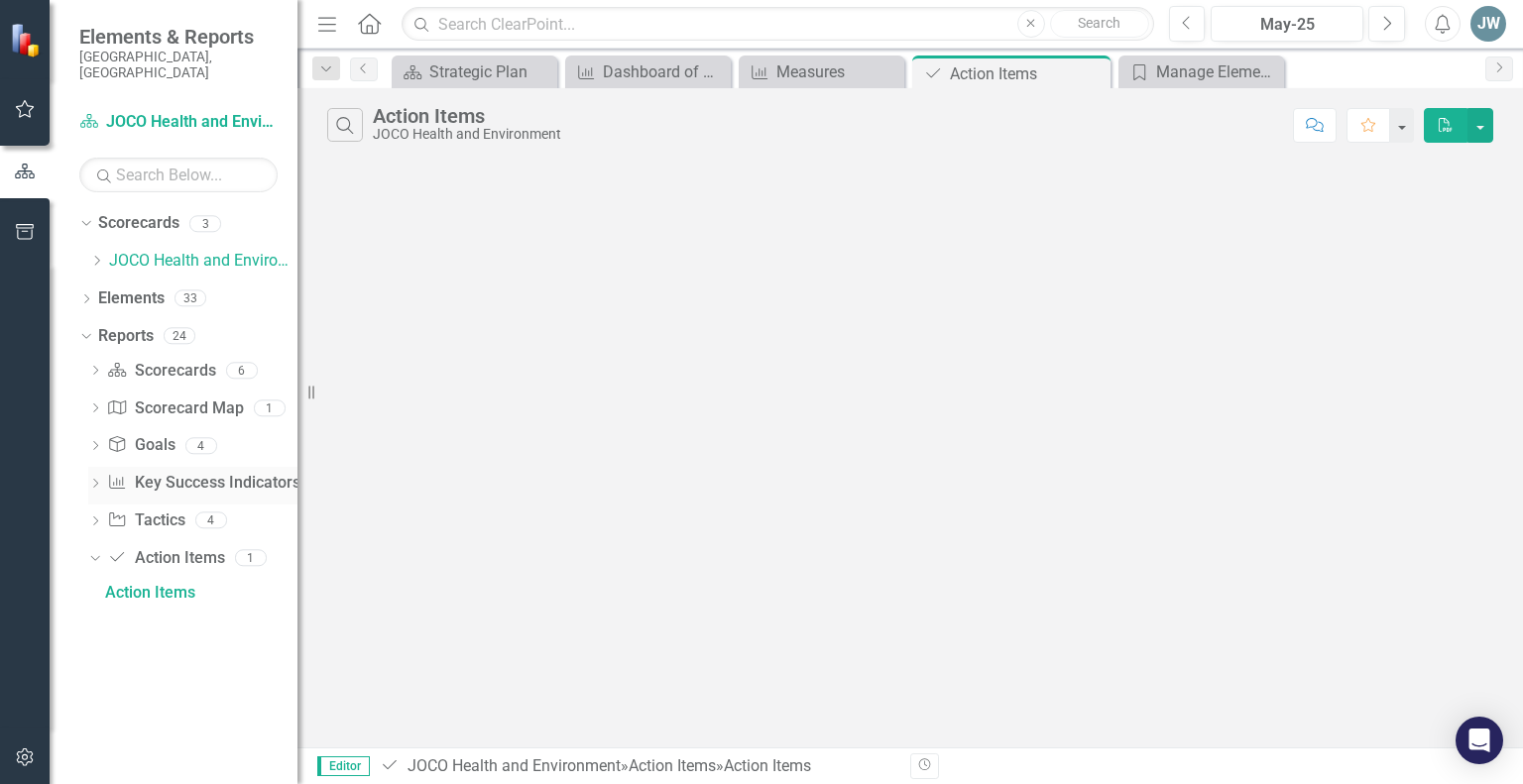 click on "Dropdown" 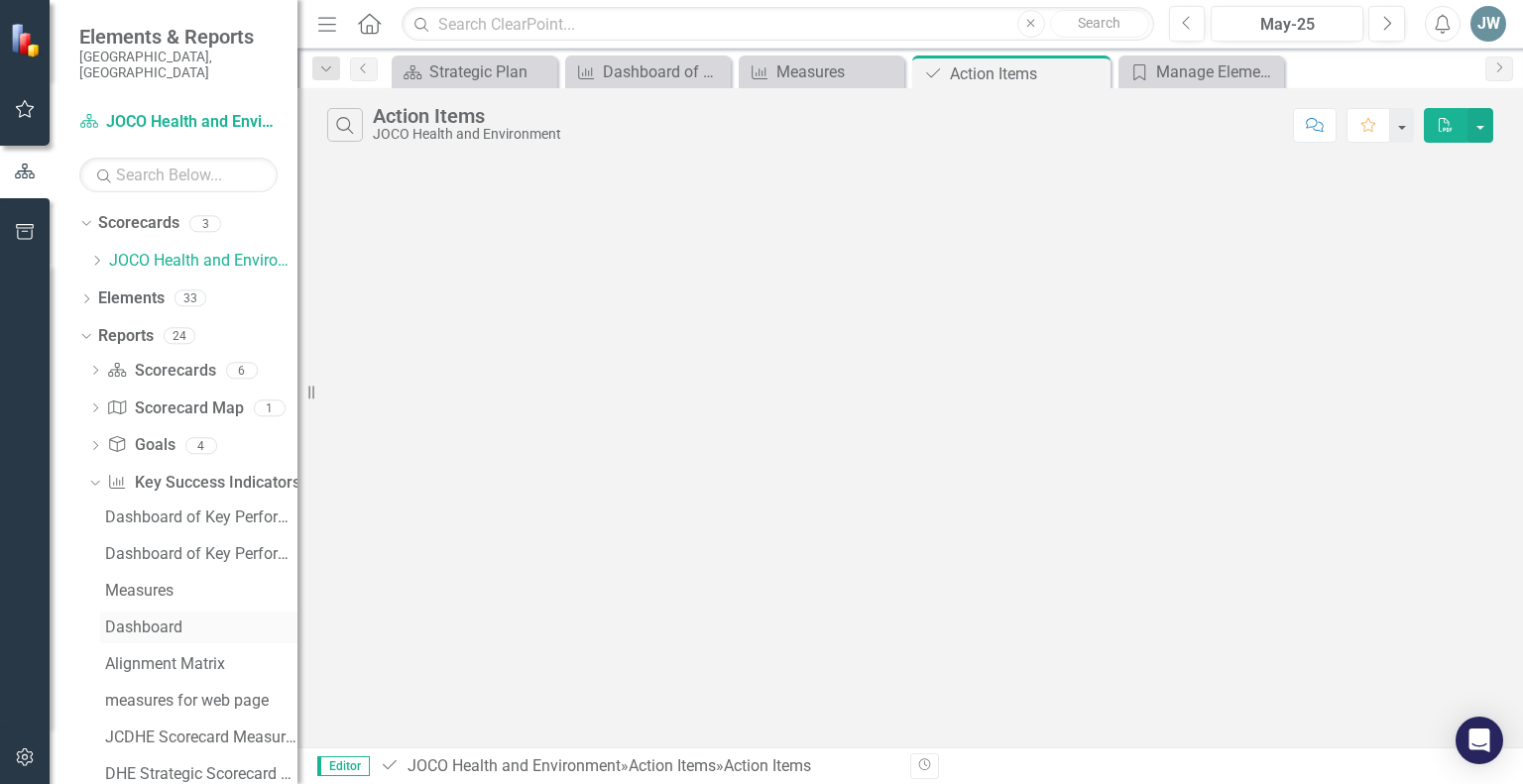 scroll, scrollTop: 99, scrollLeft: 0, axis: vertical 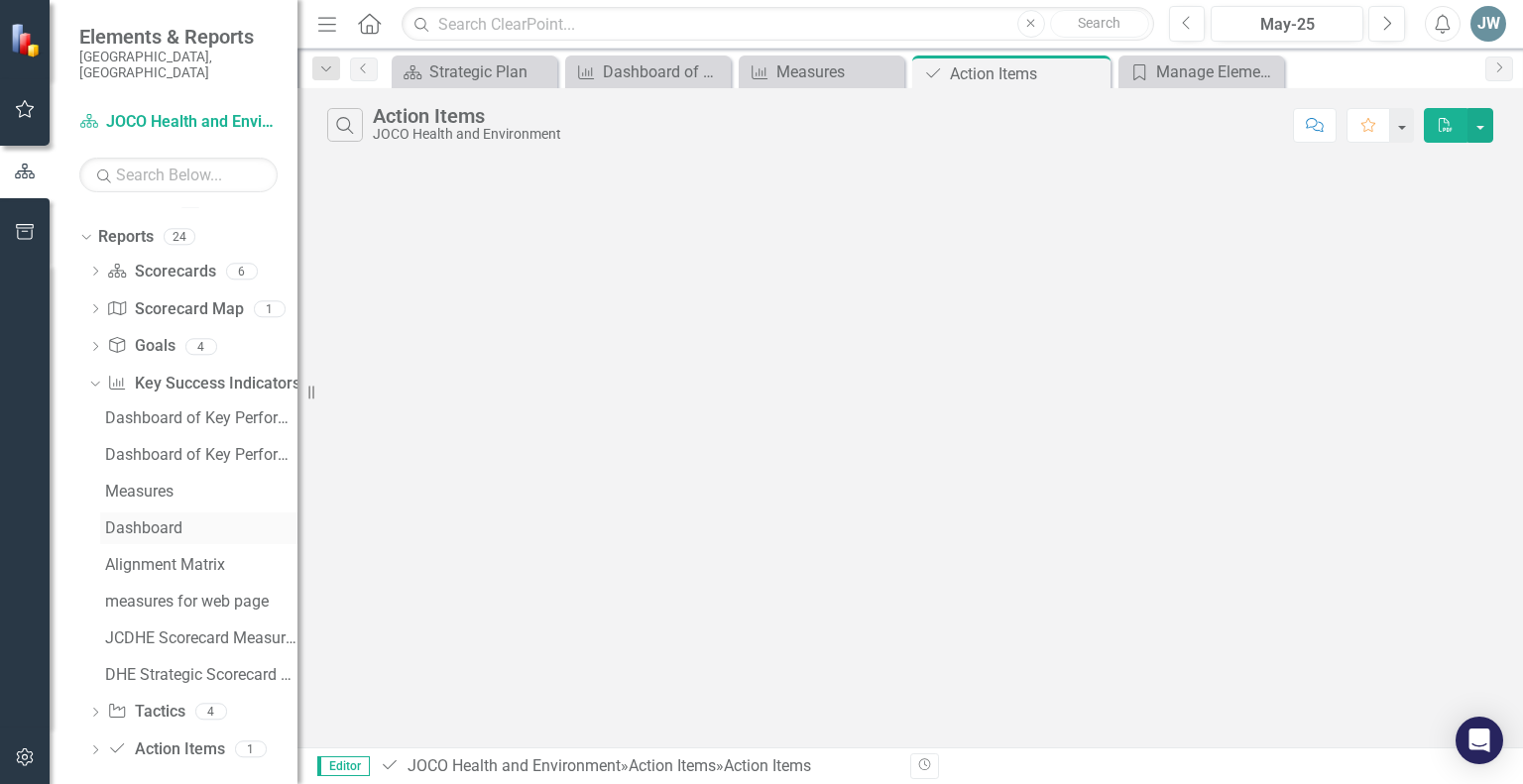 click on "Dashboard" at bounding box center [201, 528] 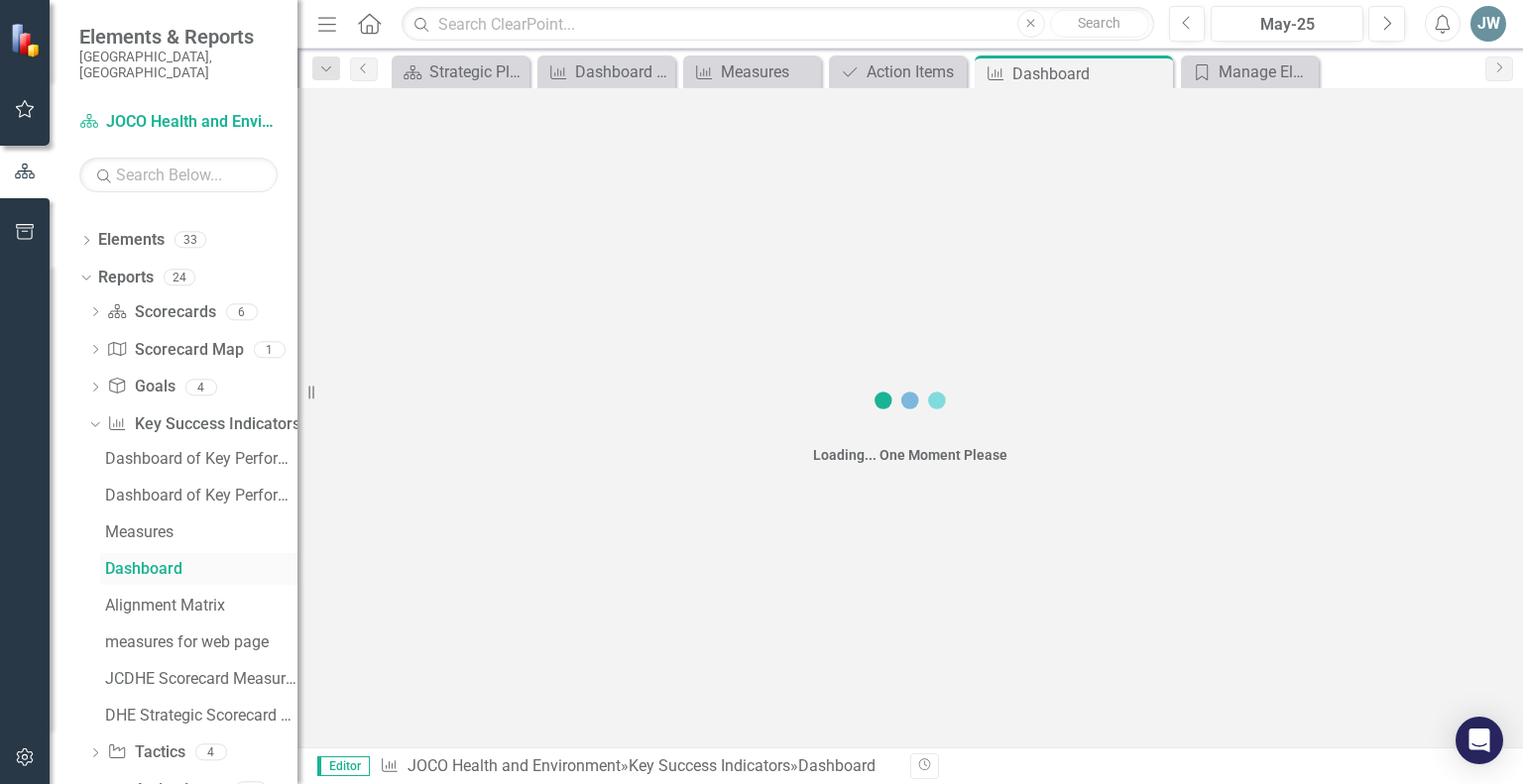 scroll, scrollTop: 0, scrollLeft: 0, axis: both 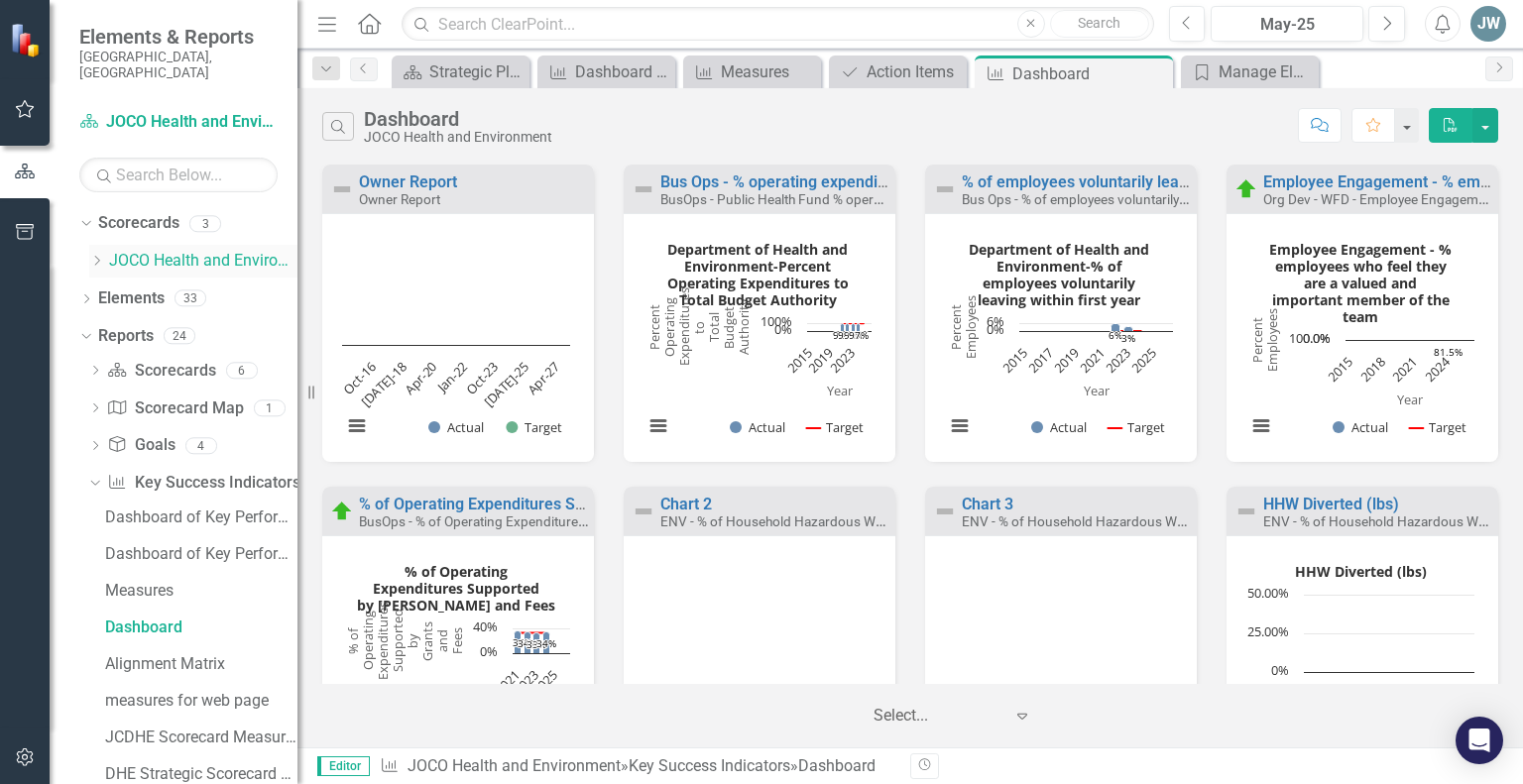 click on "Dropdown" at bounding box center [96, 261] 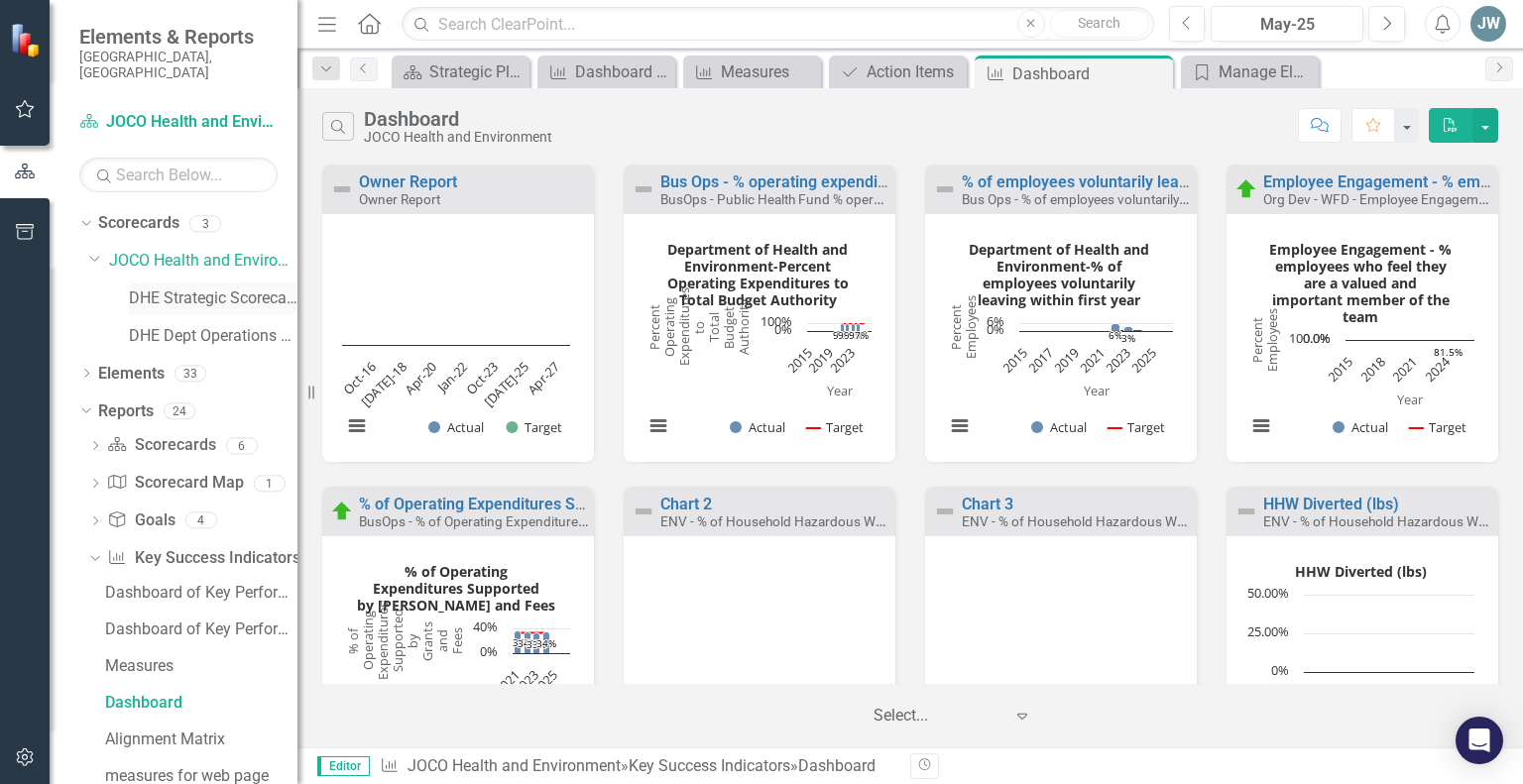 click on "DHE Strategic Scorecard-Current Year's Plan" at bounding box center (213, 298) 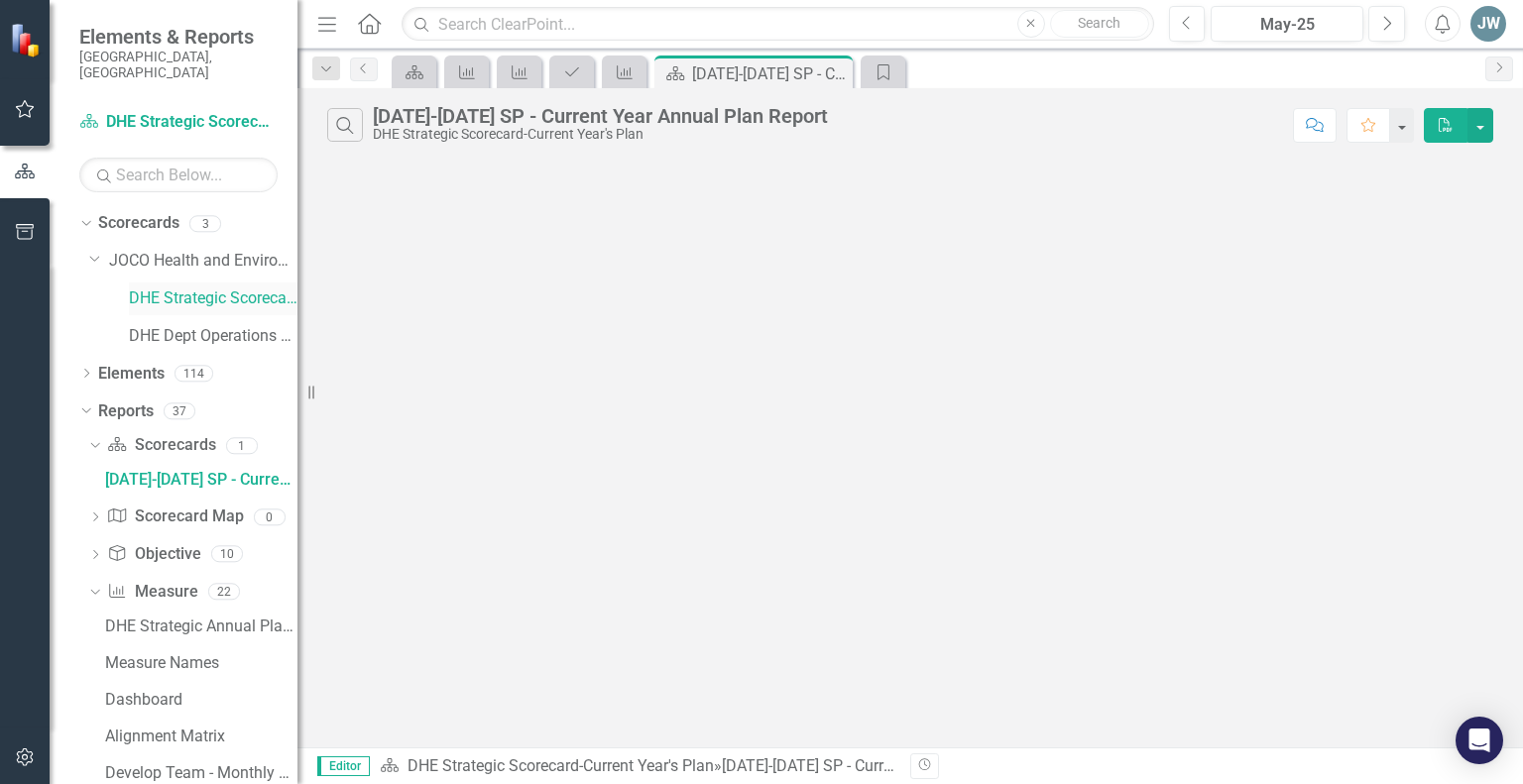 scroll, scrollTop: 0, scrollLeft: 0, axis: both 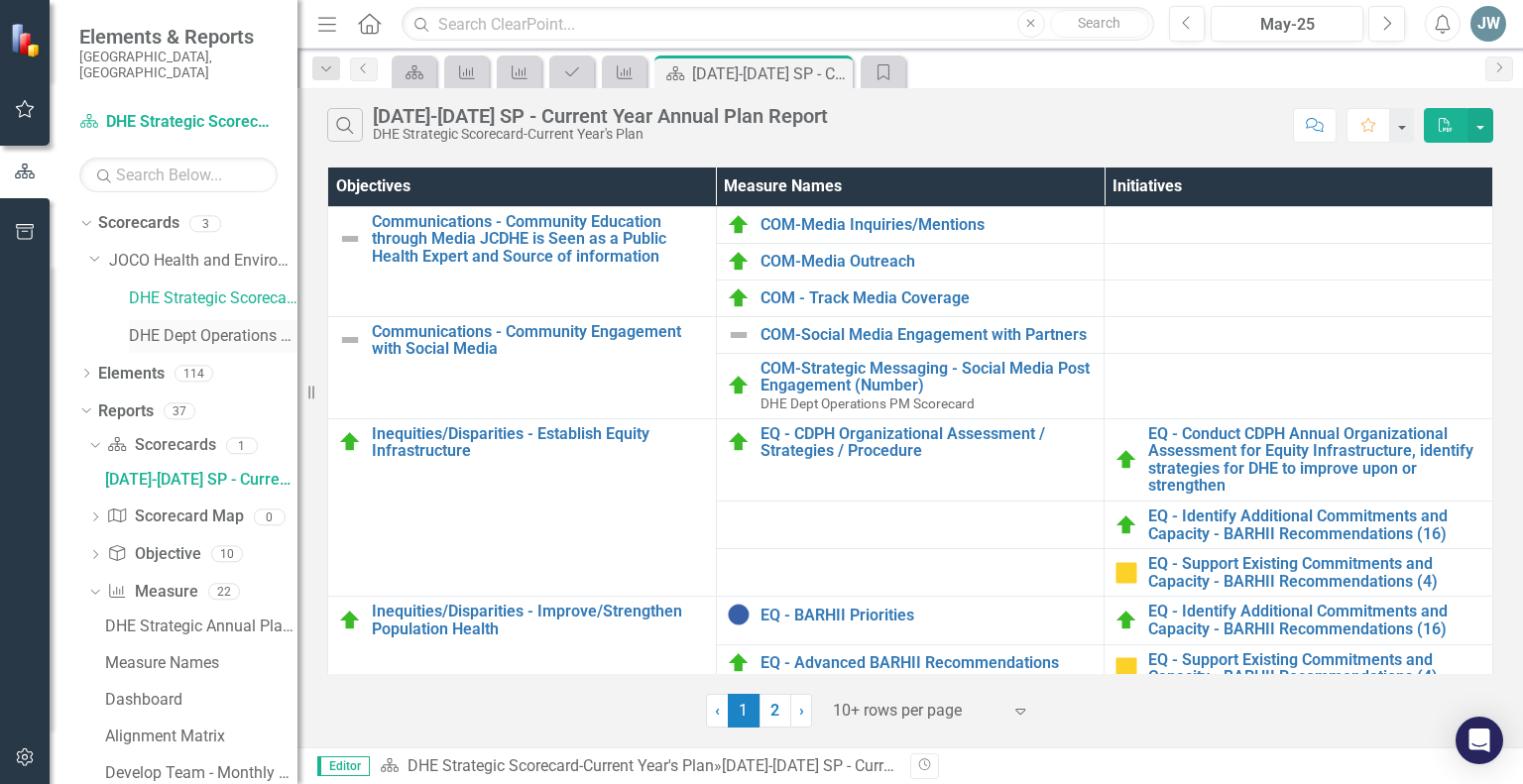 click on "DHE Dept Operations PM Scorecard" at bounding box center [213, 336] 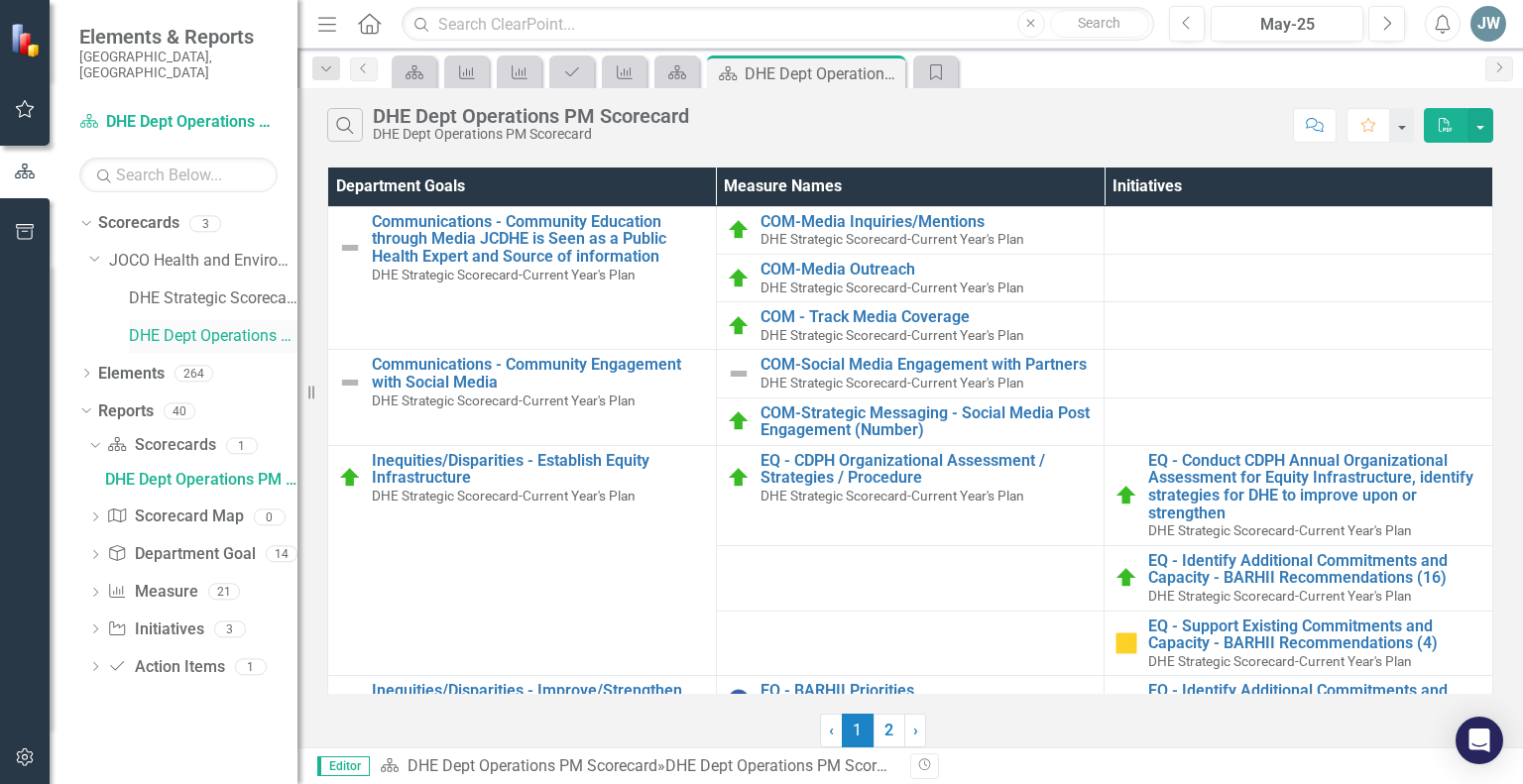 scroll, scrollTop: 0, scrollLeft: 0, axis: both 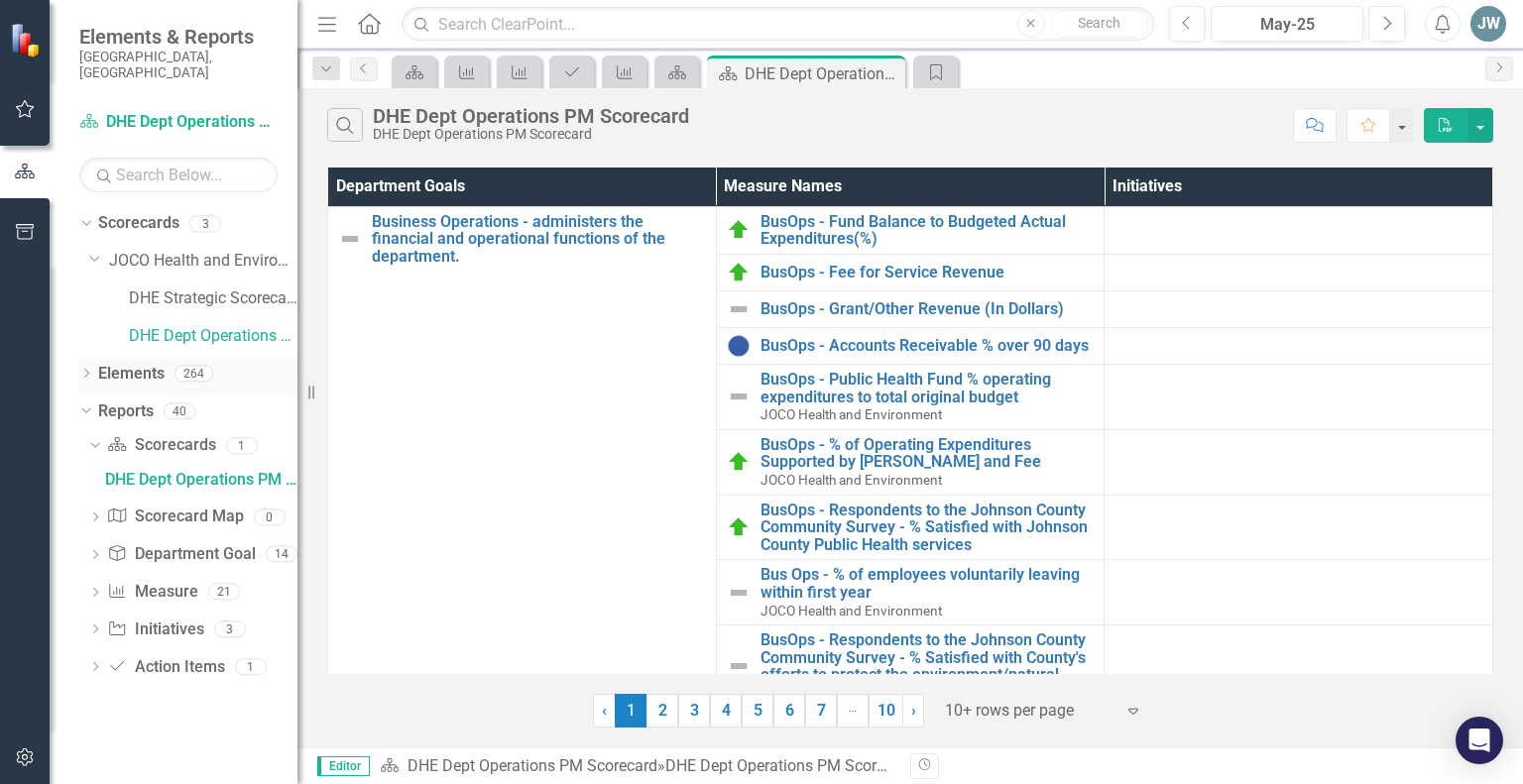 click on "Dropdown" at bounding box center (86, 376) 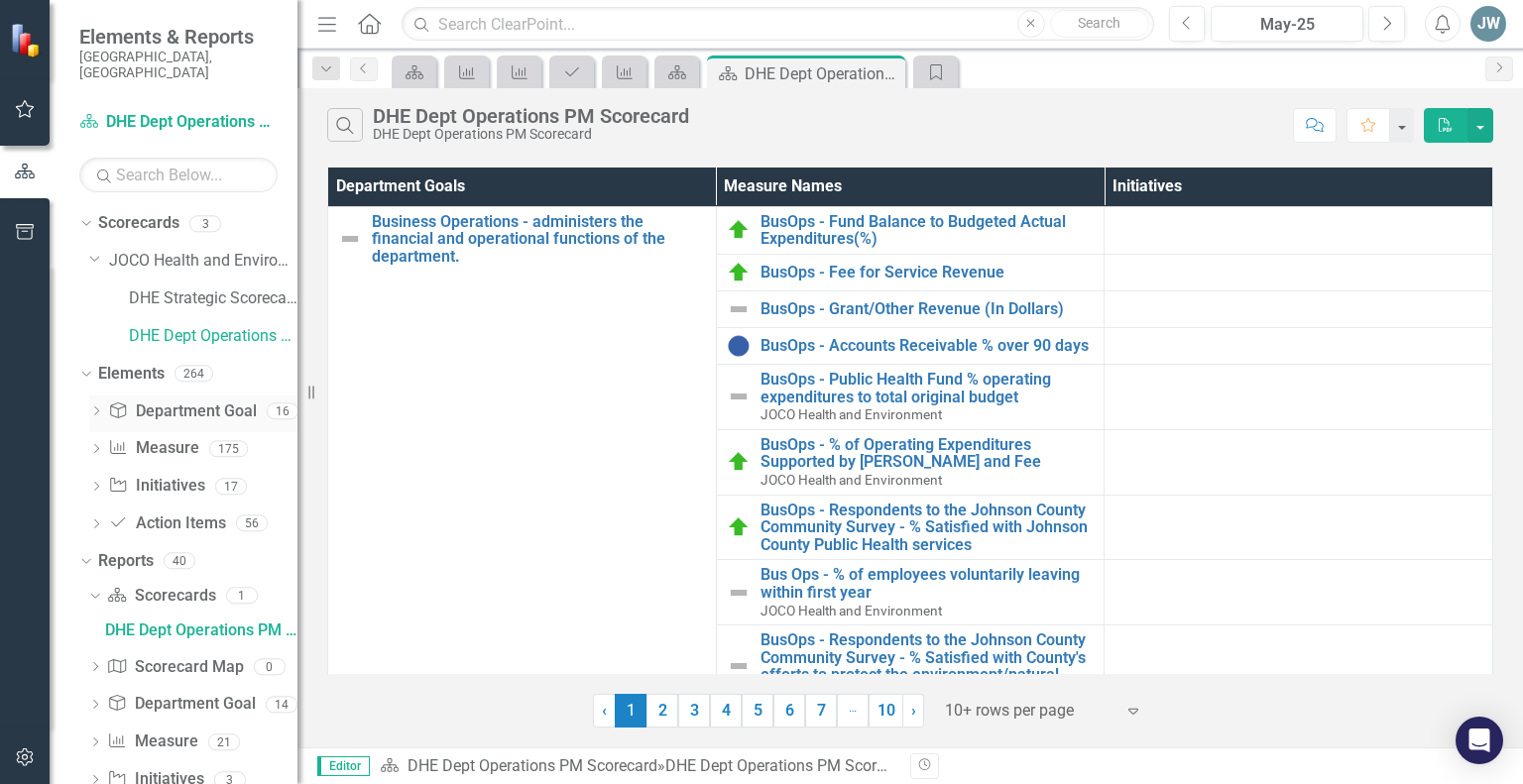 click on "Dropdown" 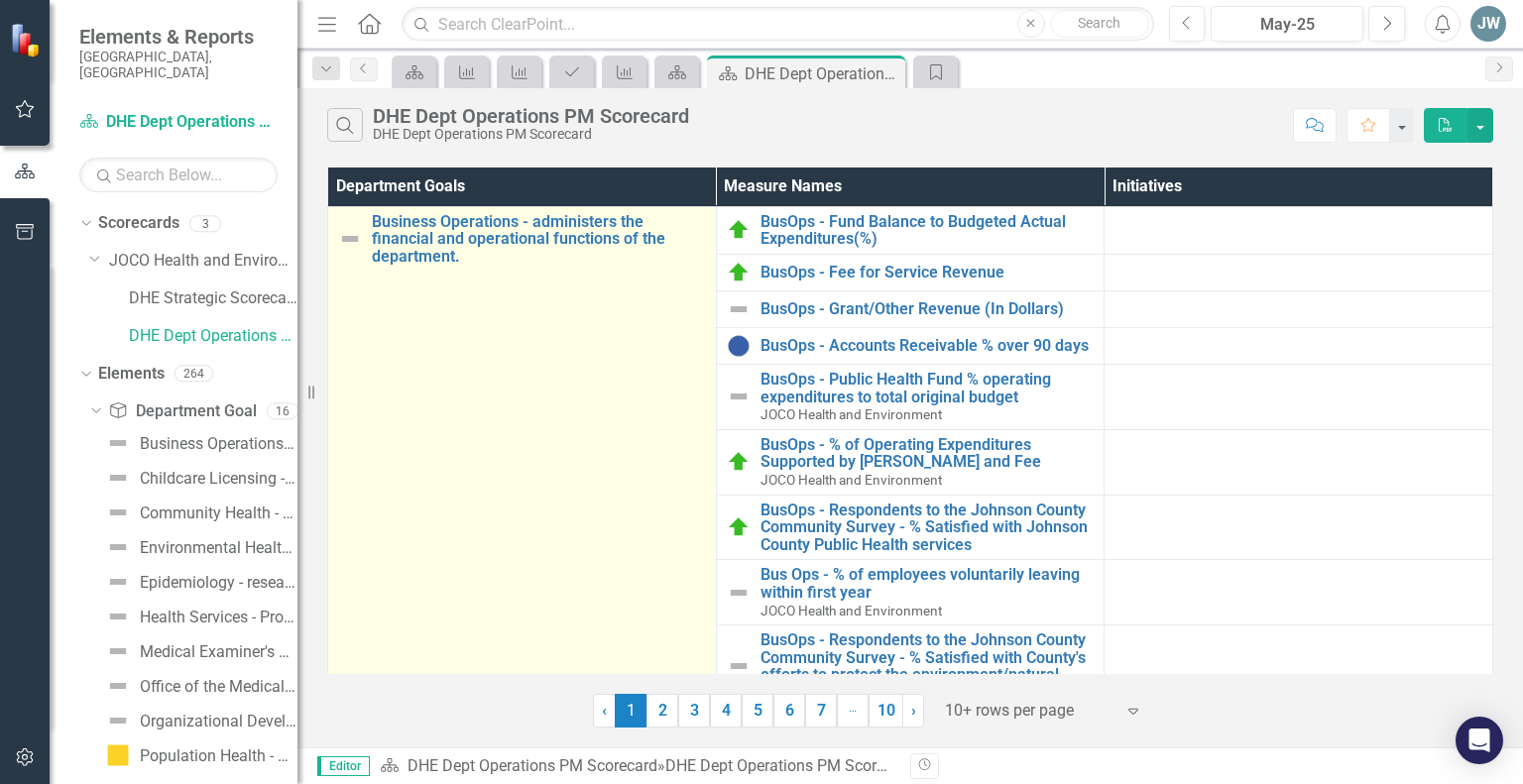 click on "Business Operations - administers the financial and operational functions of the department.  Edit Edit Department Goal Link Open Element" at bounding box center (523, 475) 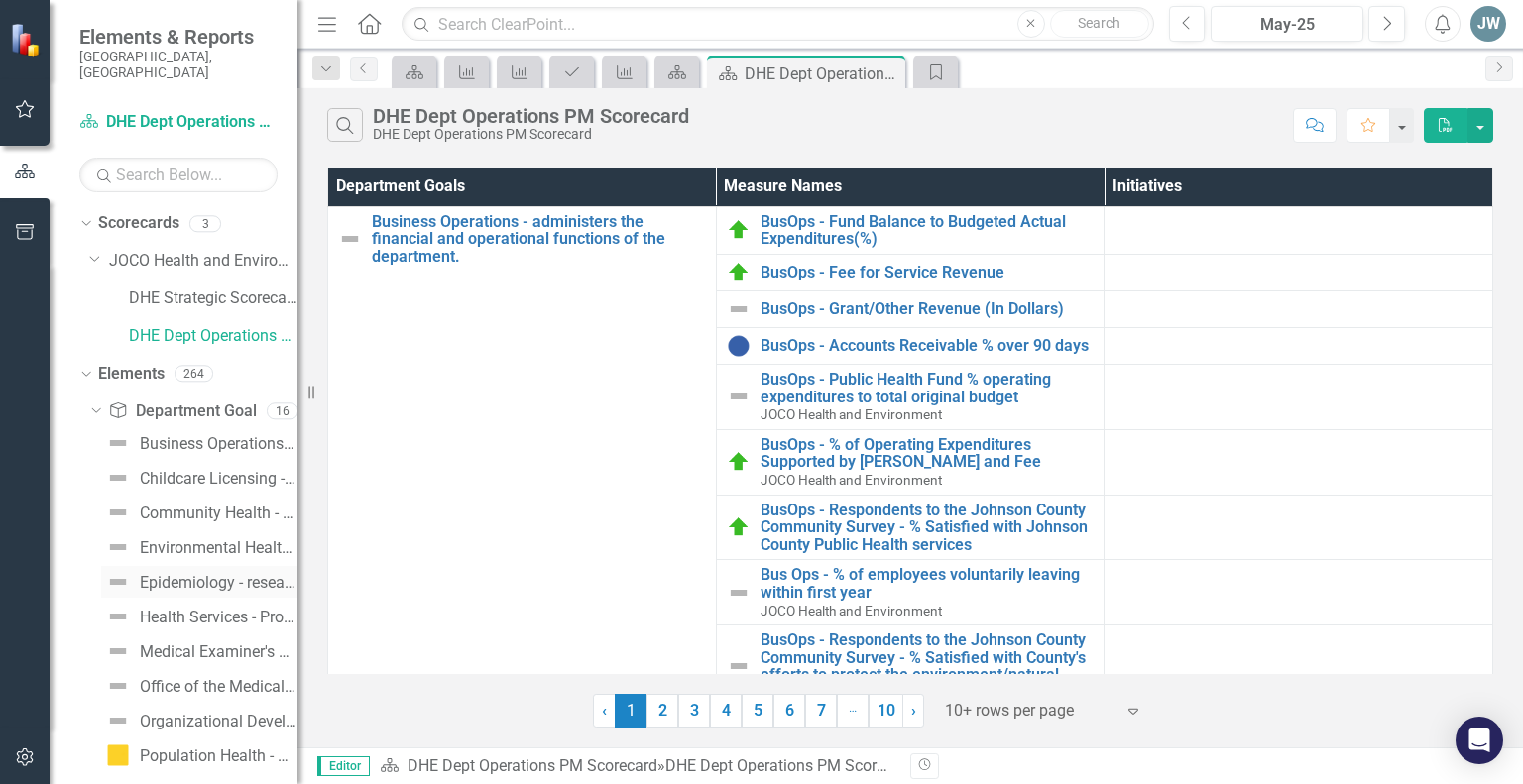 click on "Epidemiology - researches, analyzes and reports data on the factors that influence the health of the population." at bounding box center (218, 583) 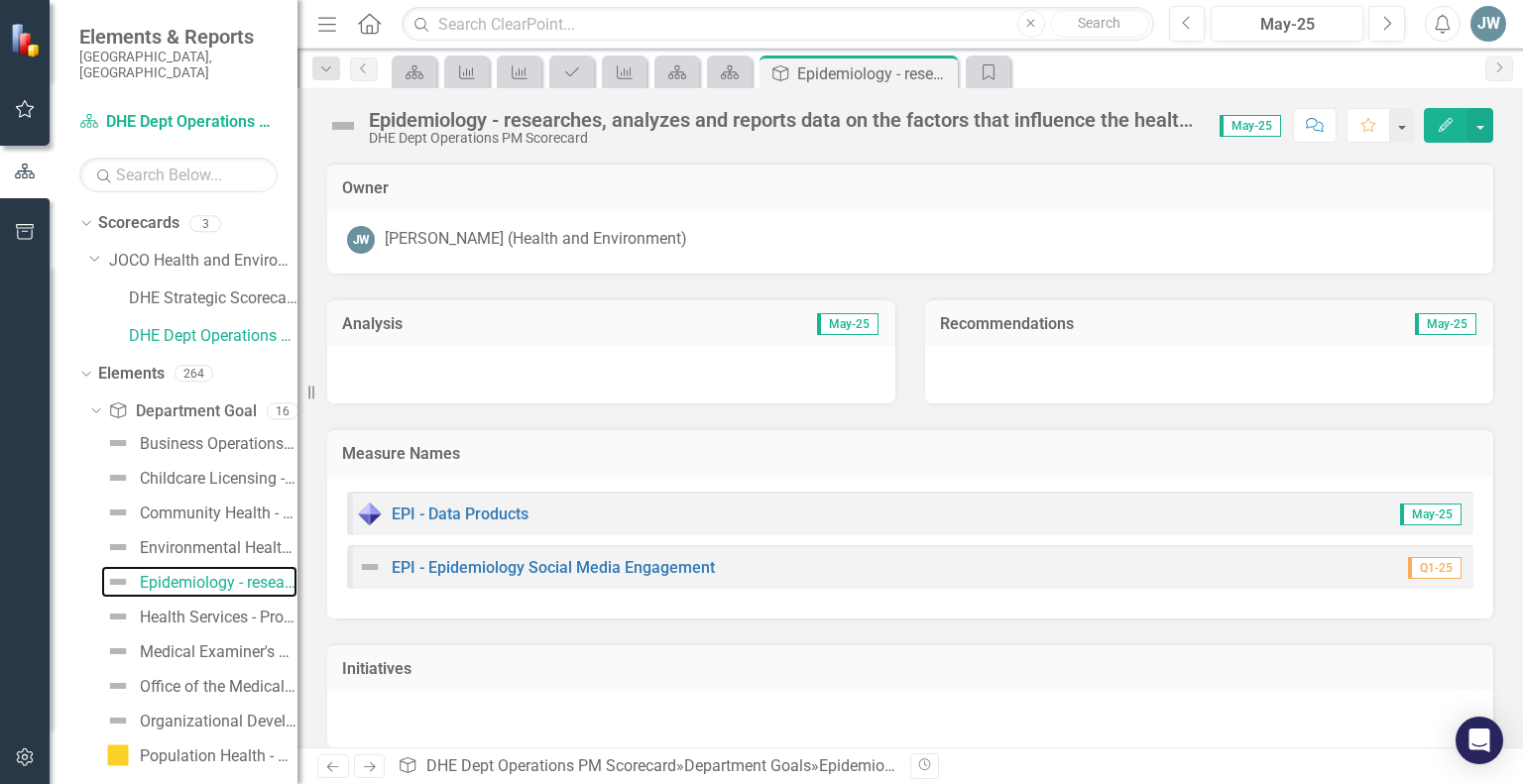 scroll, scrollTop: 20, scrollLeft: 0, axis: vertical 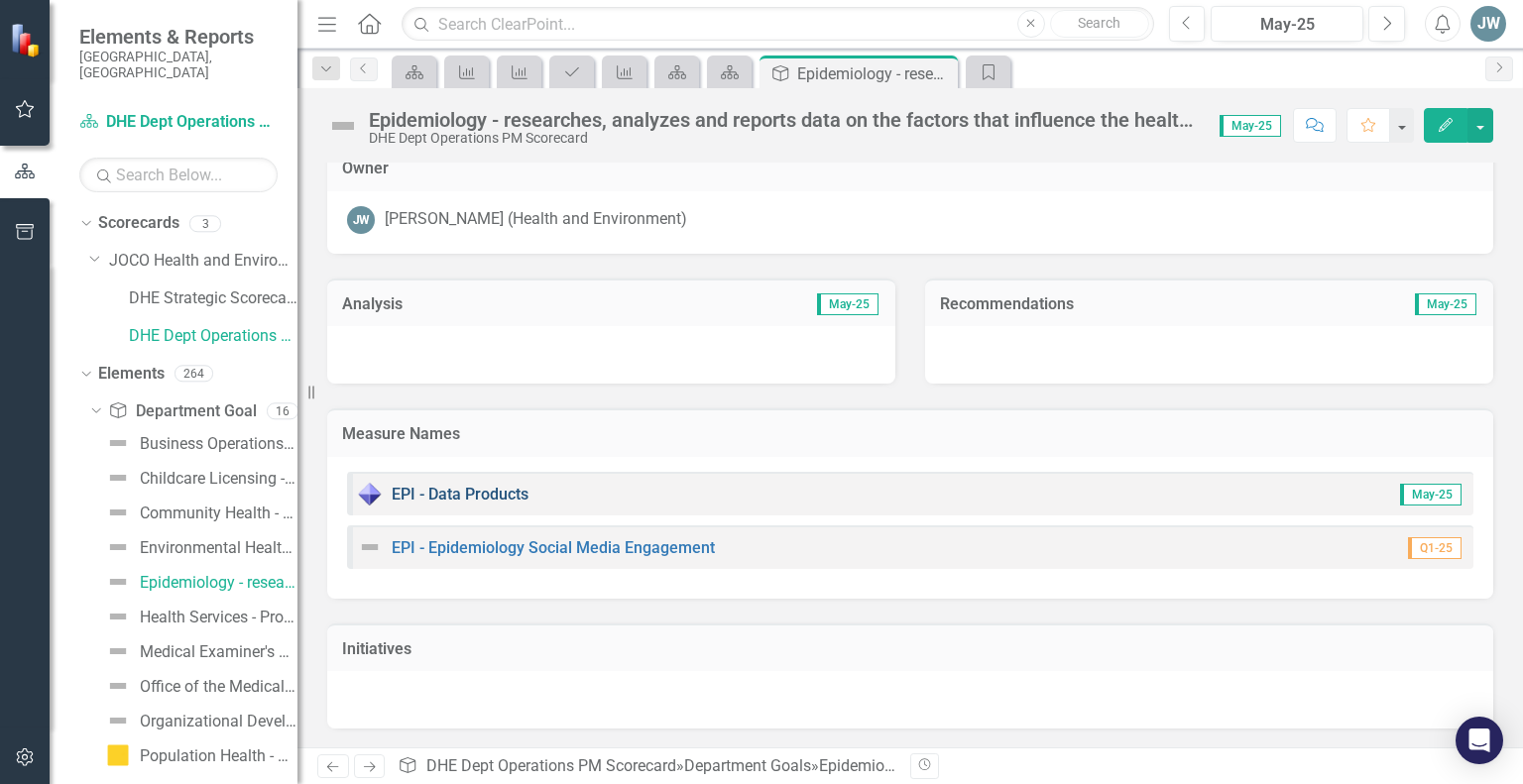 click on "EPI - Data Products" at bounding box center [460, 494] 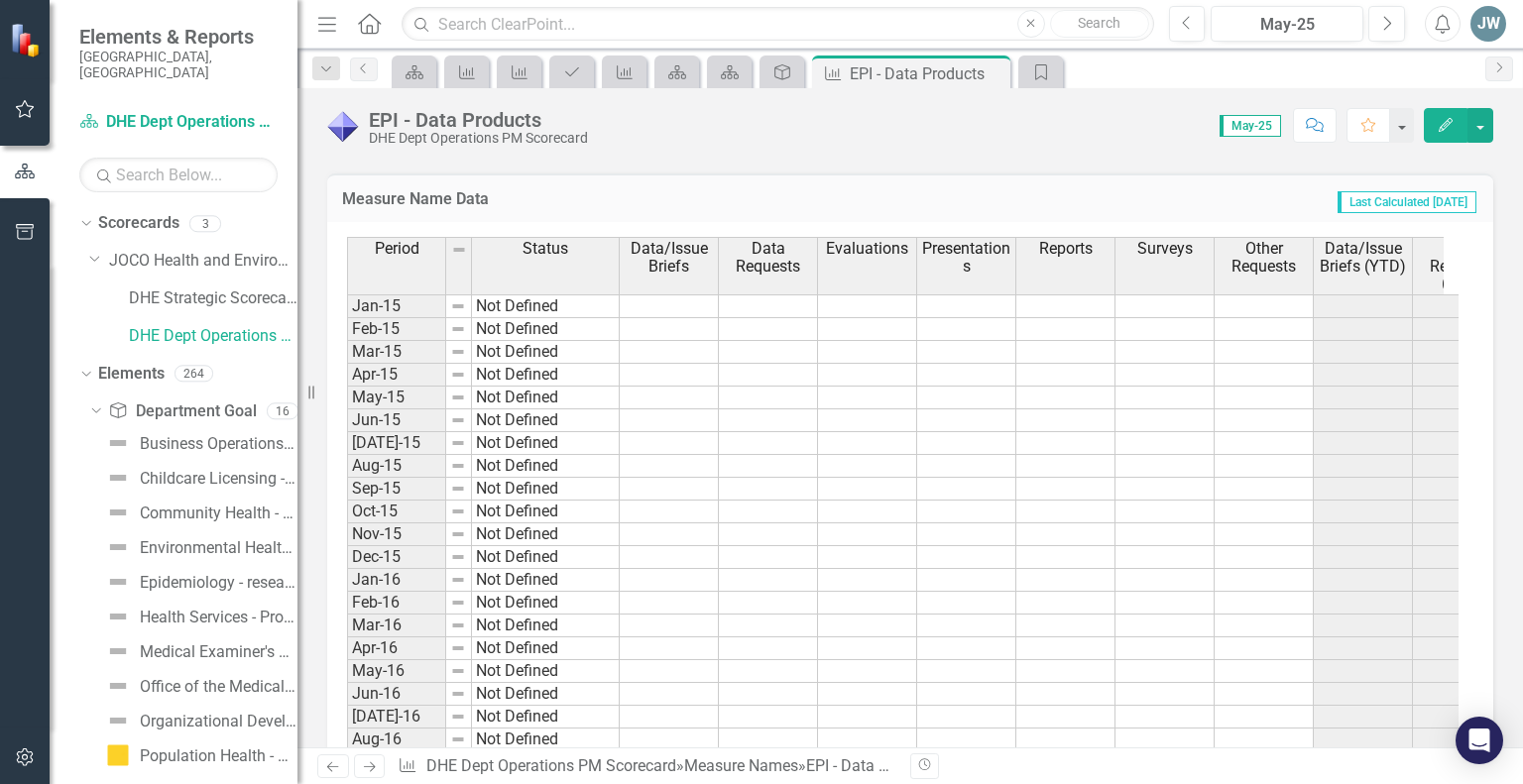 scroll, scrollTop: 1251, scrollLeft: 0, axis: vertical 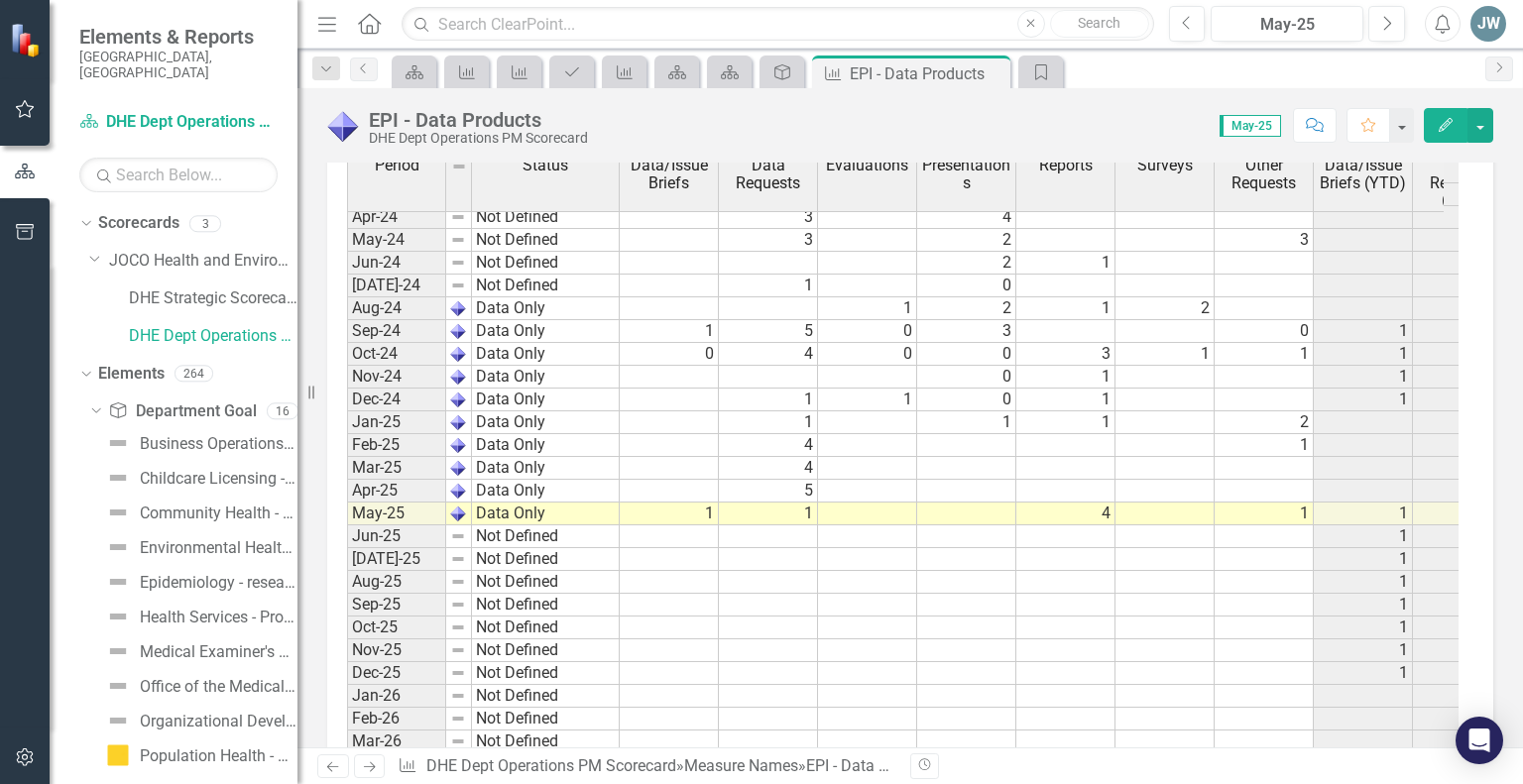 click on "Dec-23 Not Defined Jan-24 Not Defined Feb-24 Not Defined Mar-24 Not Defined Apr-24 Not Defined May-24 Not Defined Jun-24 Not Defined [DATE]-24 Not Defined Aug-24 Data Only Sep-24 Data Only Oct-24 Data Only Nov-24 Data Only Dec-24 Data Only Jan-25 Data Only Feb-25 Data Only Mar-25 Data Only Apr-25 Data Only May-25 Data Only Jun-25 Not Defined [DATE]-25 Not Defined Aug-25 Not Defined Sep-25 Not Defined Oct-25 Not Defined Nov-25 Not Defined Dec-25 Not Defined Jan-26 Not Defined Feb-26 Not Defined Mar-26 Not Defined Apr-26 Not Defined May-26 Not Defined Jun-26 Not Defined [DATE]-26 Not Defined Aug-26 Not Defined Sep-26 Not Defined Oct-26 Not Defined Nov-26 Not Defined Dec-26 Not Defined" at bounding box center (483, 536) 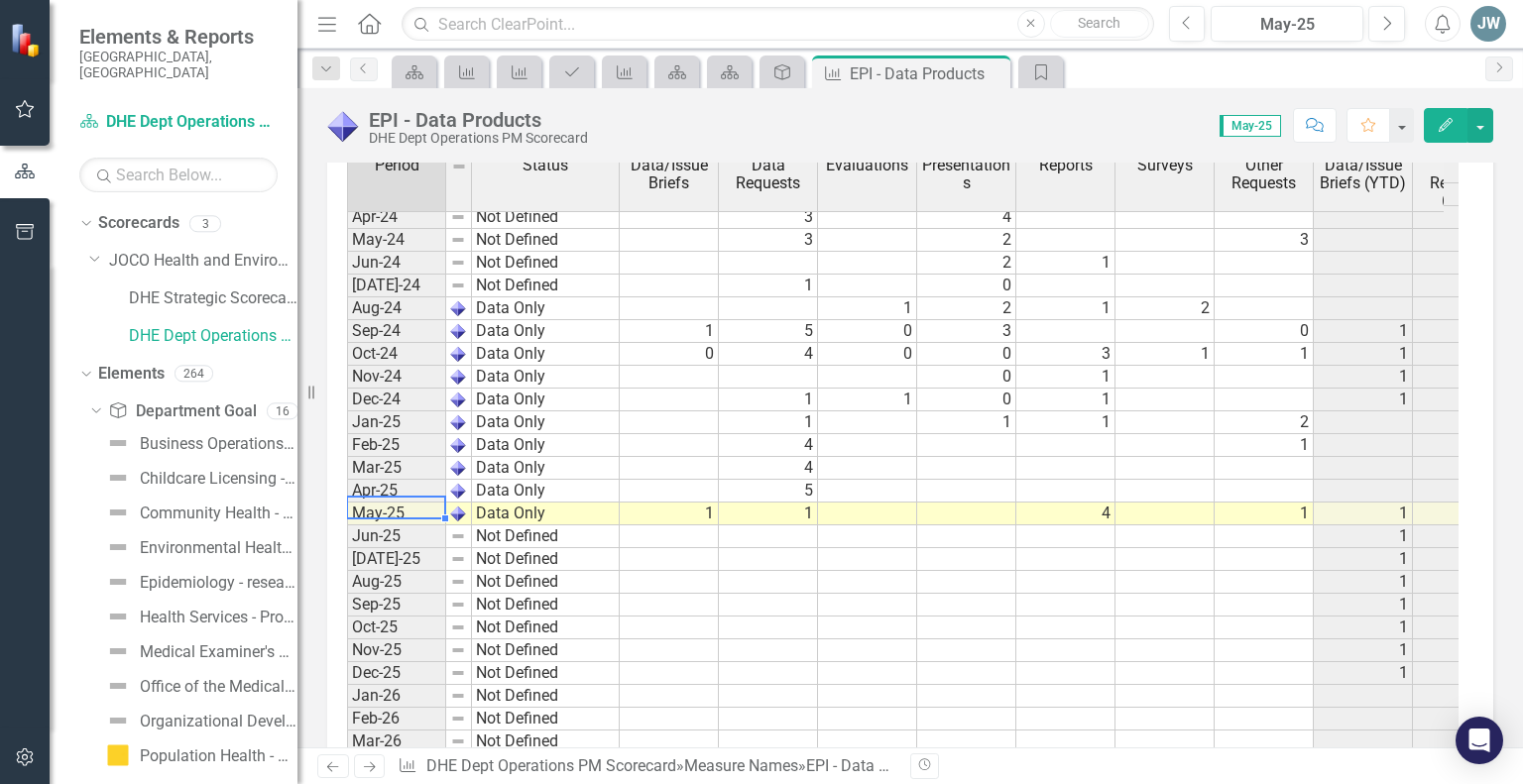 click on "May-25" at bounding box center (397, 513) 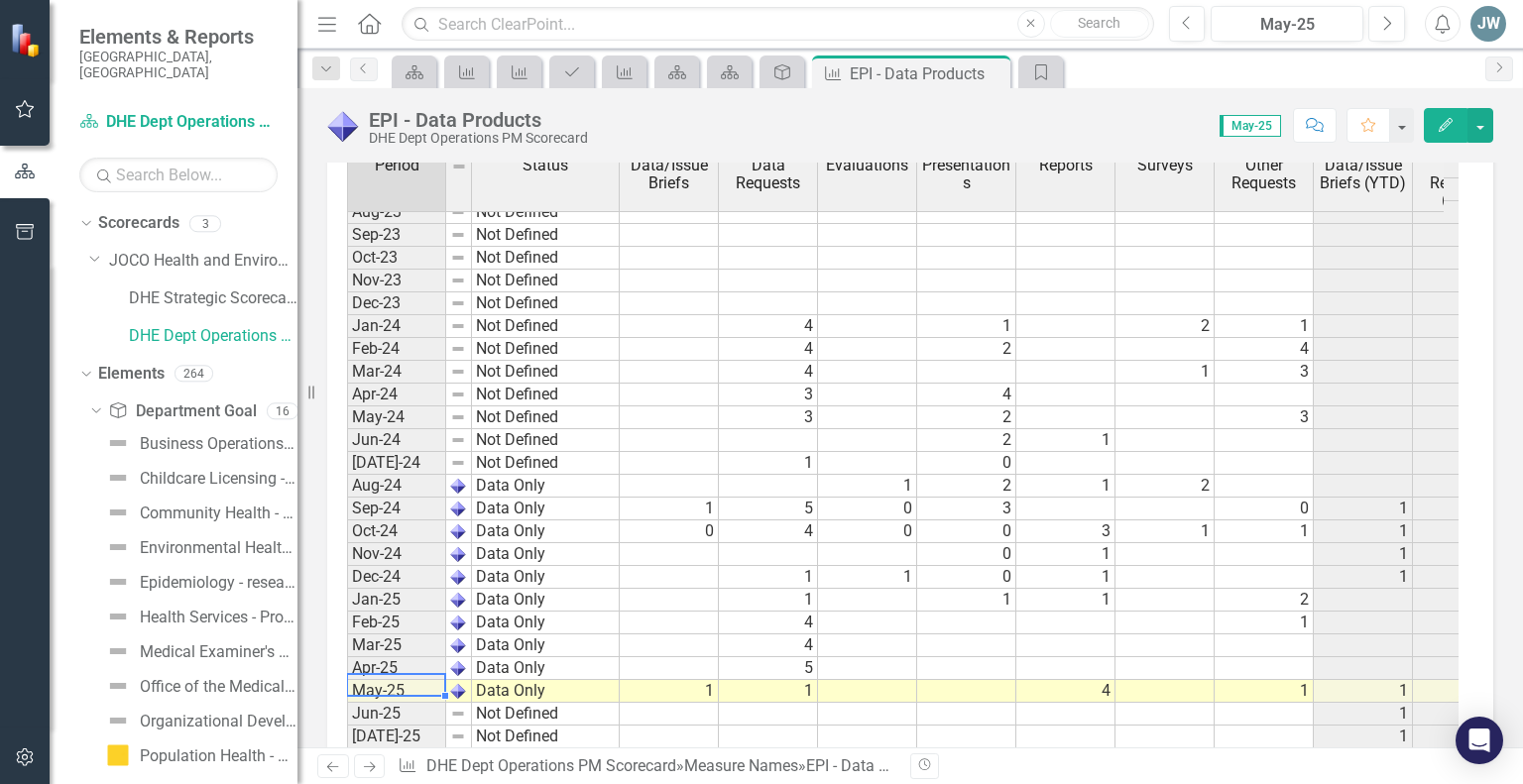 scroll, scrollTop: 2301, scrollLeft: 0, axis: vertical 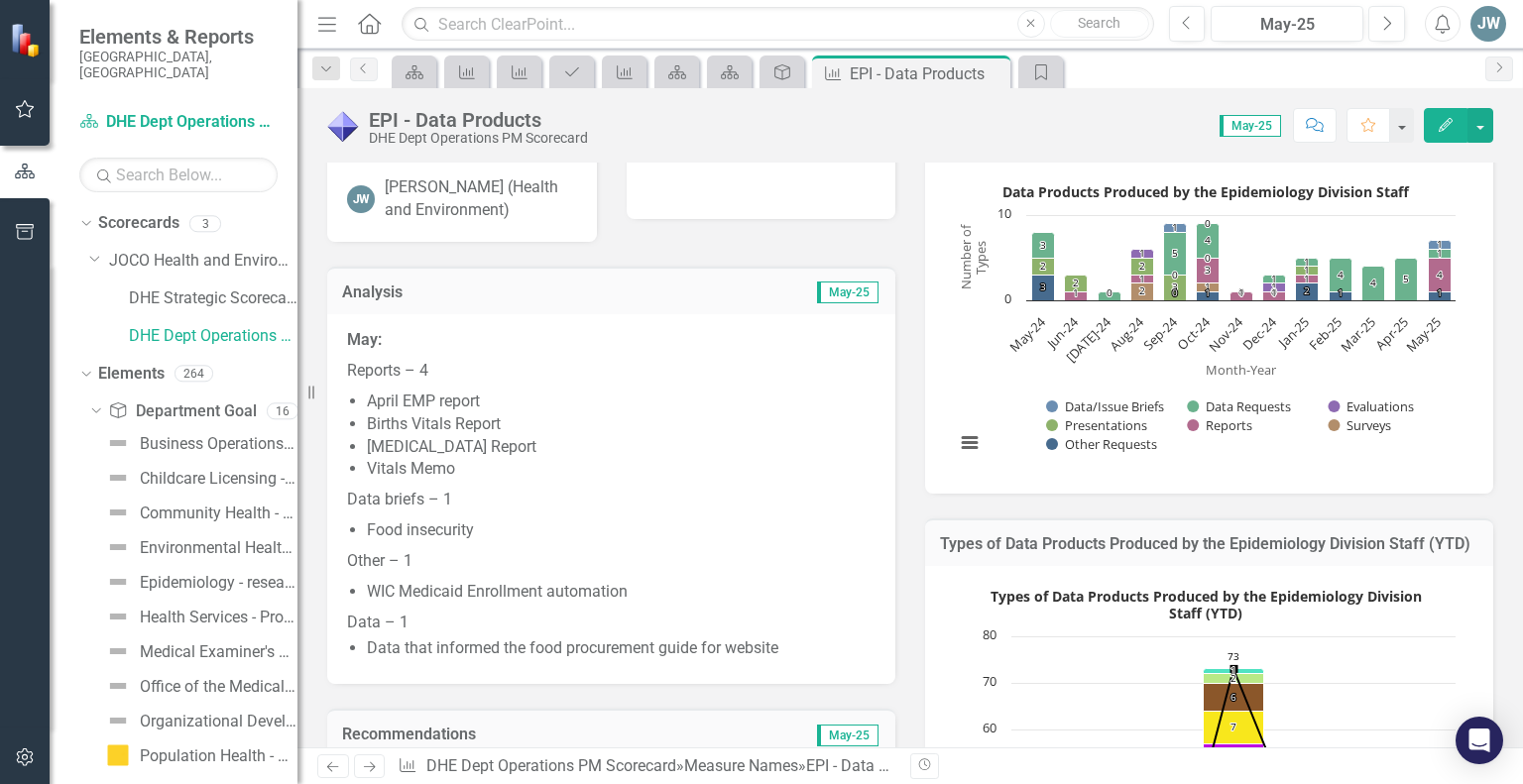 click on "May-25" at bounding box center [848, 292] 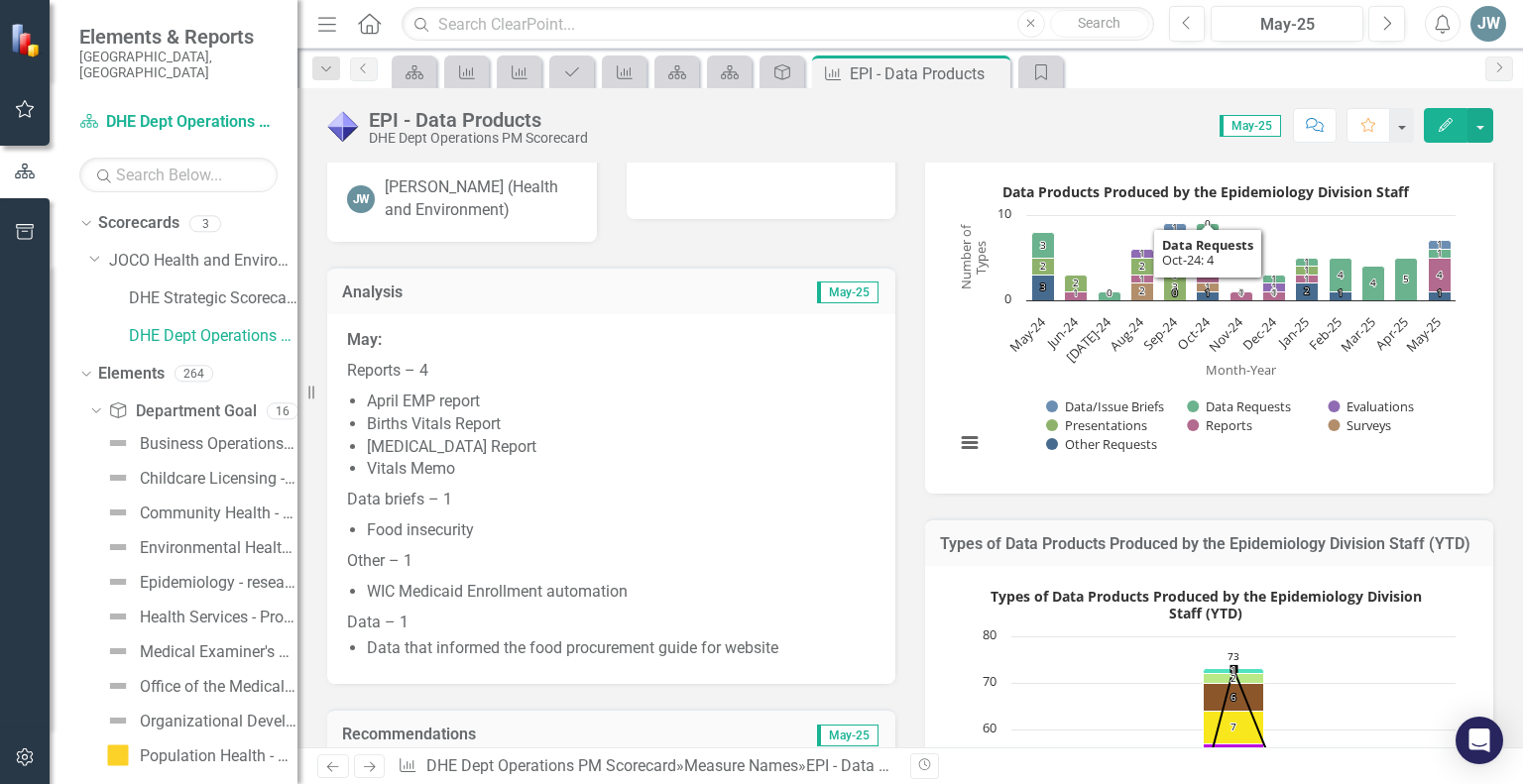 click on "May-25" at bounding box center [1250, 126] 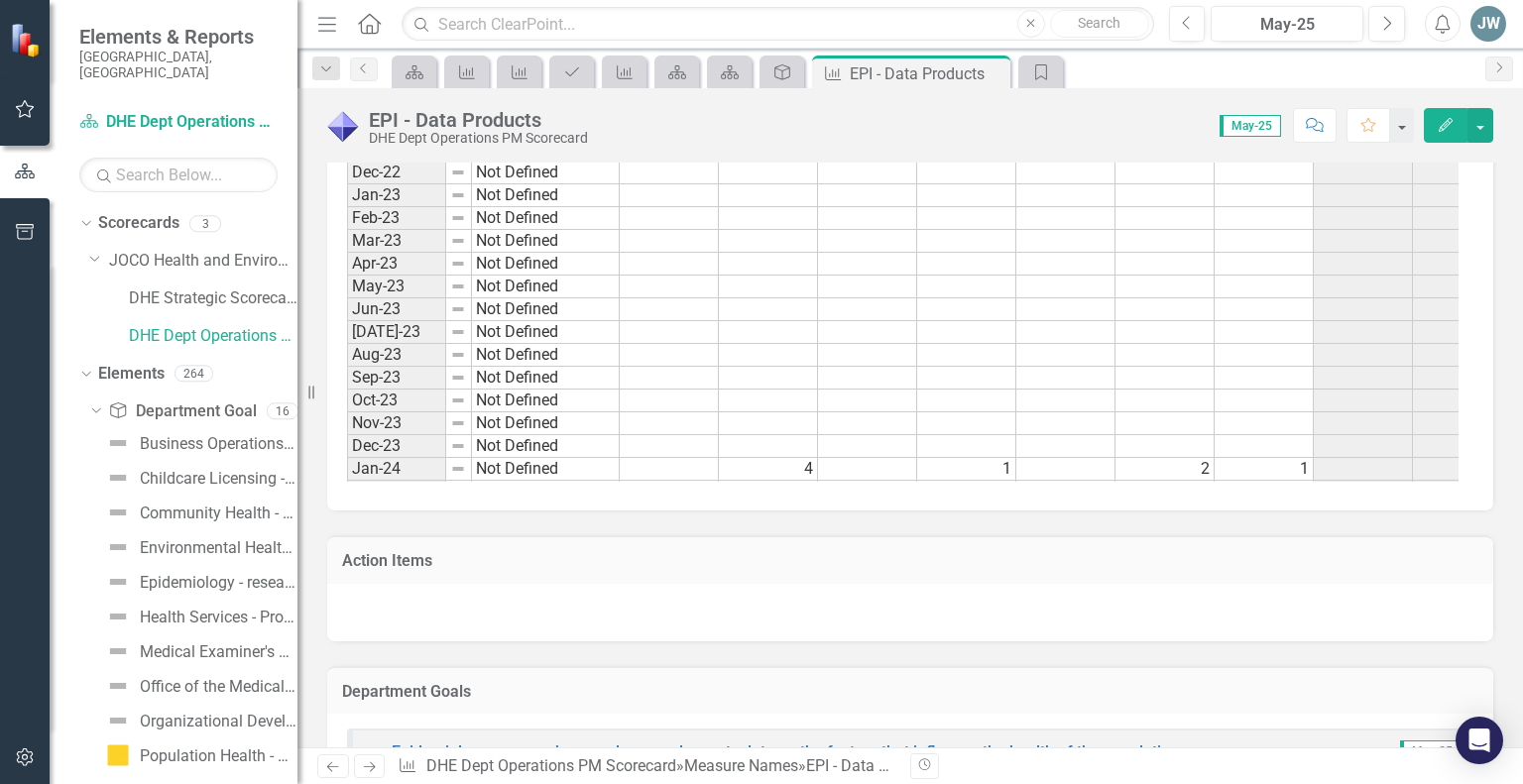 scroll, scrollTop: 1709, scrollLeft: 0, axis: vertical 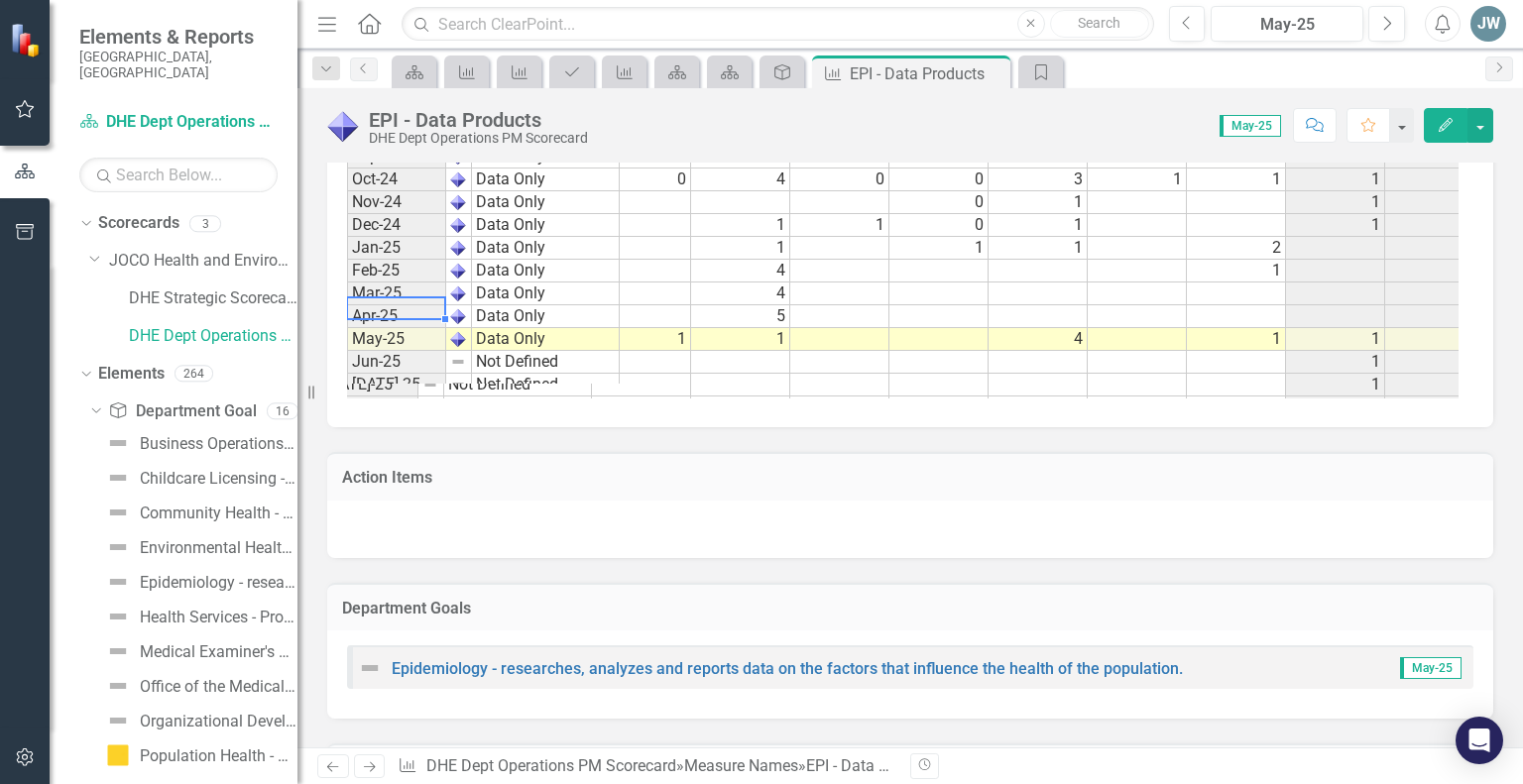 click on "Apr-25" at bounding box center [397, 316] 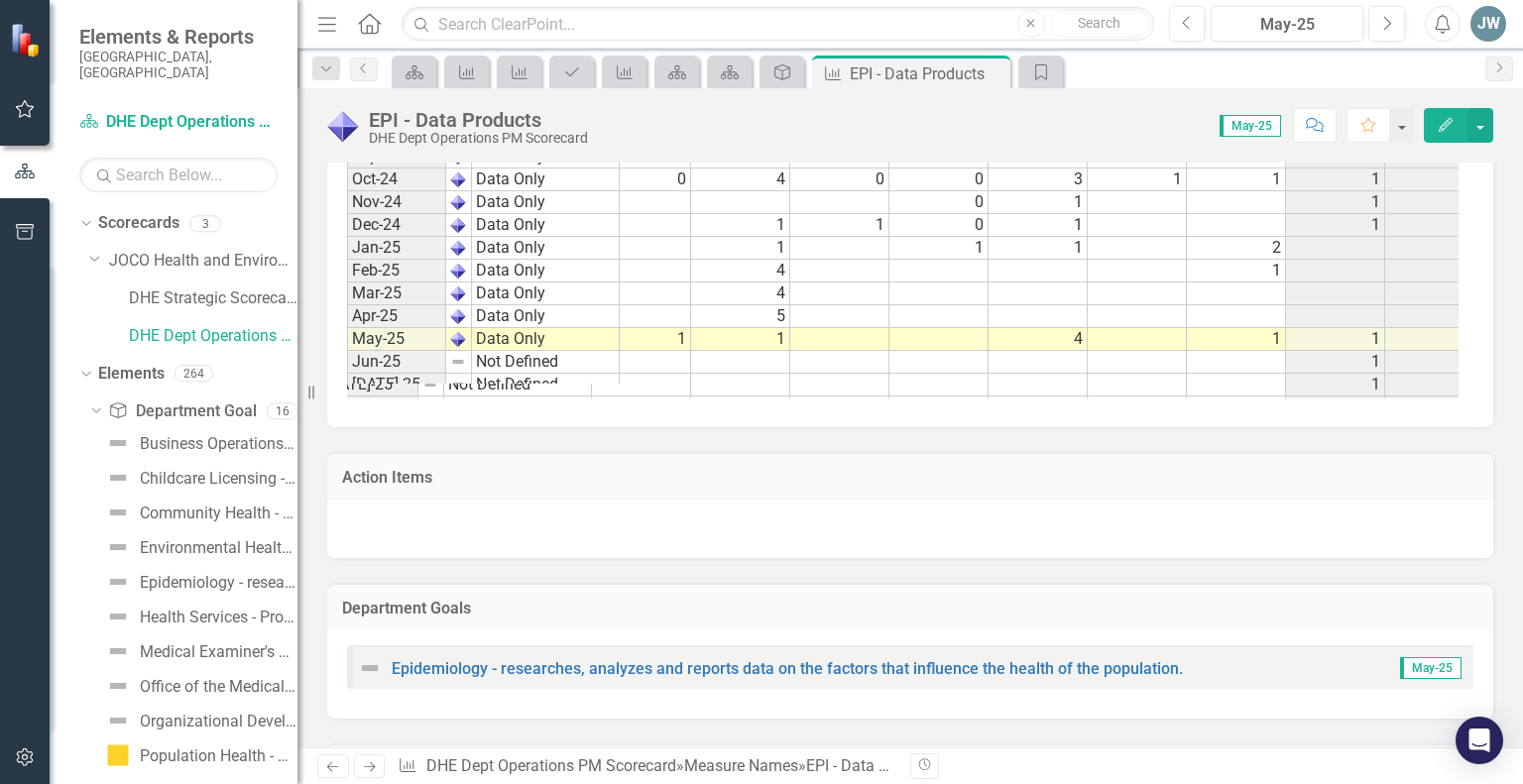 click on "May-25" at bounding box center (1250, 126) 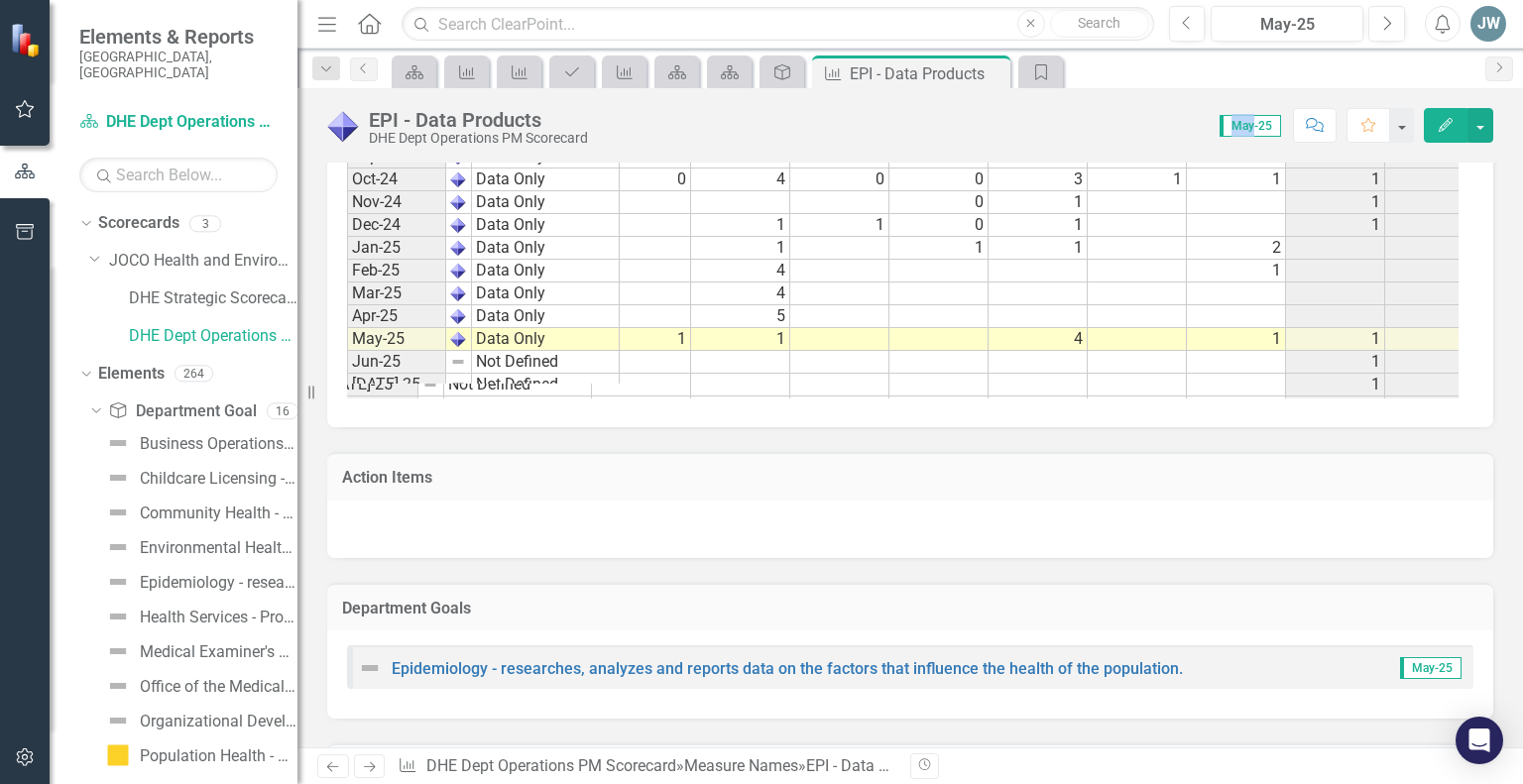 click on "May-25" at bounding box center (1250, 126) 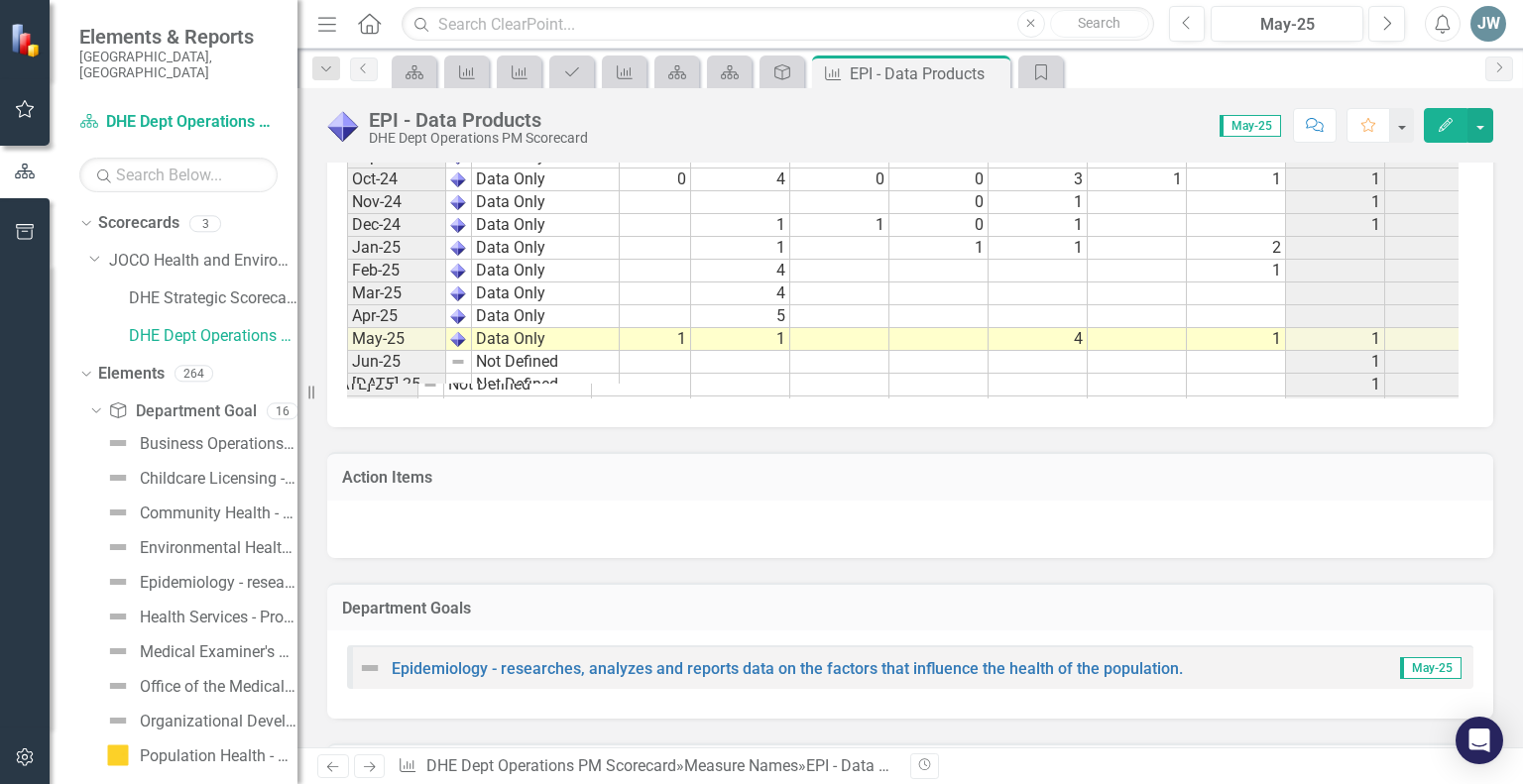 click at bounding box center [458, 316] 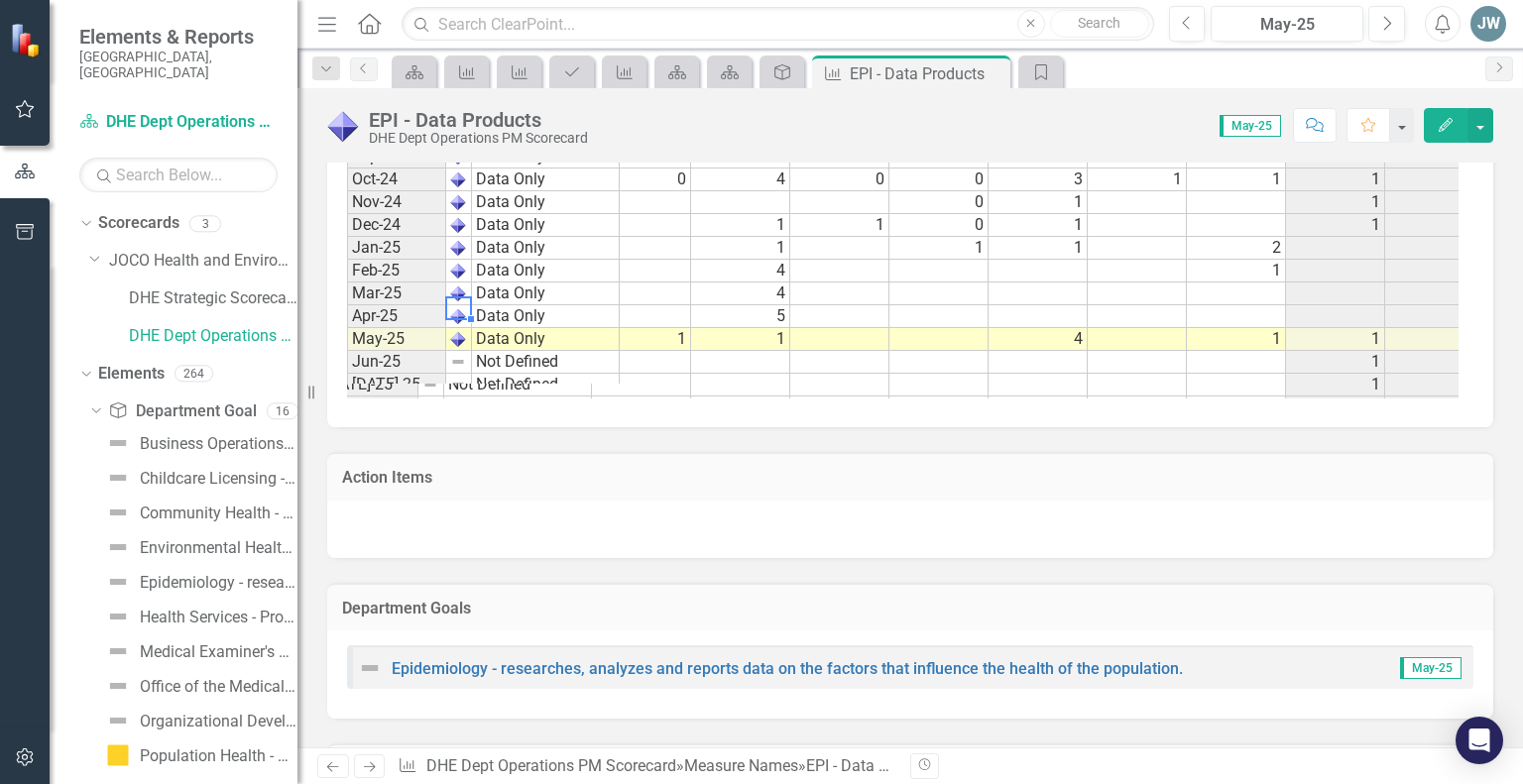 click at bounding box center [458, 316] 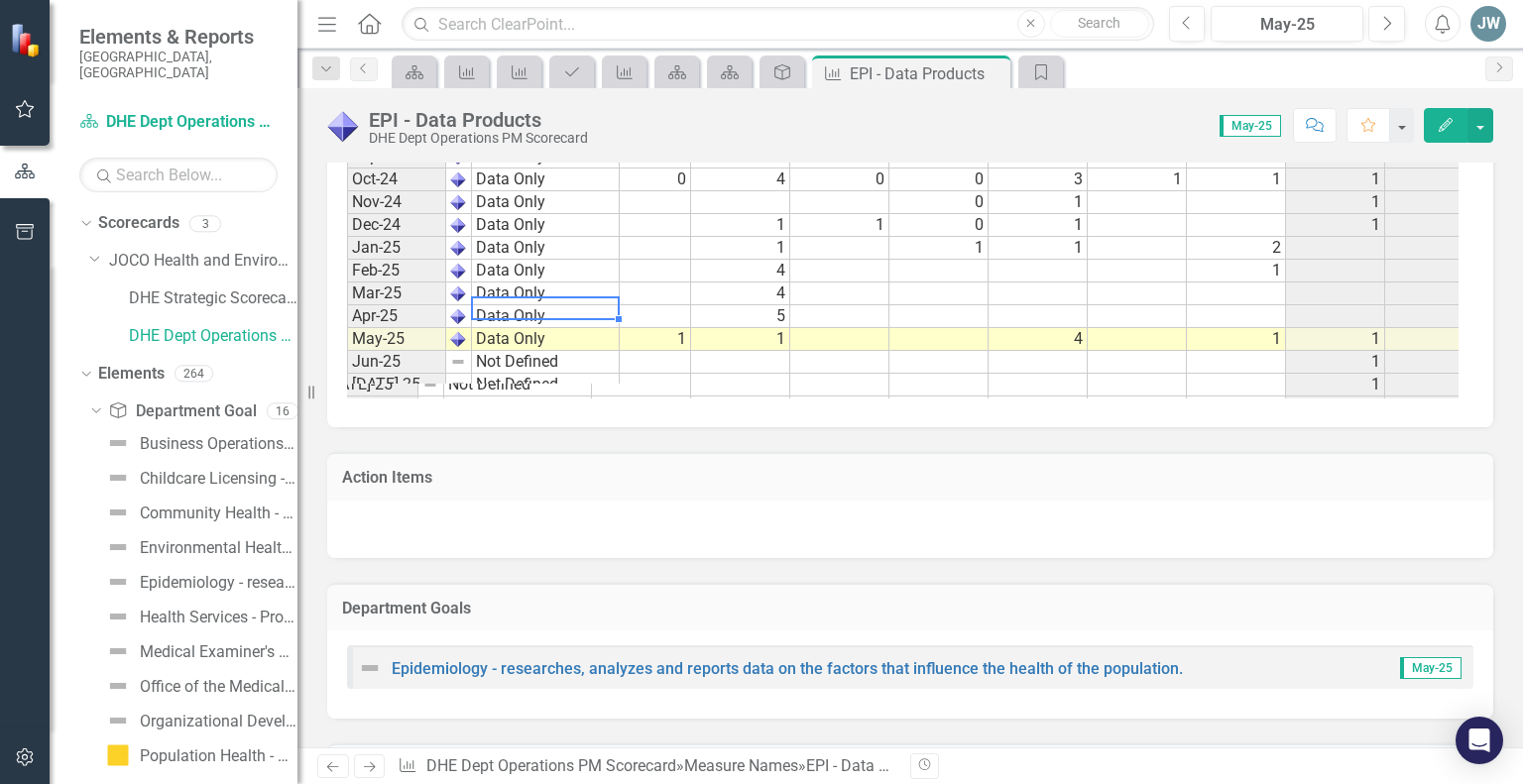 click on "Data Only" at bounding box center (545, 316) 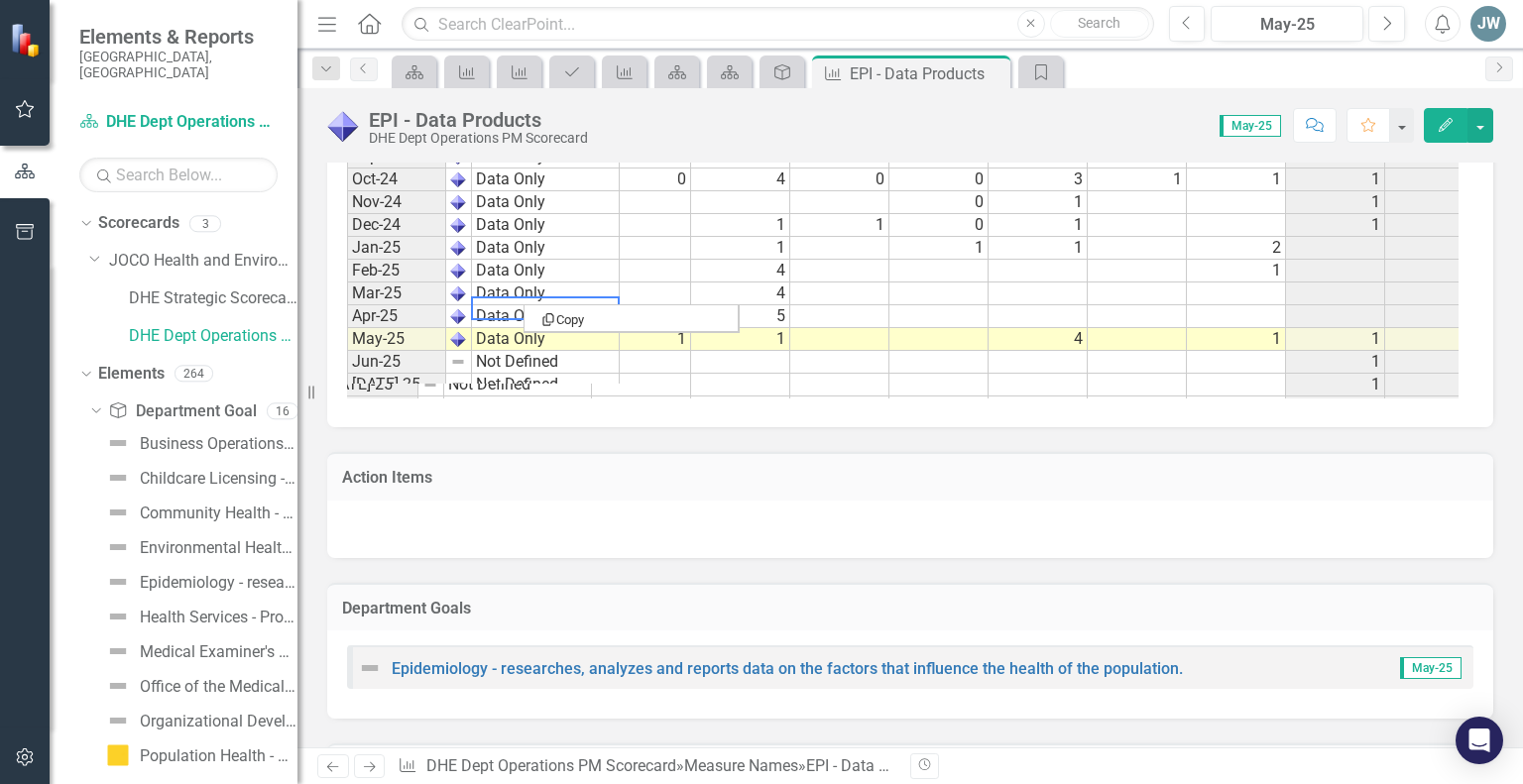 click on "Data Only" at bounding box center (545, 316) 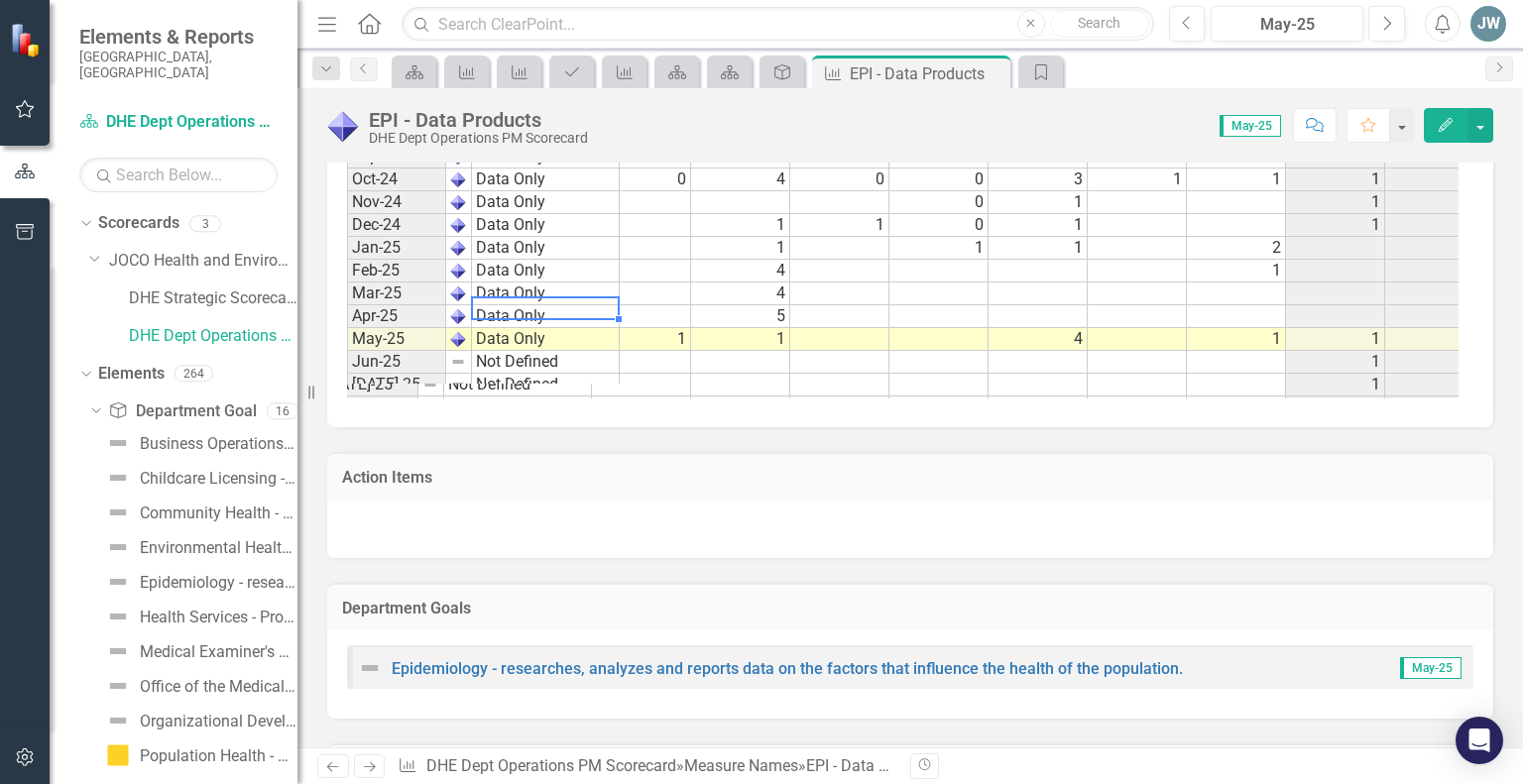 click on "1" at bounding box center (741, 339) 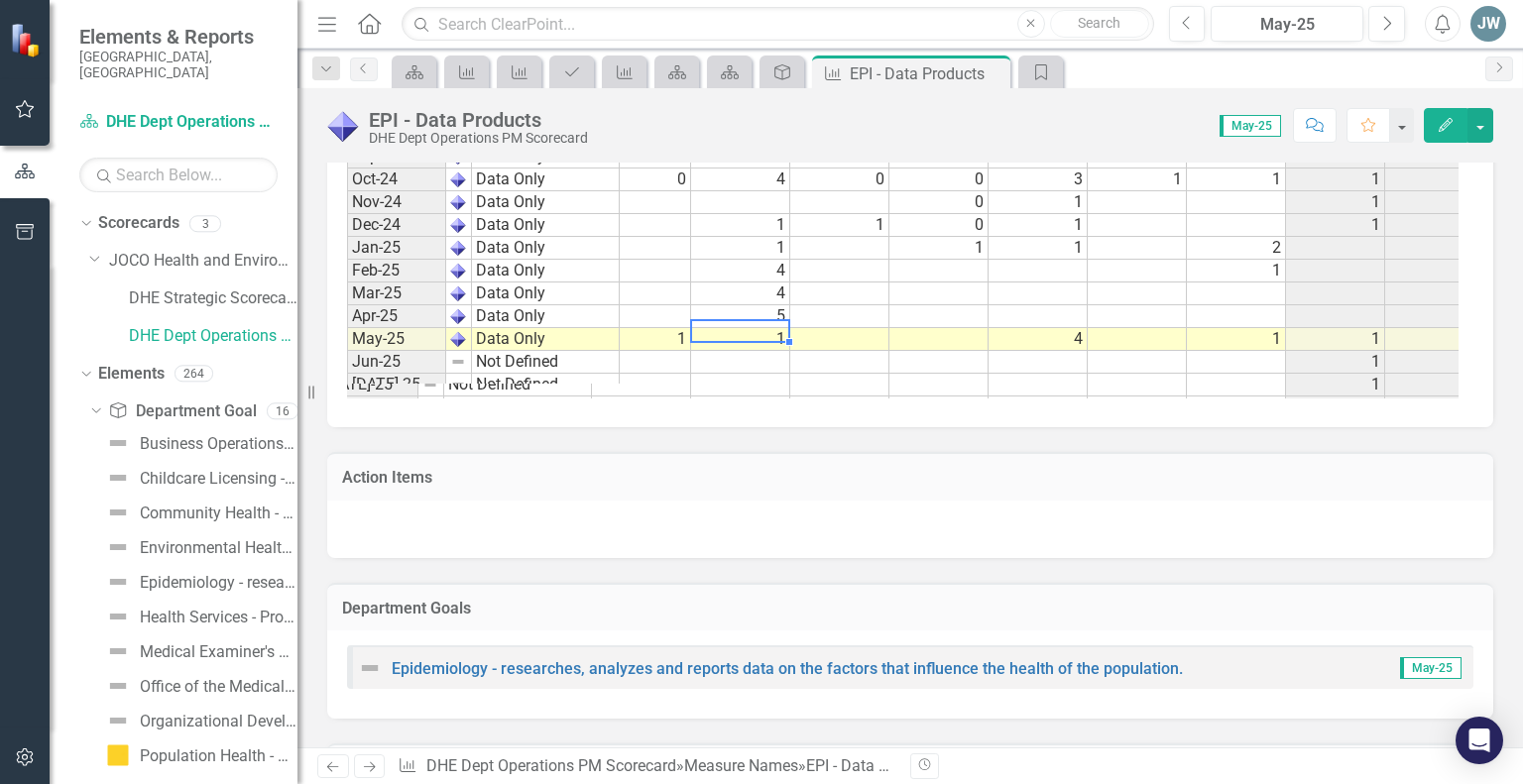 click on "4" at bounding box center (741, 293) 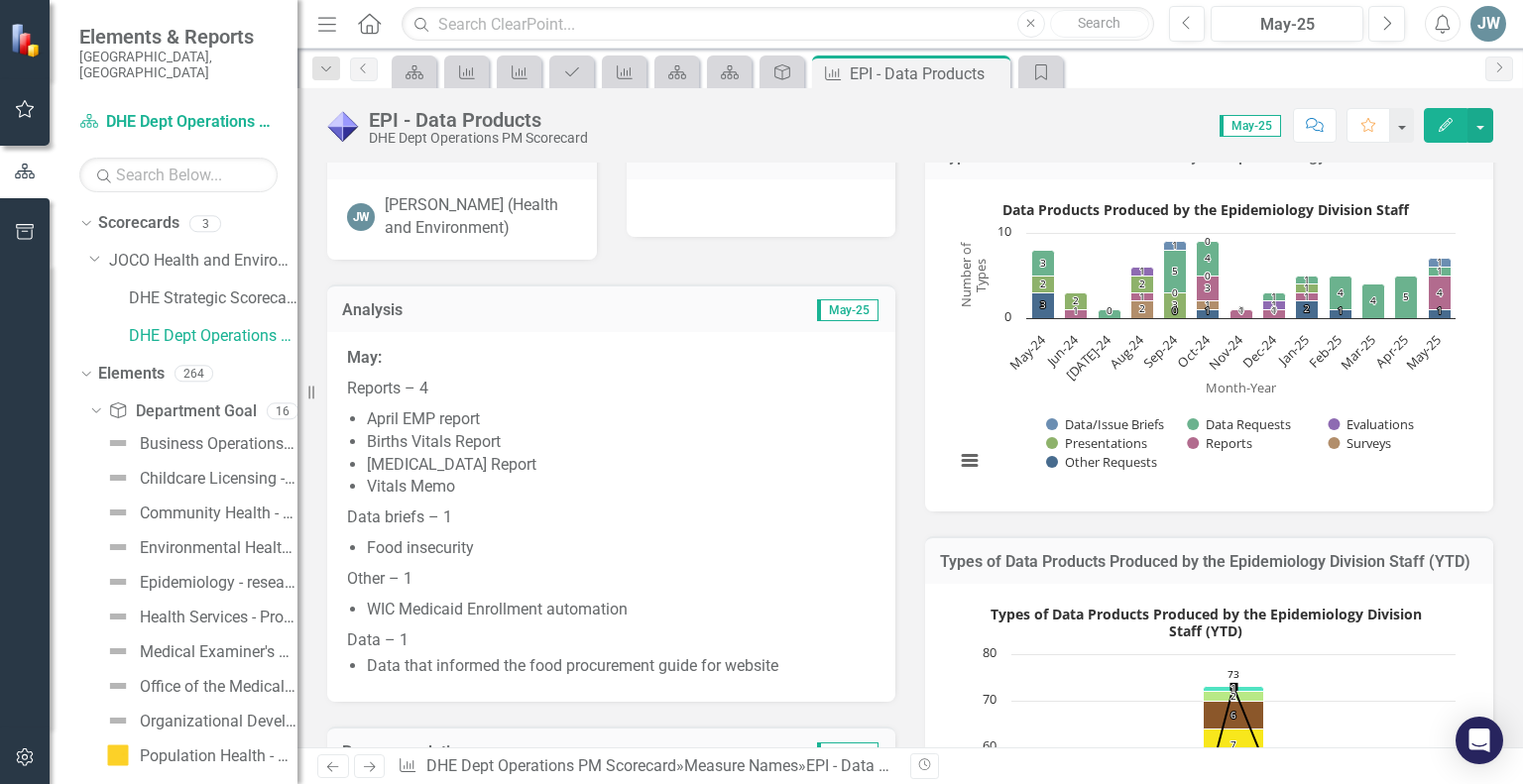click on "Analysis" at bounding box center (473, 310) 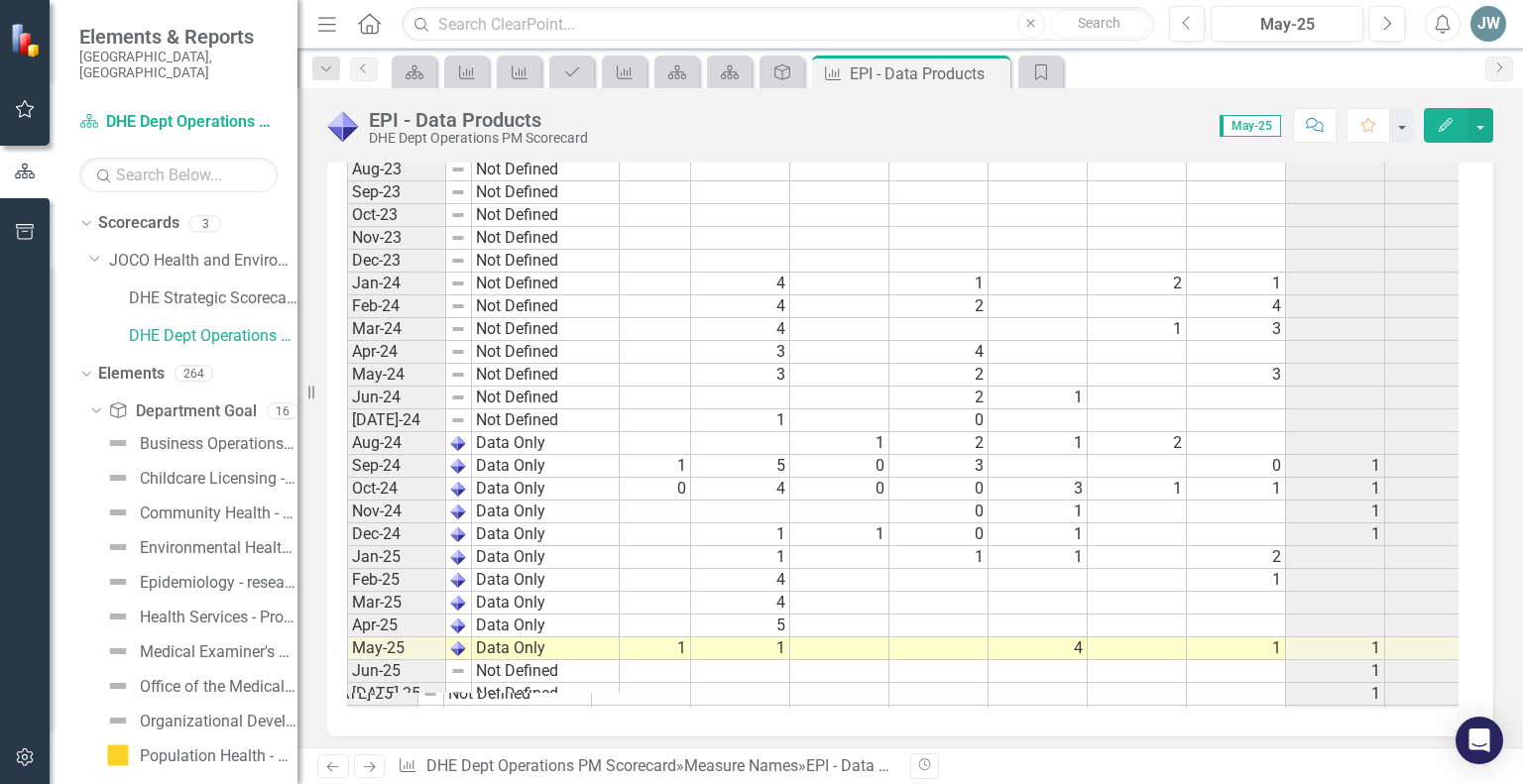 scroll, scrollTop: 1397, scrollLeft: 0, axis: vertical 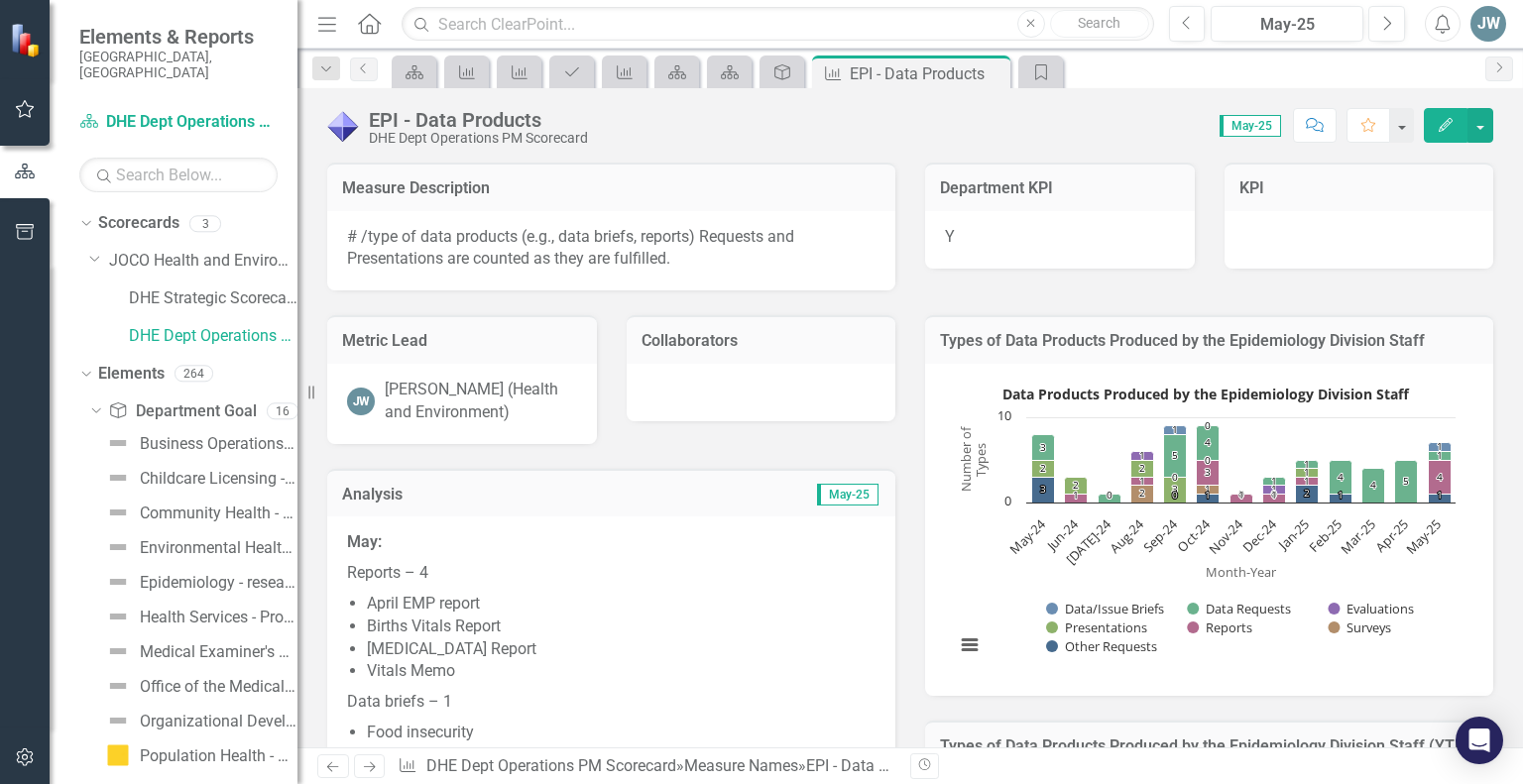click on "May-25" at bounding box center [743, 497] 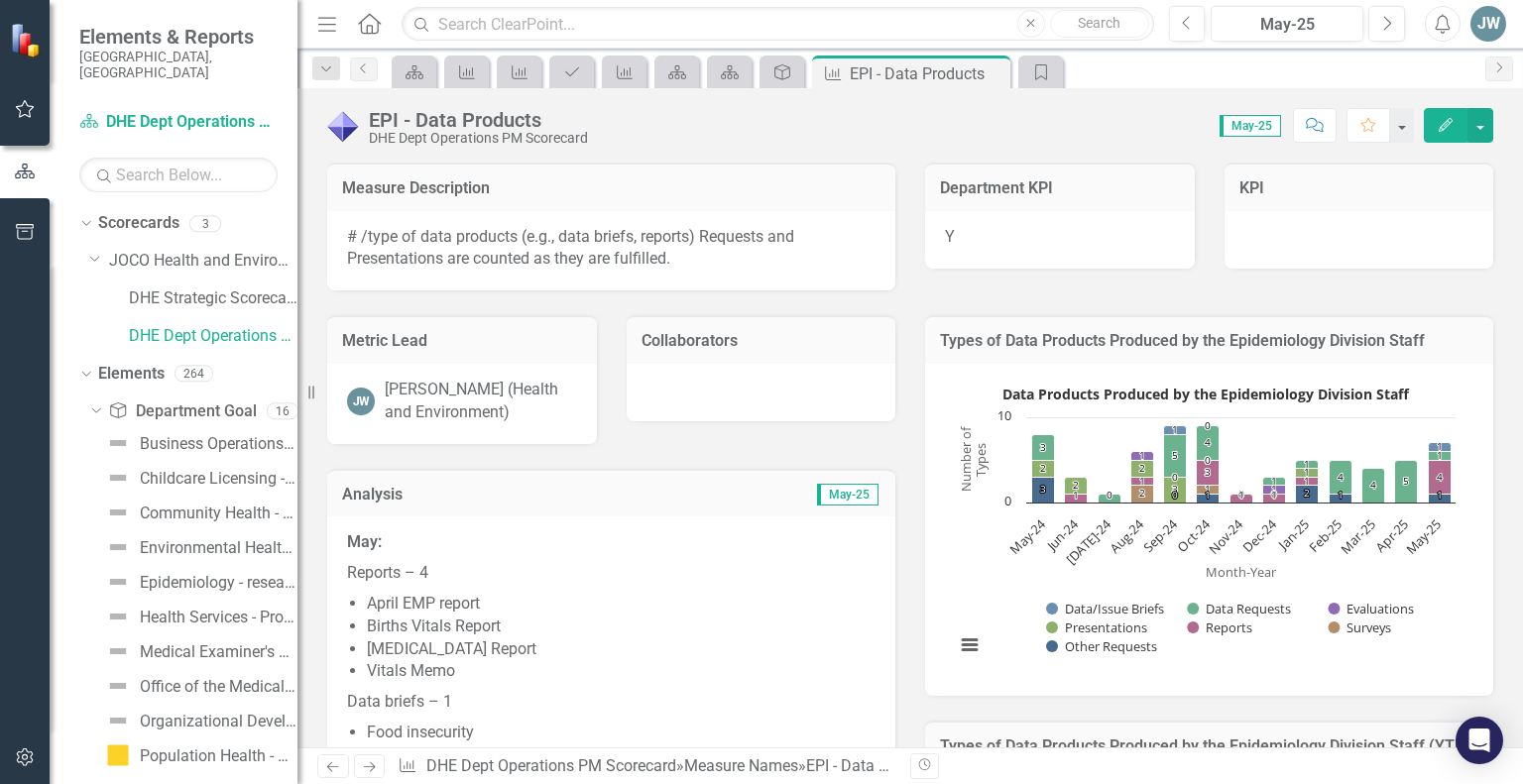 click on "May-25" at bounding box center [1250, 126] 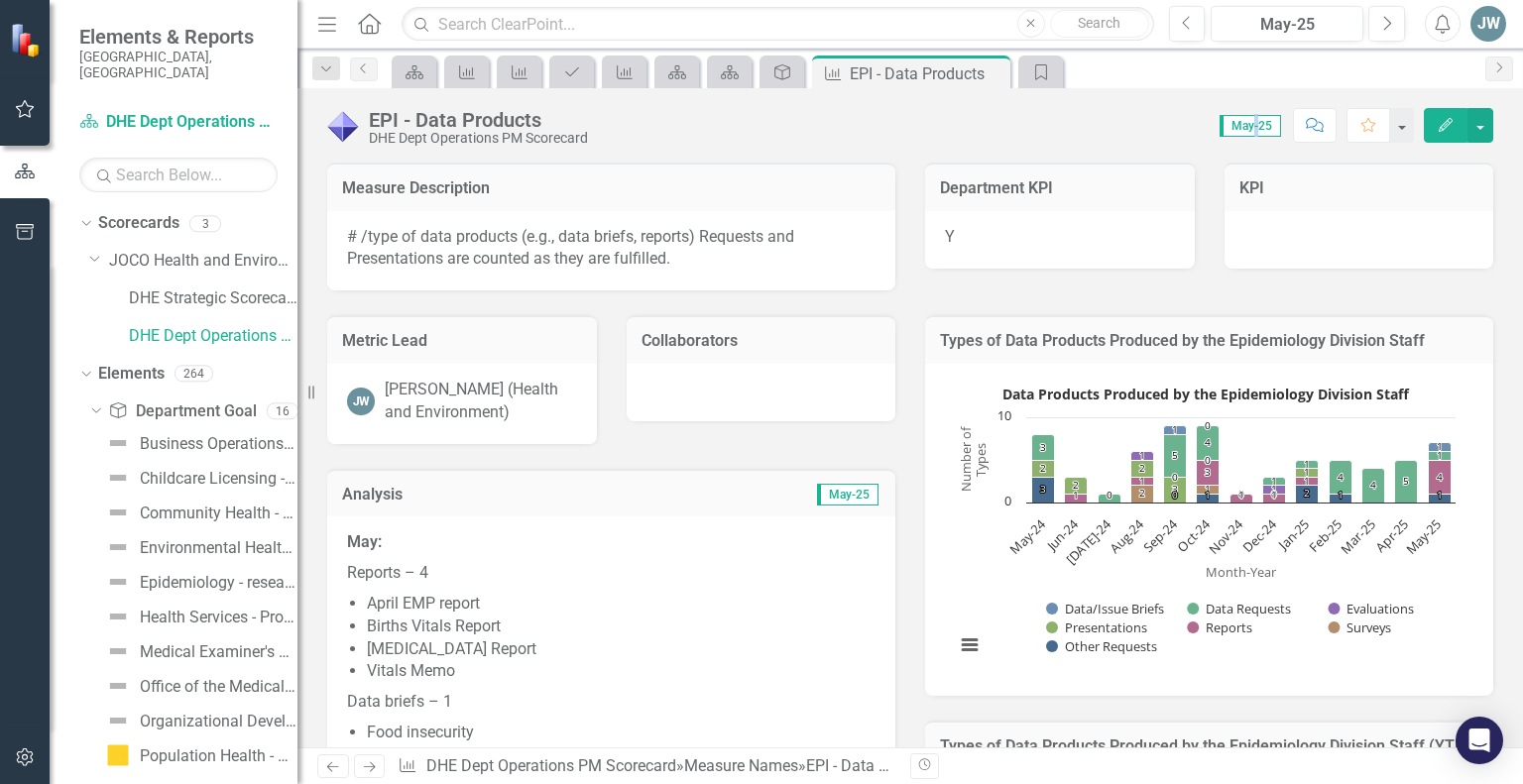 click on "May-25" at bounding box center [1250, 126] 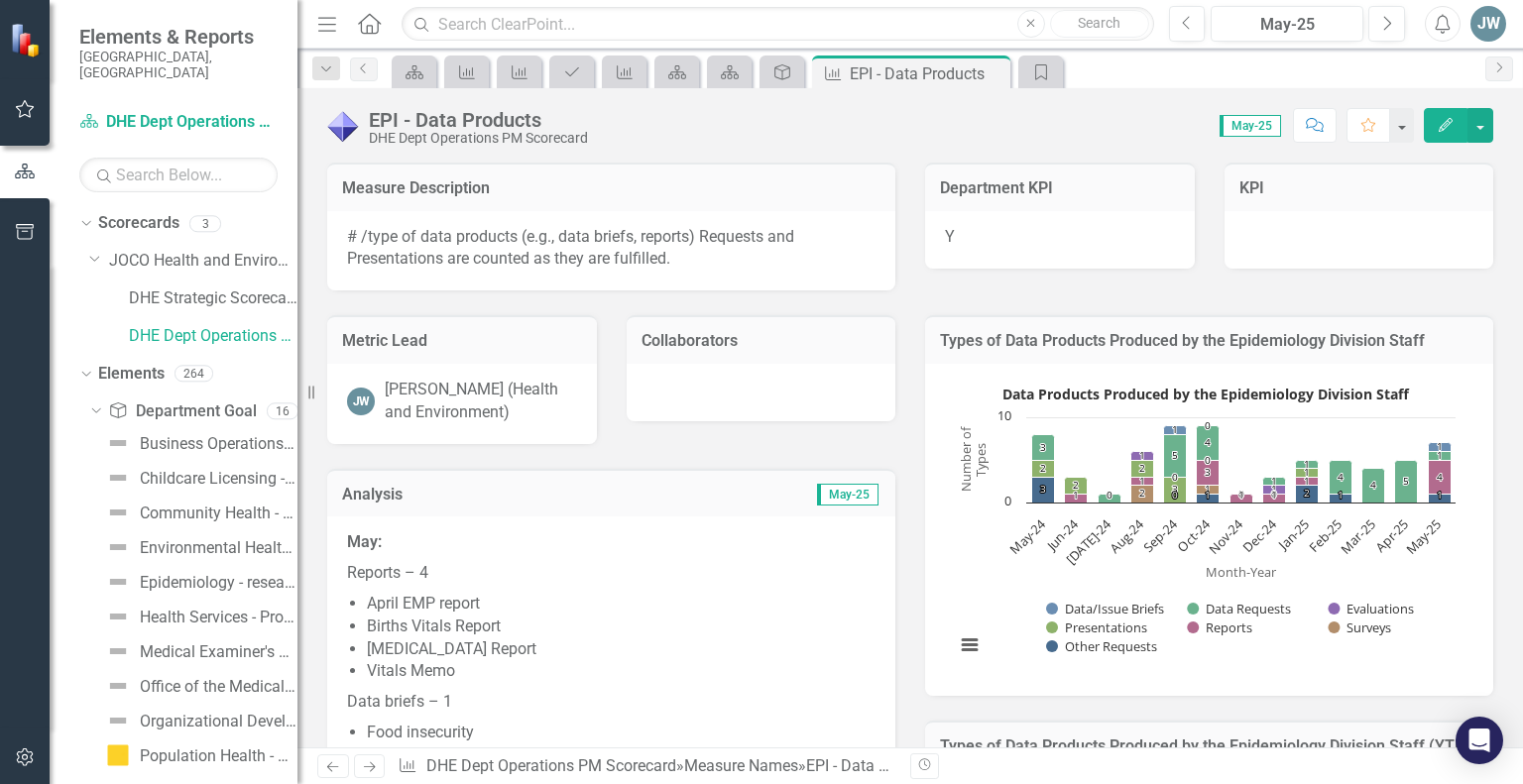 click on "May-25" at bounding box center (1250, 126) 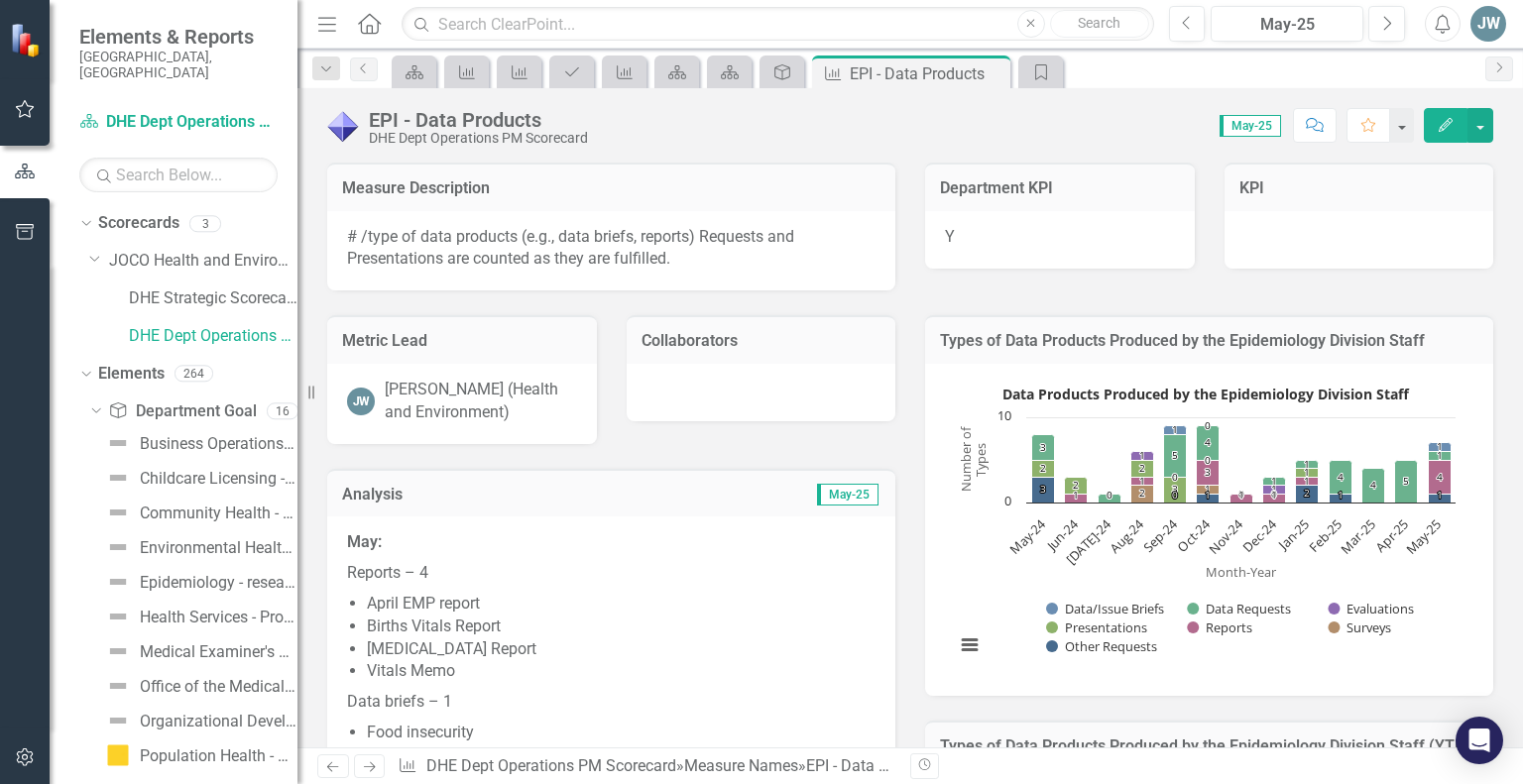 click on "Edit" at bounding box center (1446, 125) 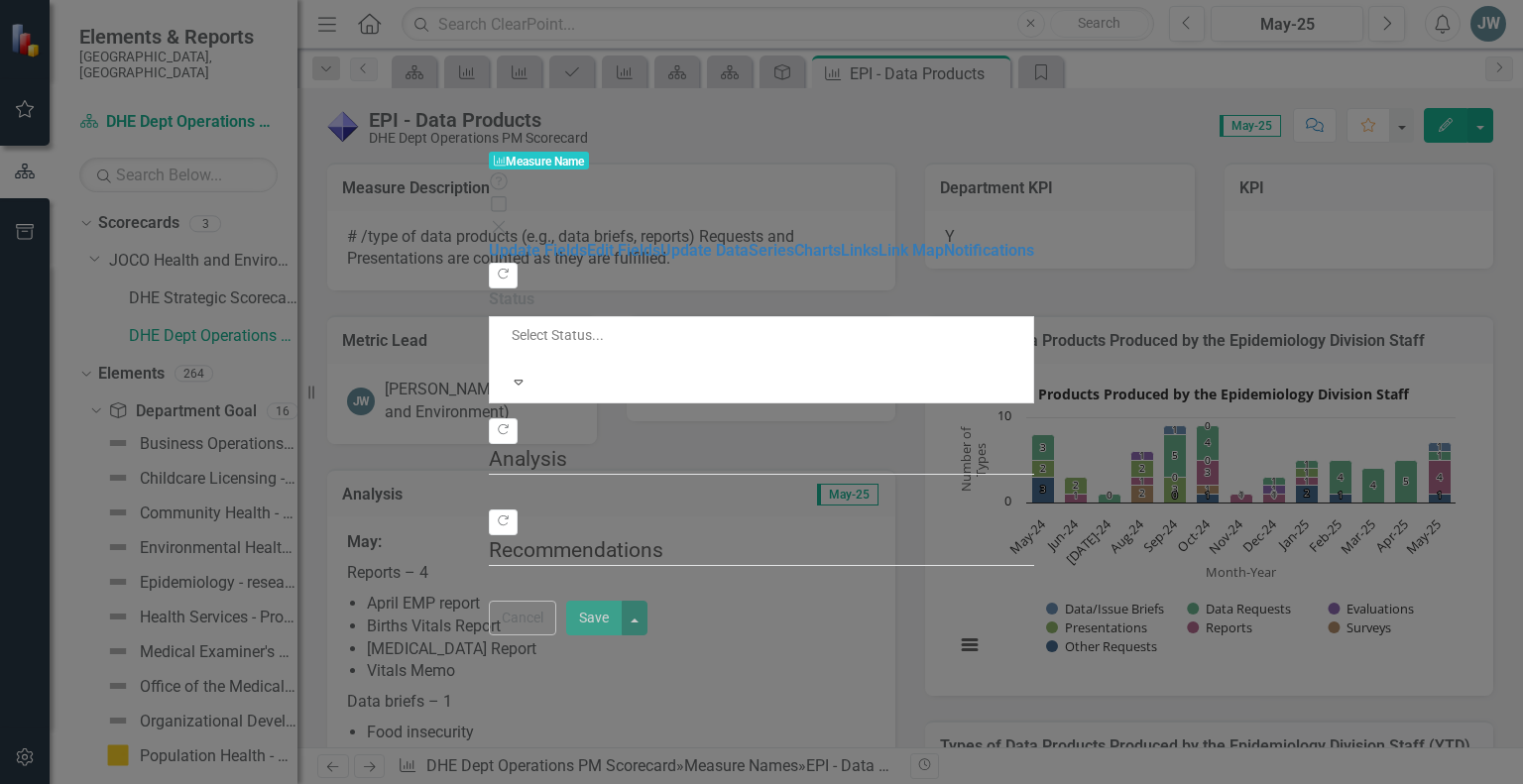 click on "Close" 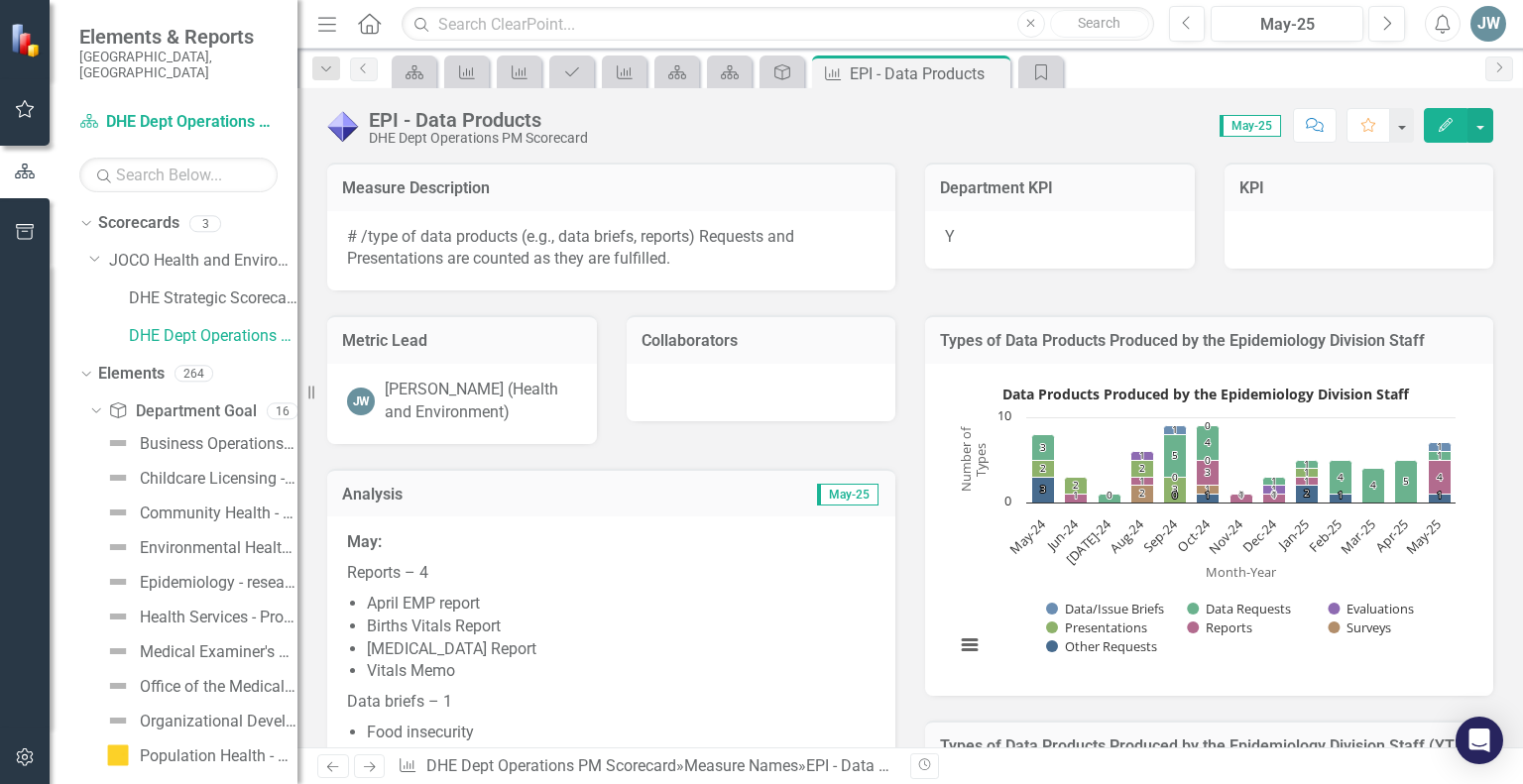 click on "May-25" at bounding box center [1250, 126] 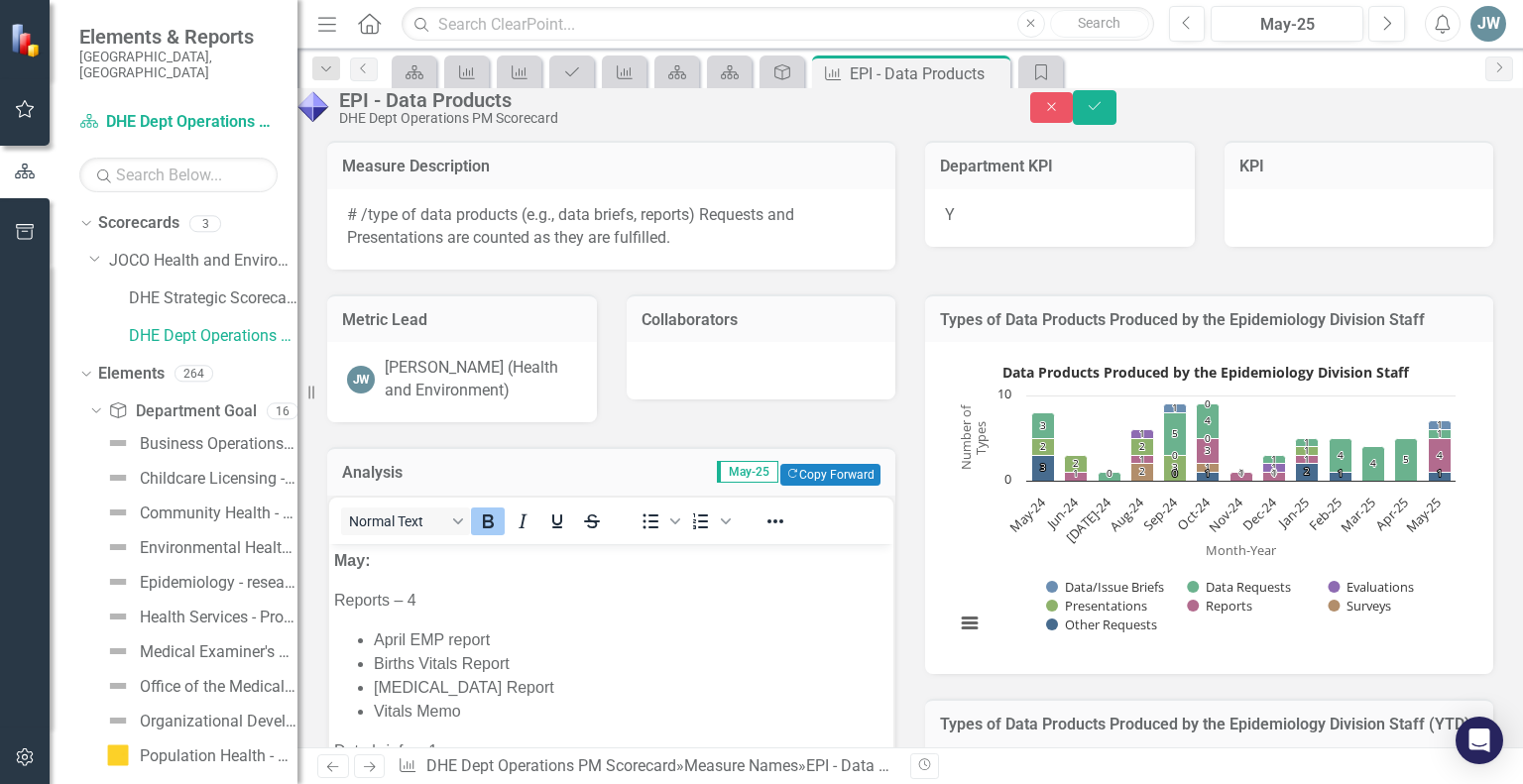 scroll, scrollTop: 0, scrollLeft: 0, axis: both 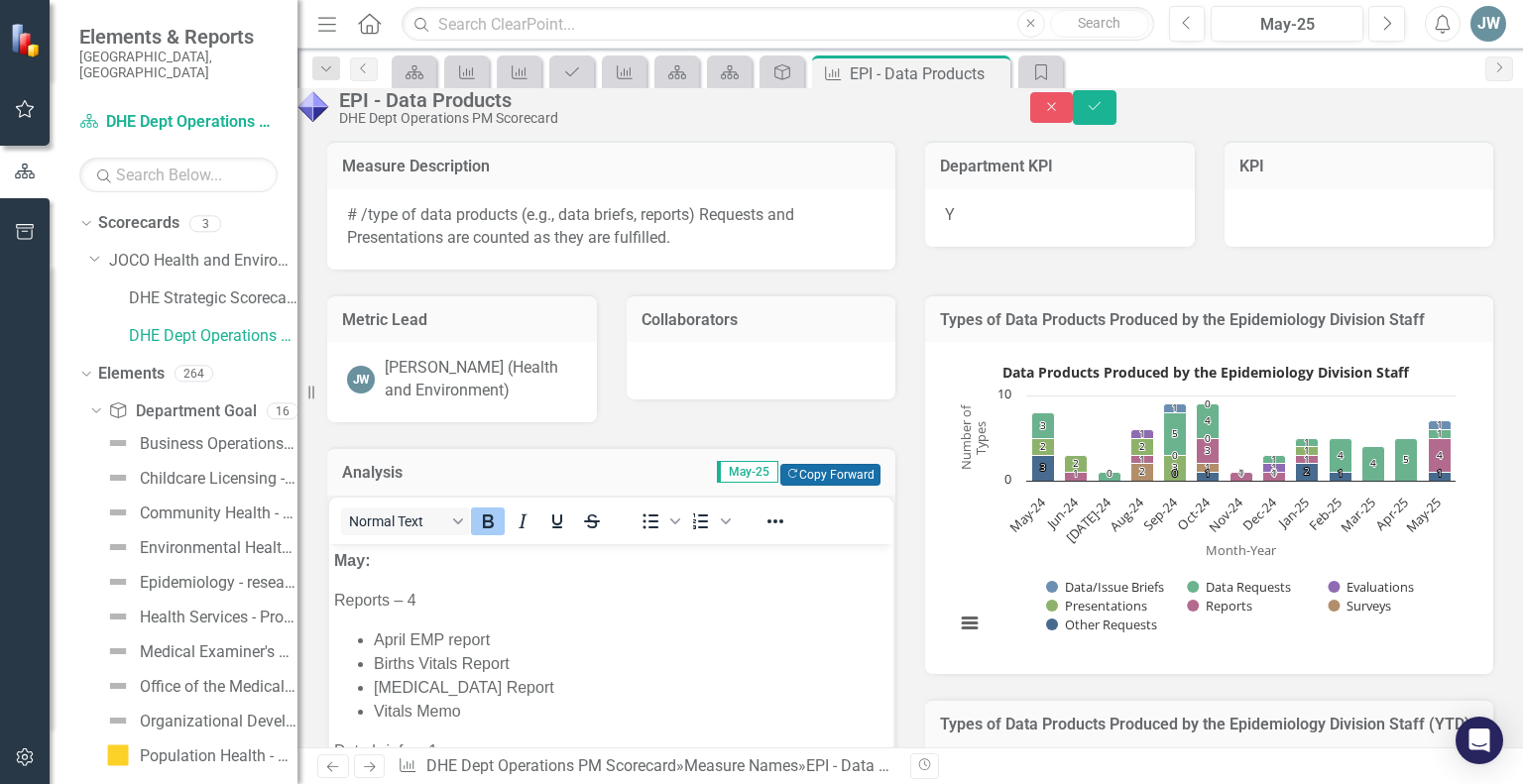 click on "Copy Forward  Copy Forward" at bounding box center (830, 475) 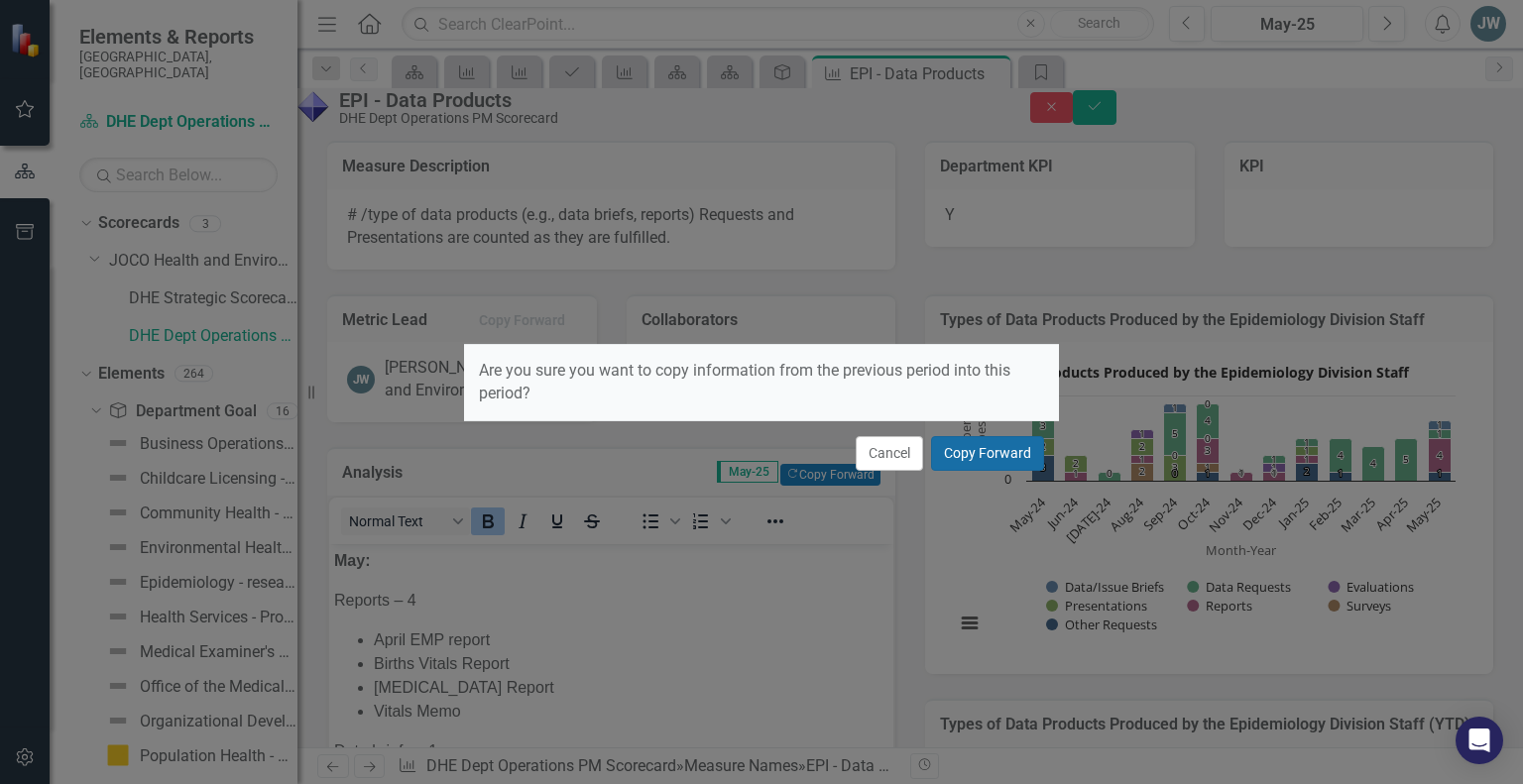 click on "Copy Forward" at bounding box center (988, 453) 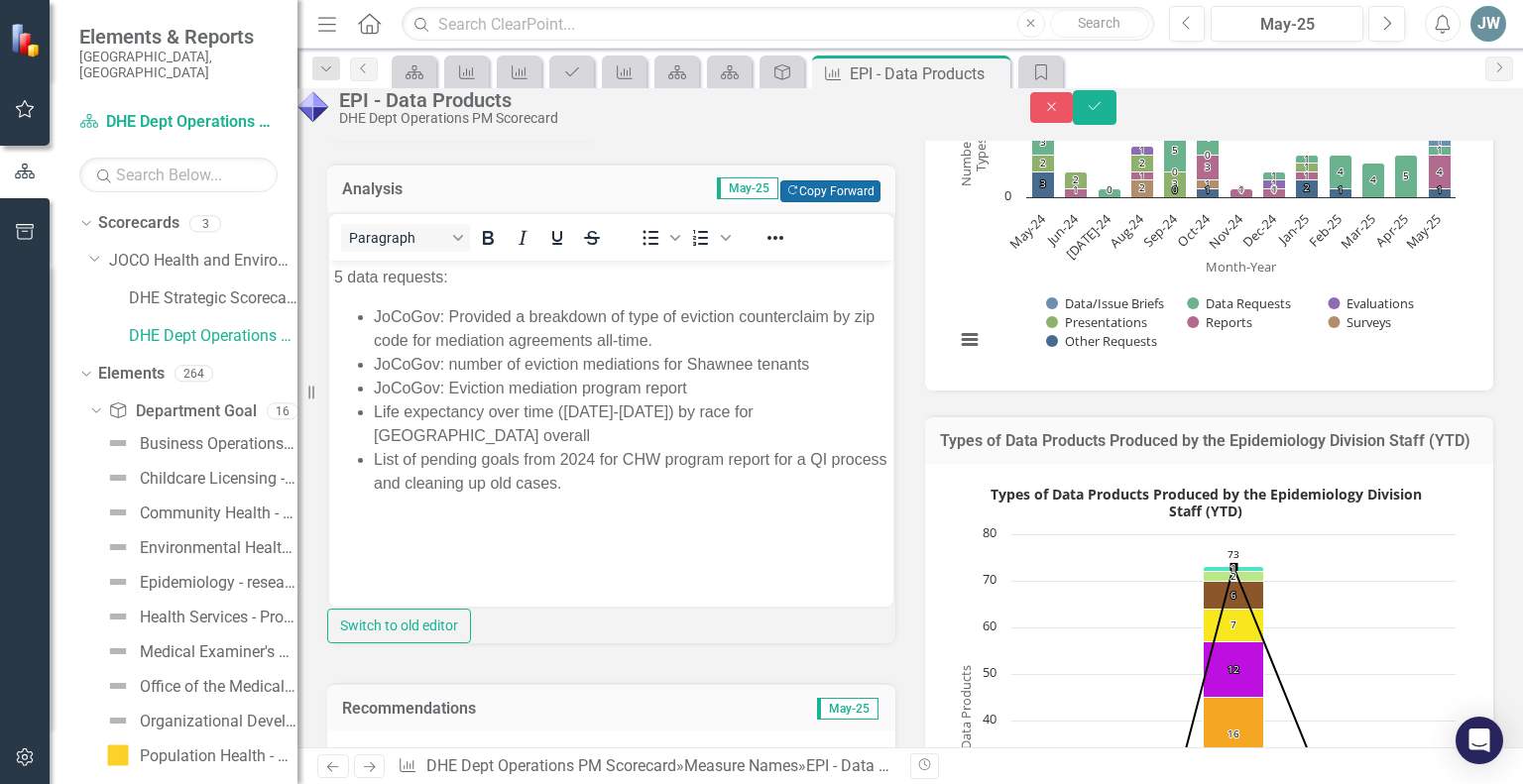 scroll, scrollTop: 293, scrollLeft: 0, axis: vertical 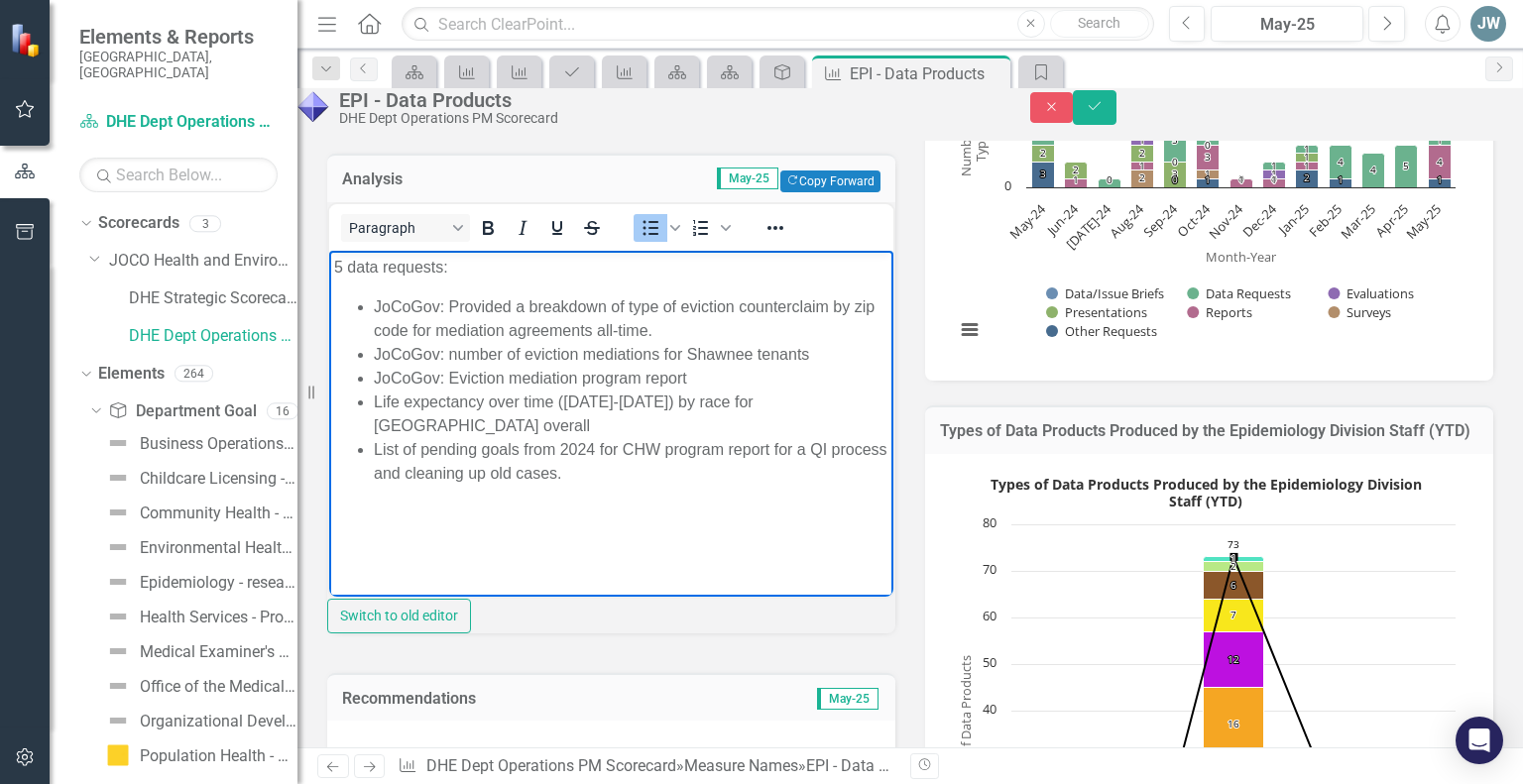 click on "5 data requests: JoCoGov: Provided a breakdown of type of eviction counterclaim by zip code for mediation agreements all-time. JoCoGov: number of eviction mediations for Shawnee tenants JoCoGov: Eviction mediation program report Life expectancy over time ([DATE]-[DATE]) by race for Johnson County overall List of pending goals from 2024 for CHW program report for a QI process and cleaning up old cases." at bounding box center (611, 398) 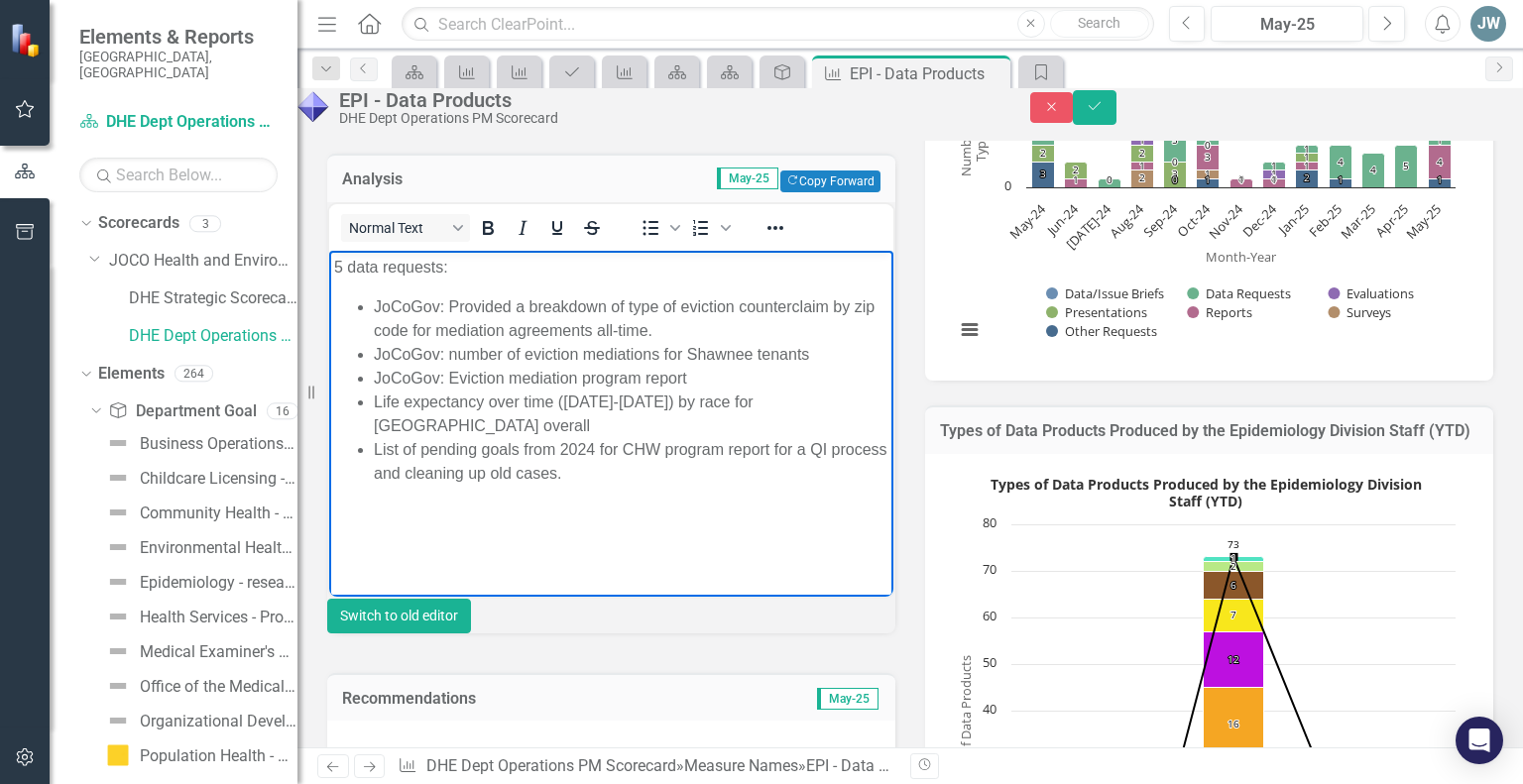 click on "Switch to old editor" at bounding box center [399, 616] 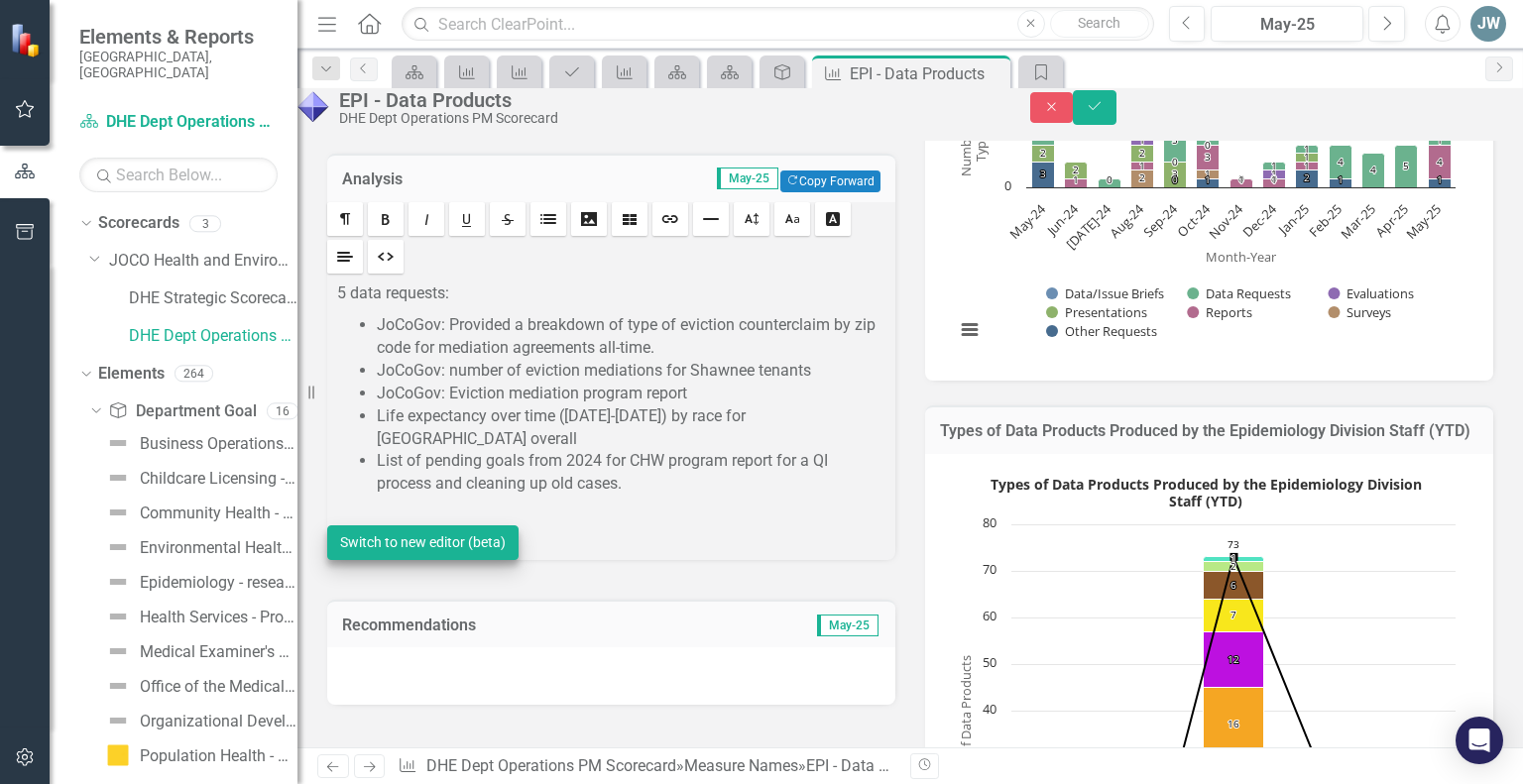 scroll, scrollTop: 295, scrollLeft: 0, axis: vertical 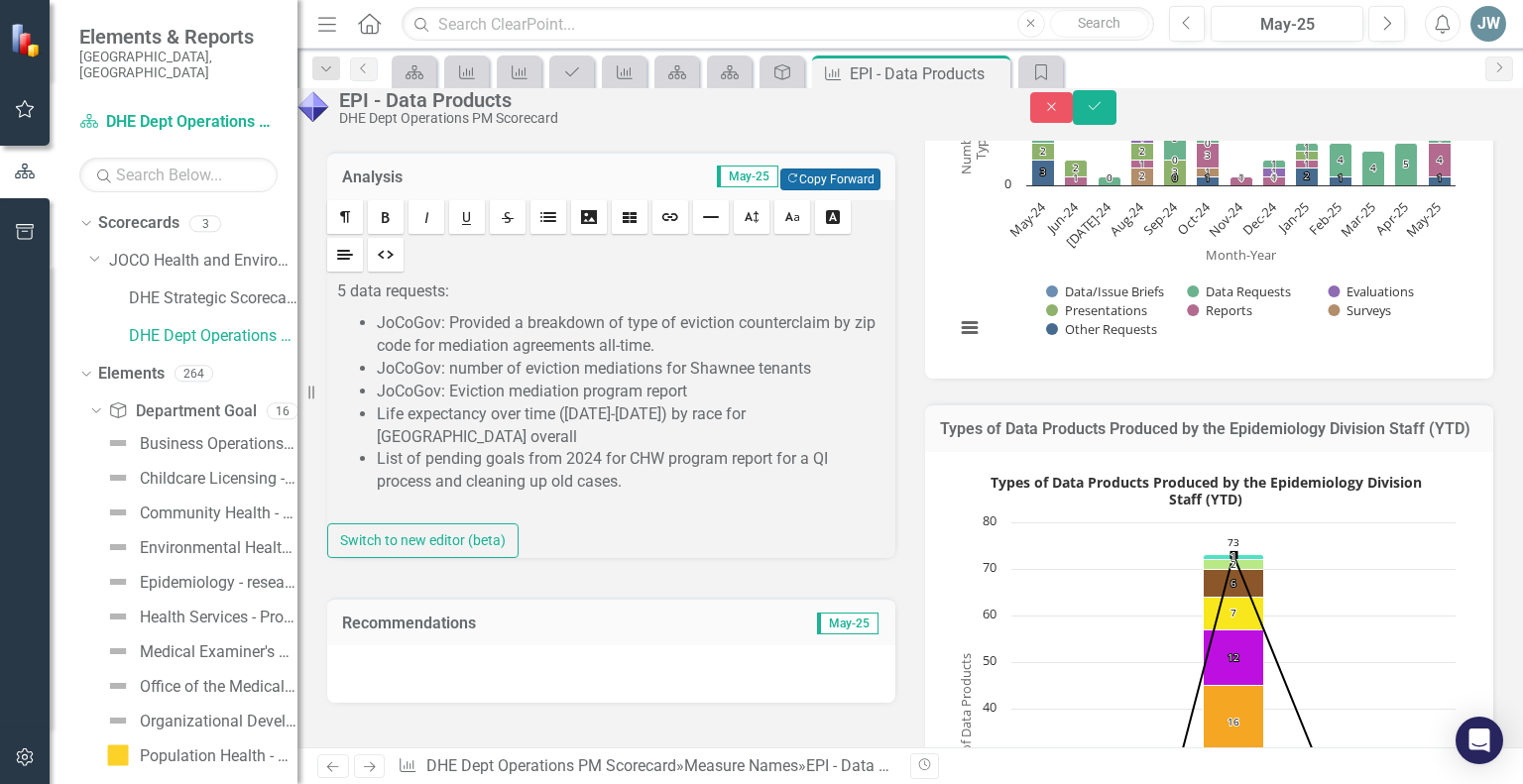 click on "Copy Forward  Copy Forward" at bounding box center [830, 179] 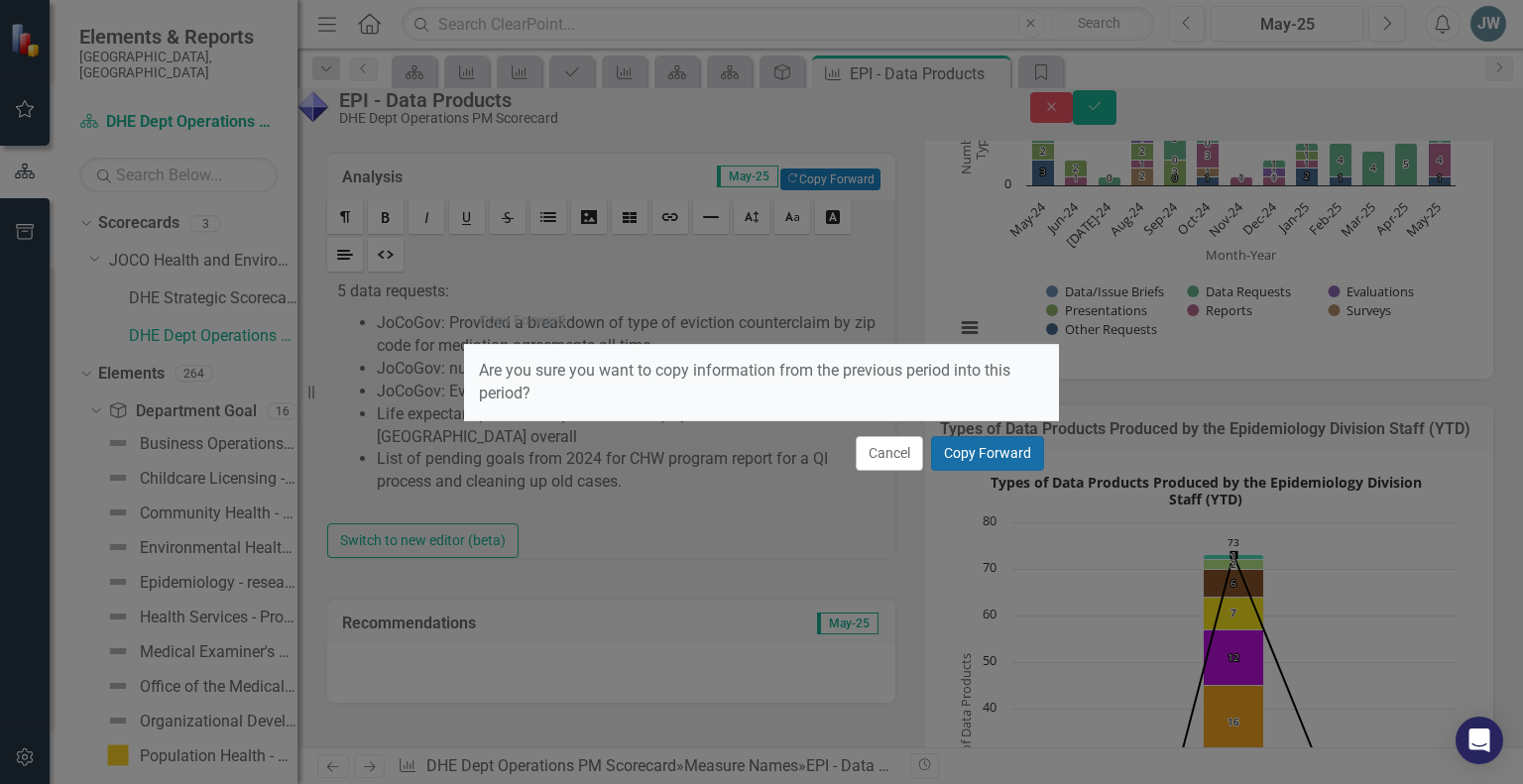 click on "Copy Forward" at bounding box center (988, 453) 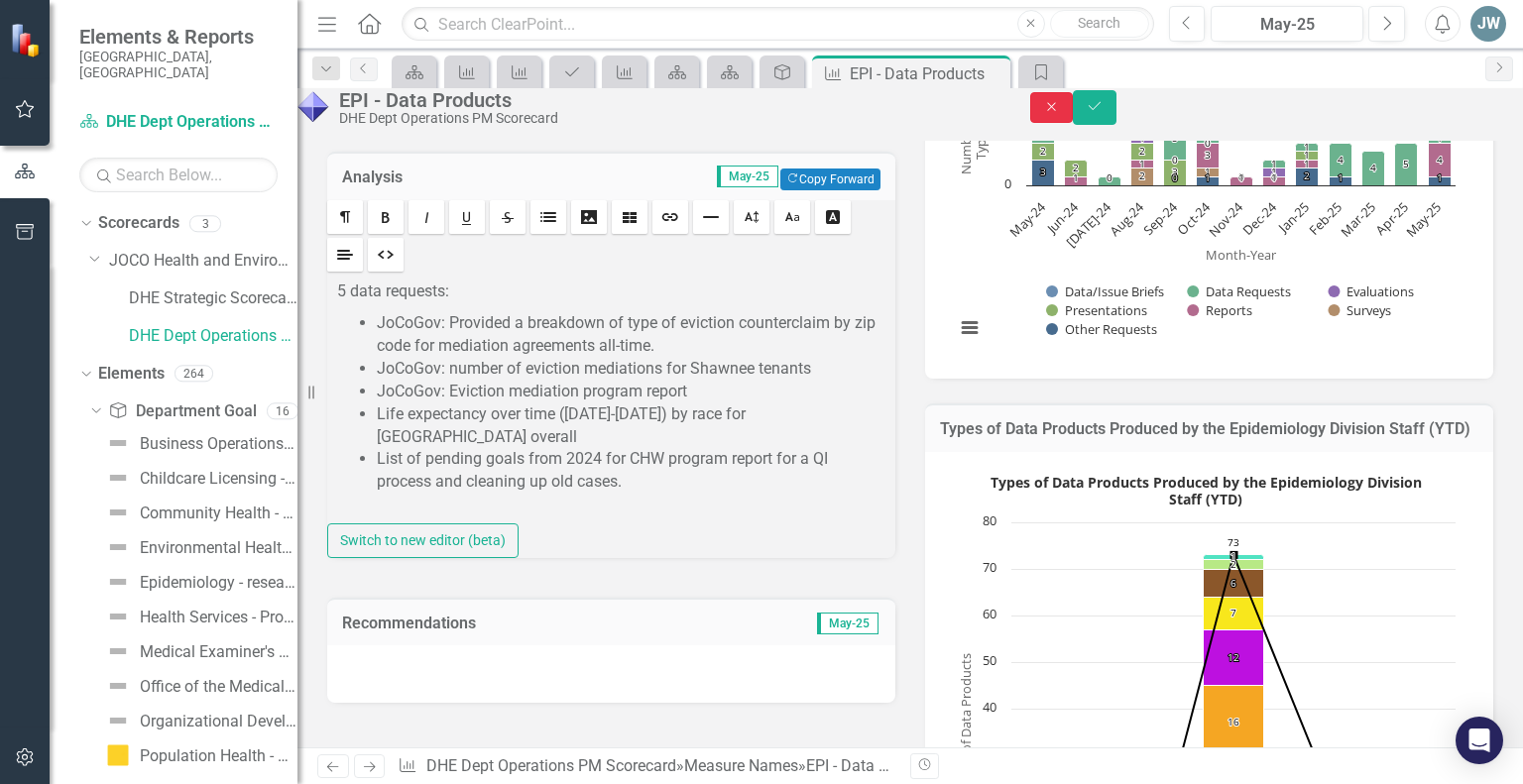 click on "Close" 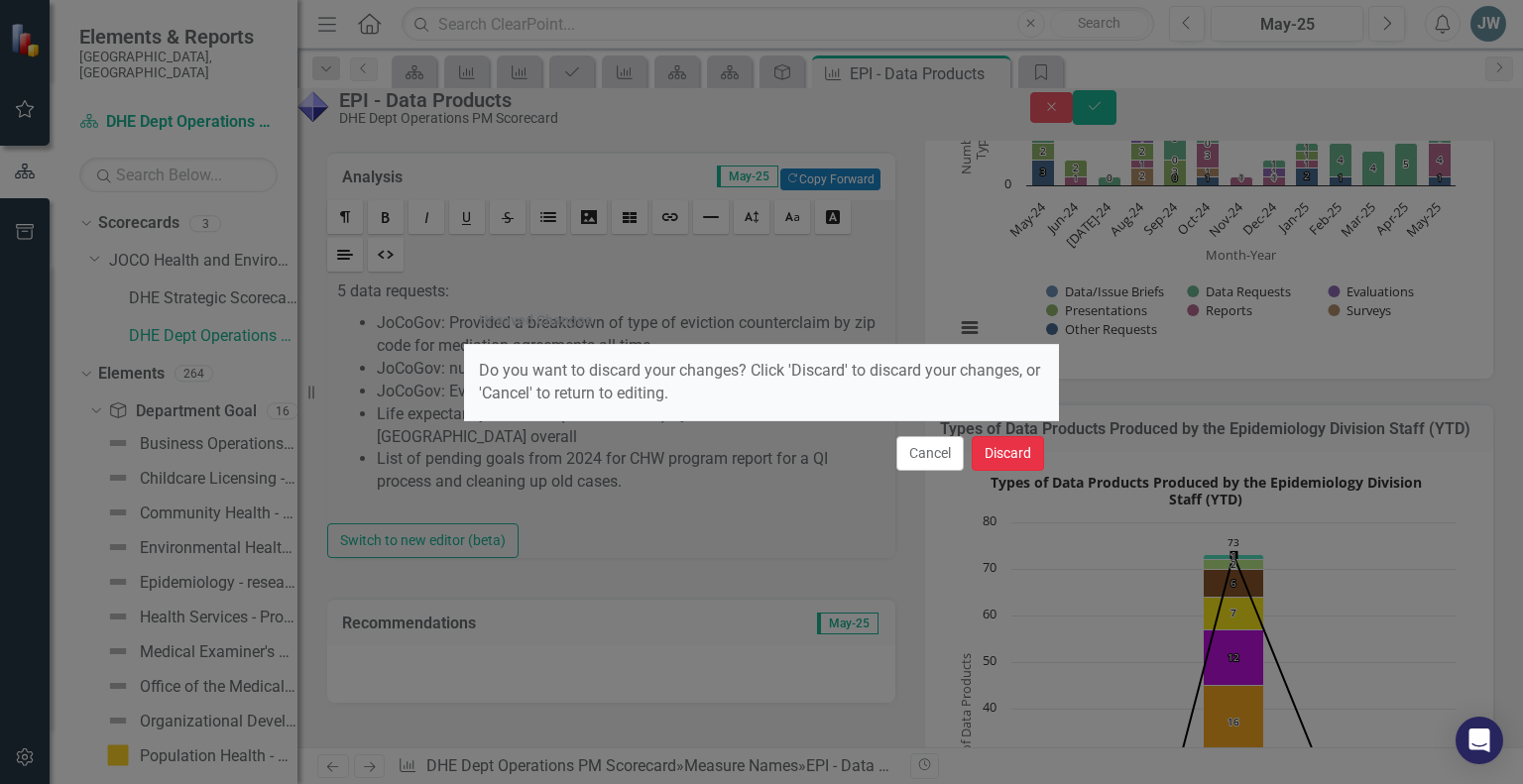 click on "Discard" at bounding box center (1007, 453) 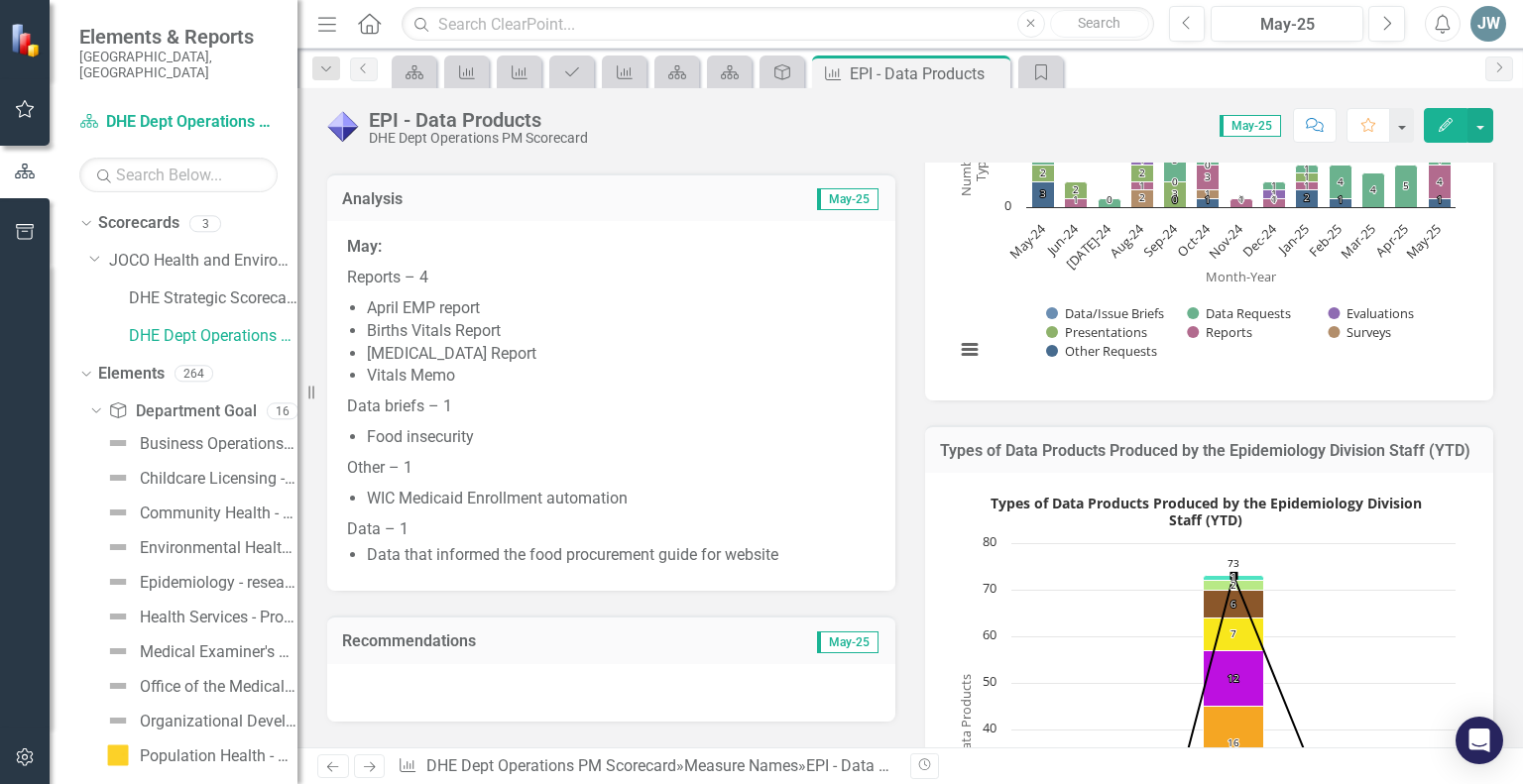 click on "Vitals Memo" at bounding box center [621, 376] 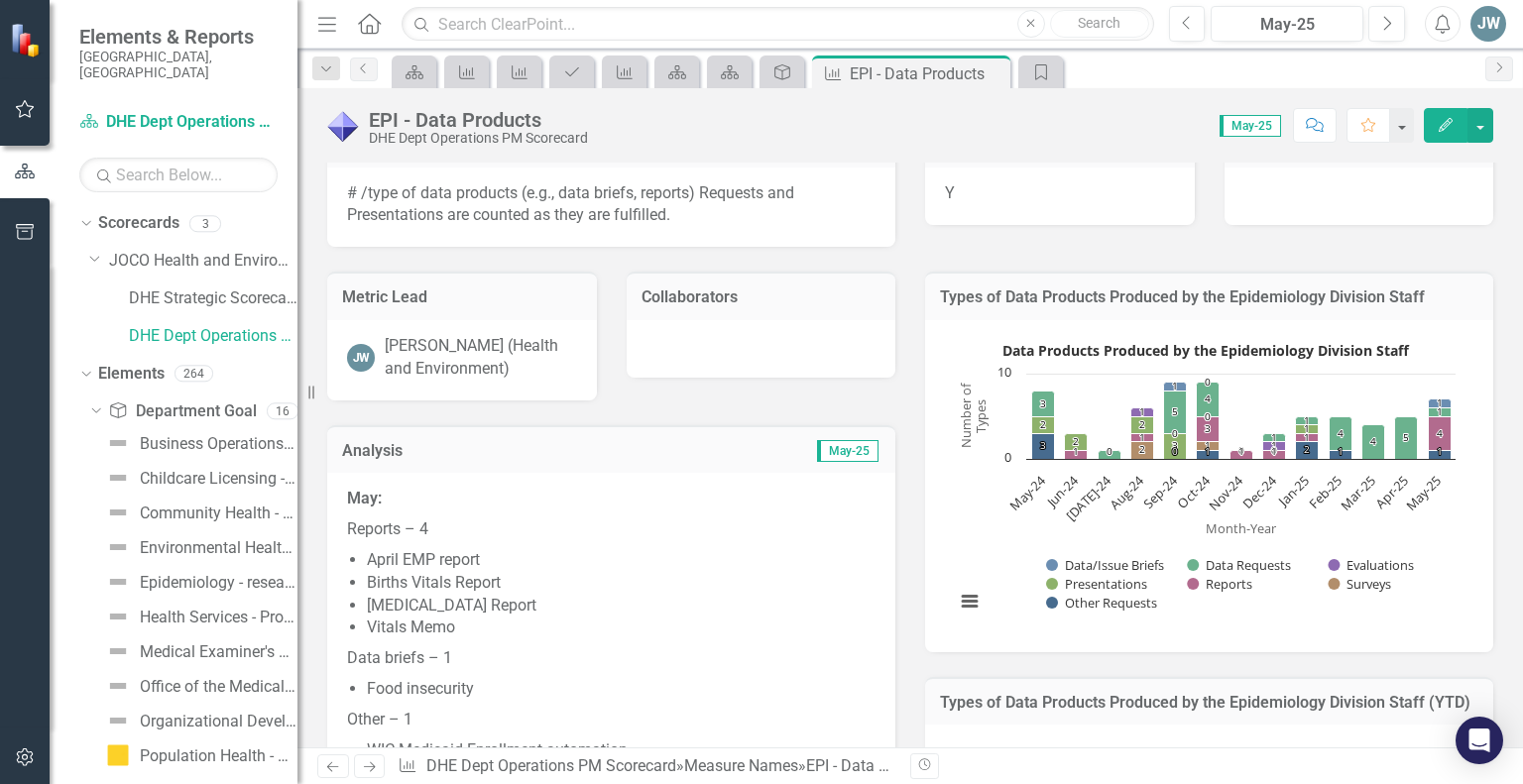 scroll, scrollTop: 0, scrollLeft: 0, axis: both 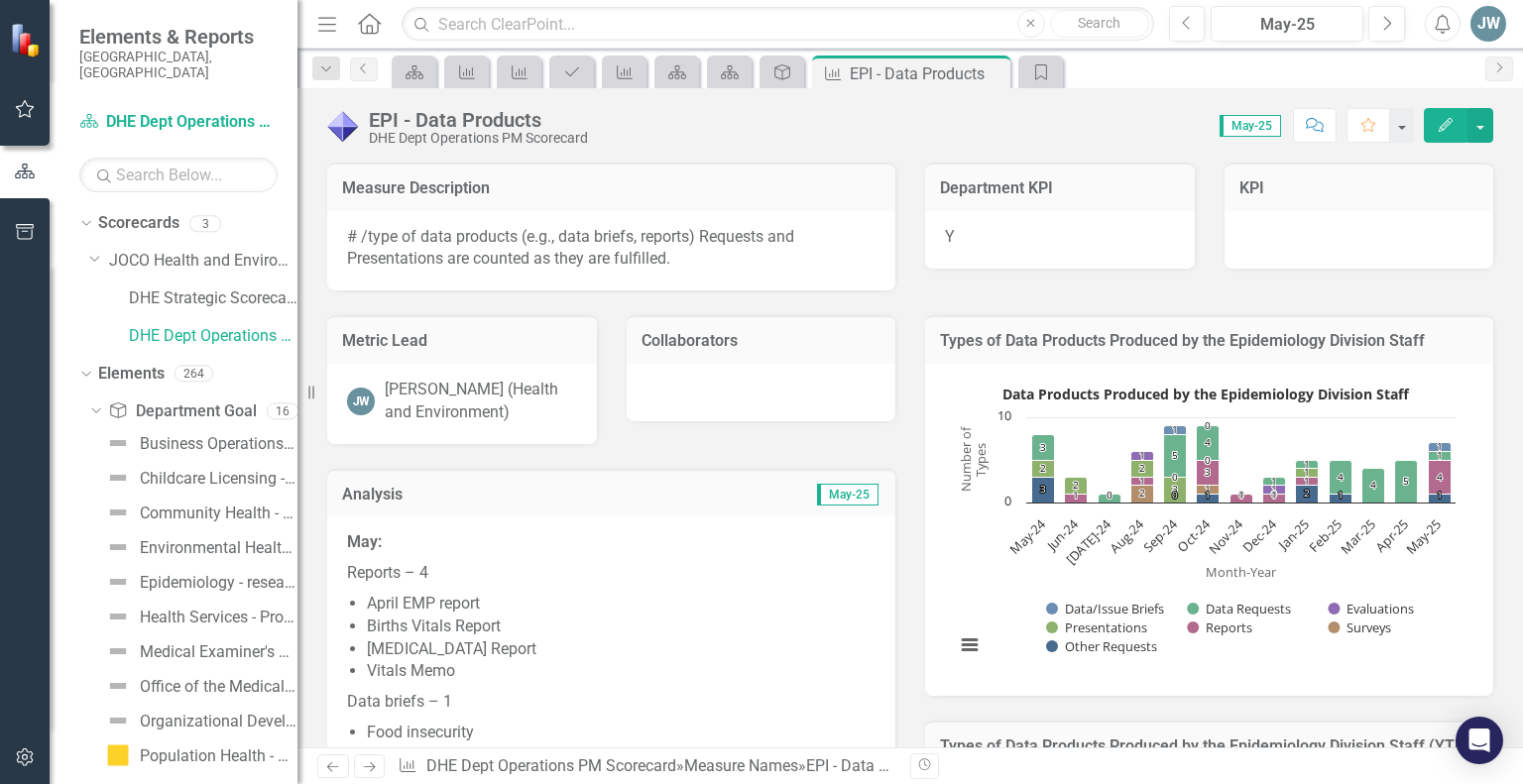 click on "May-25" at bounding box center (1250, 126) 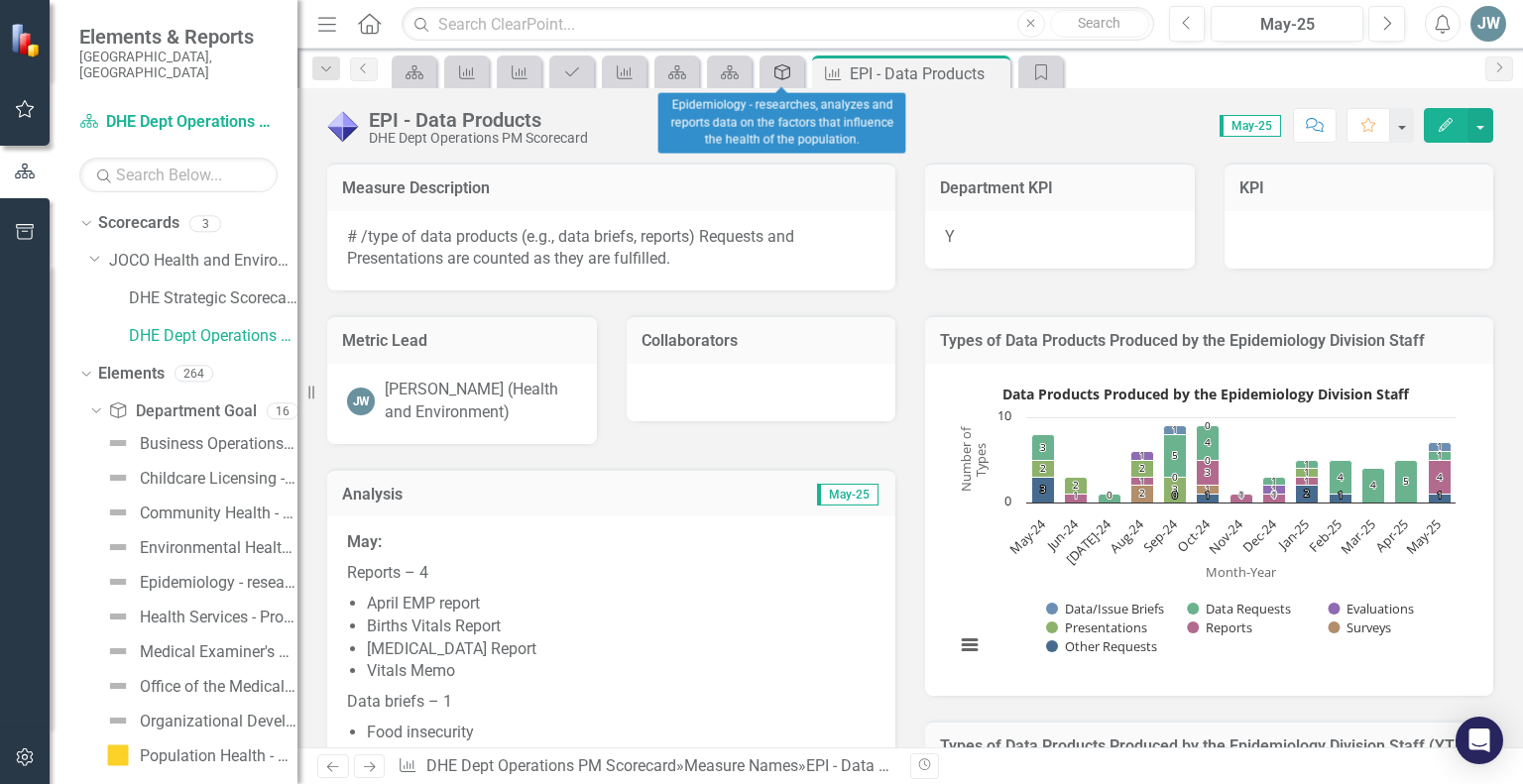click on "Department Goal" 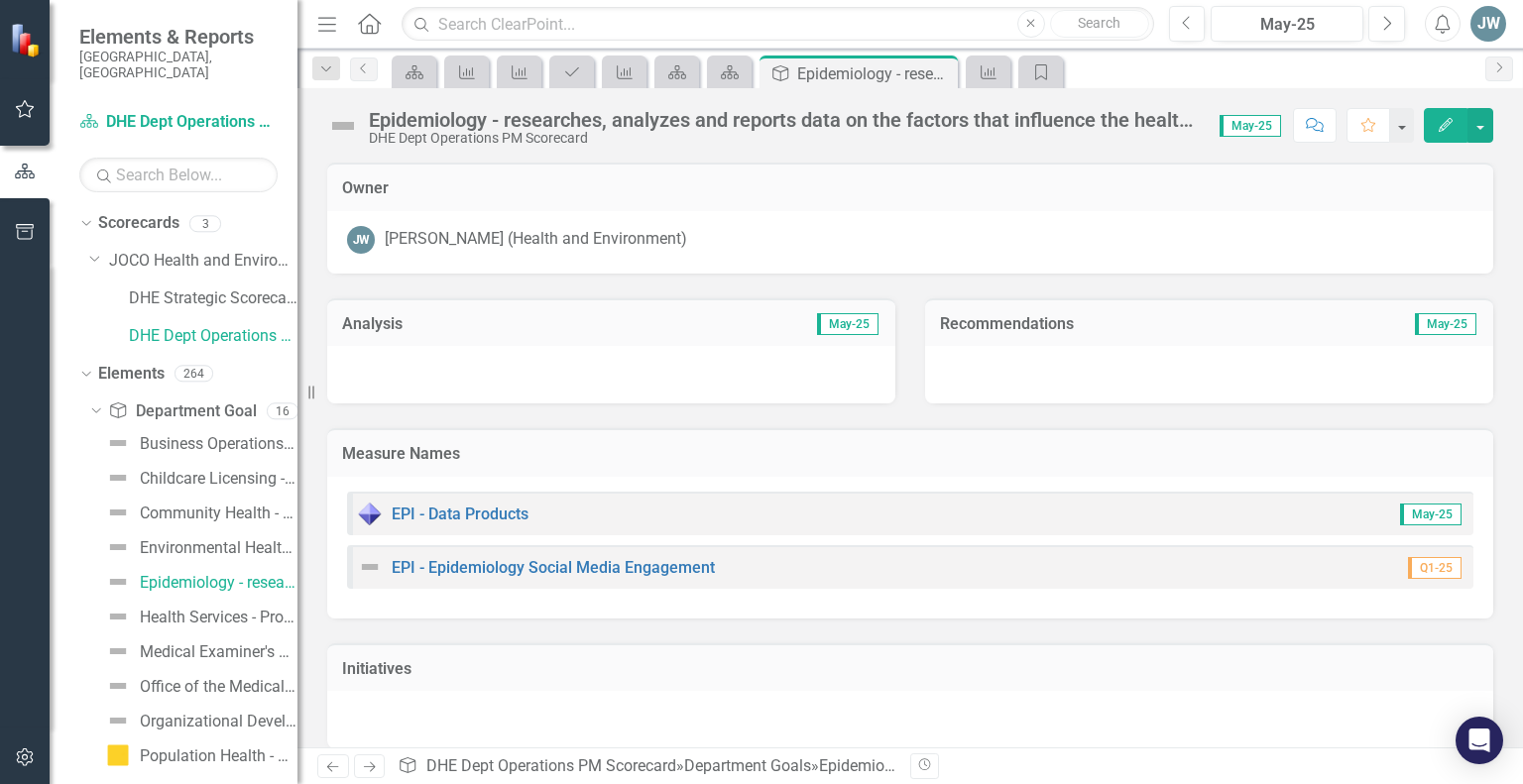 click on "May-25" at bounding box center (1250, 126) 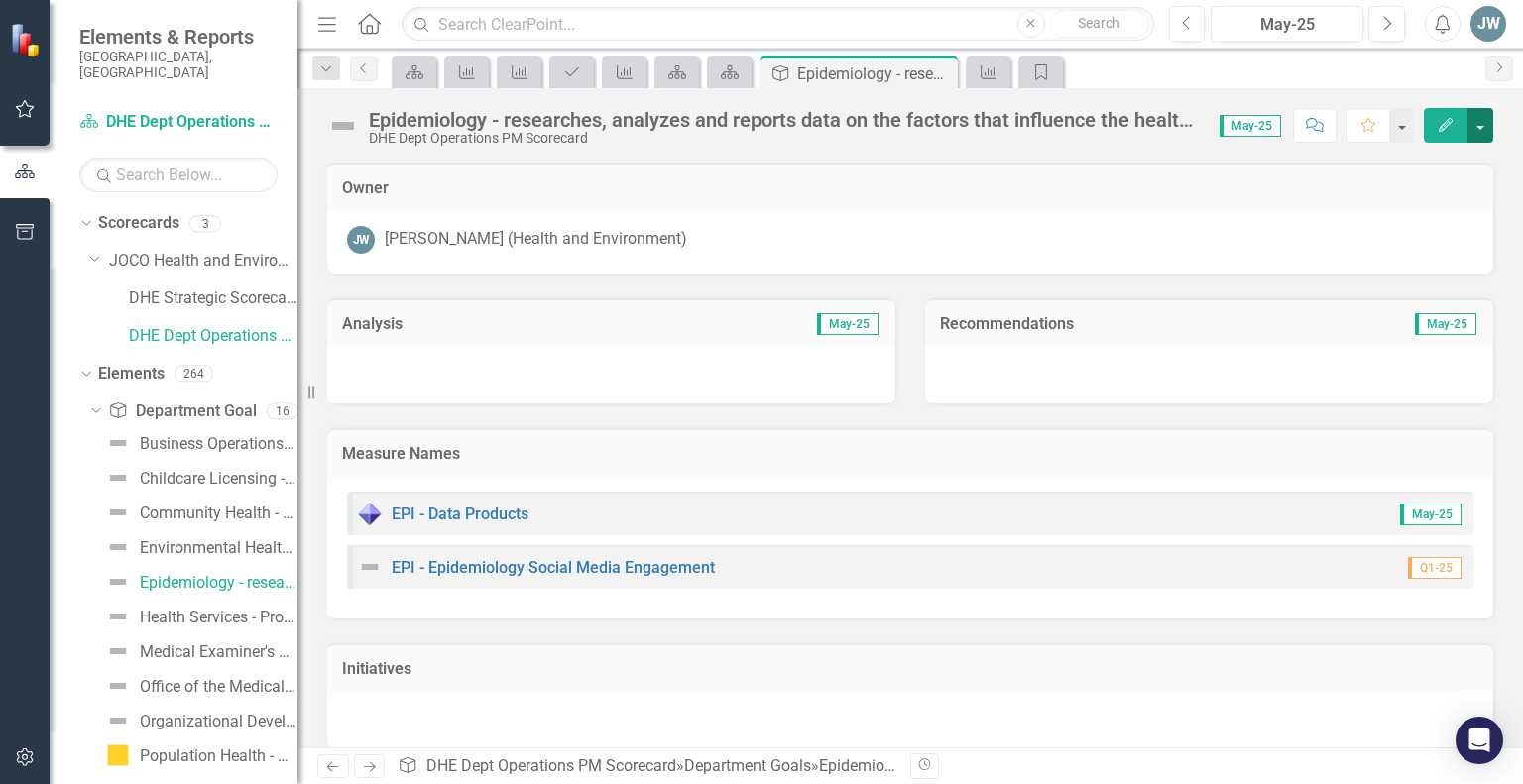 click at bounding box center (1480, 125) 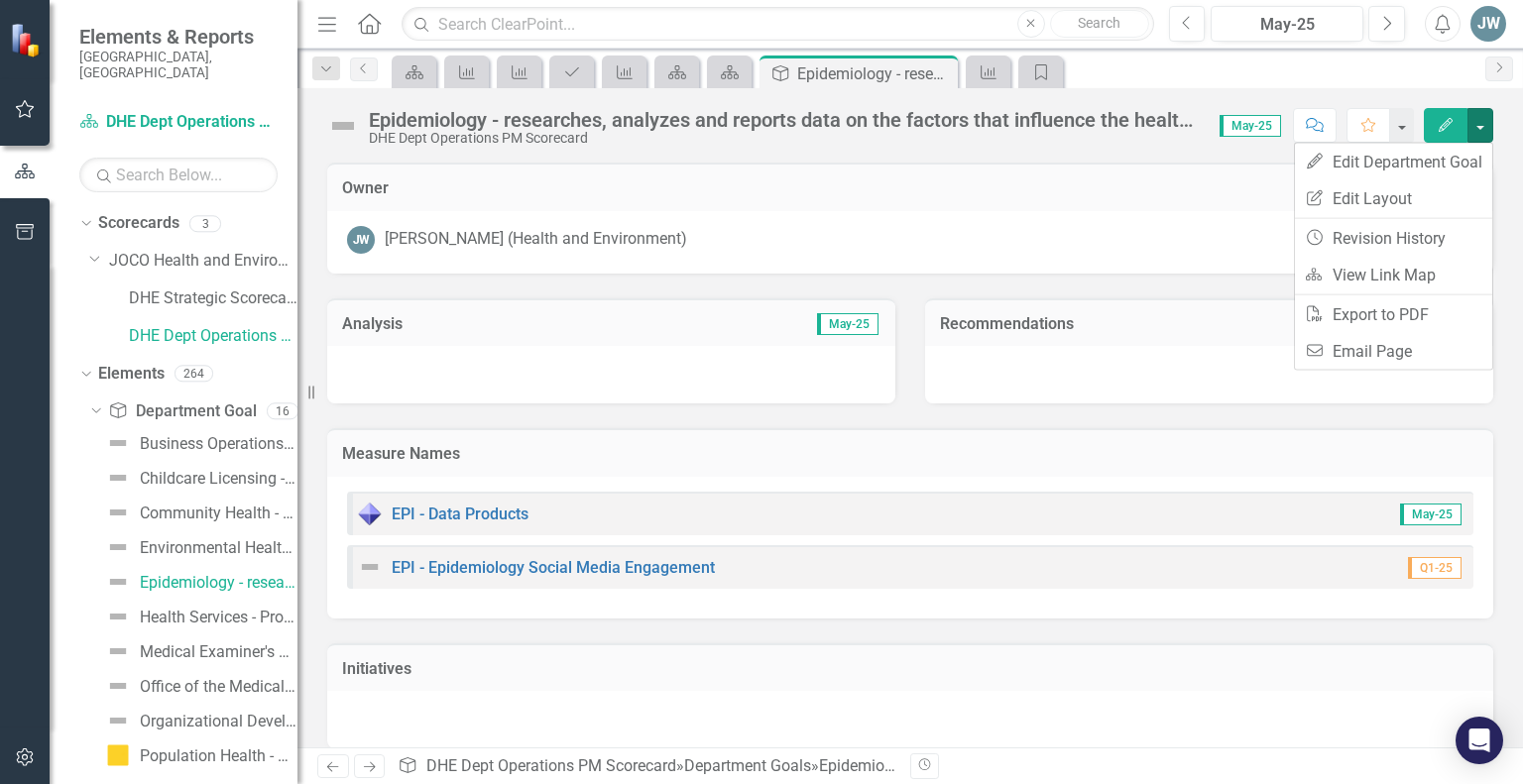 click on "Owner" at bounding box center (910, 186) 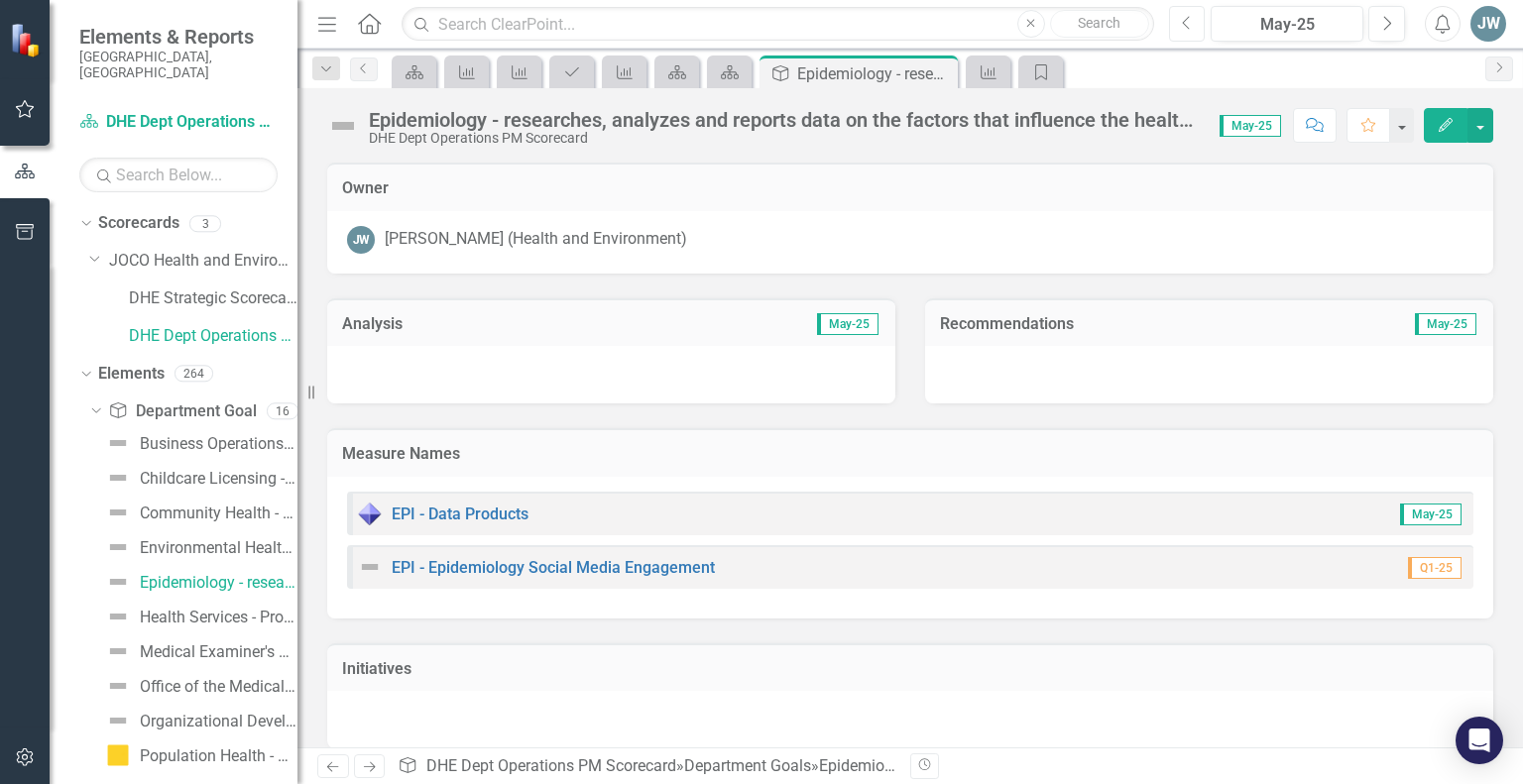 click on "Previous" 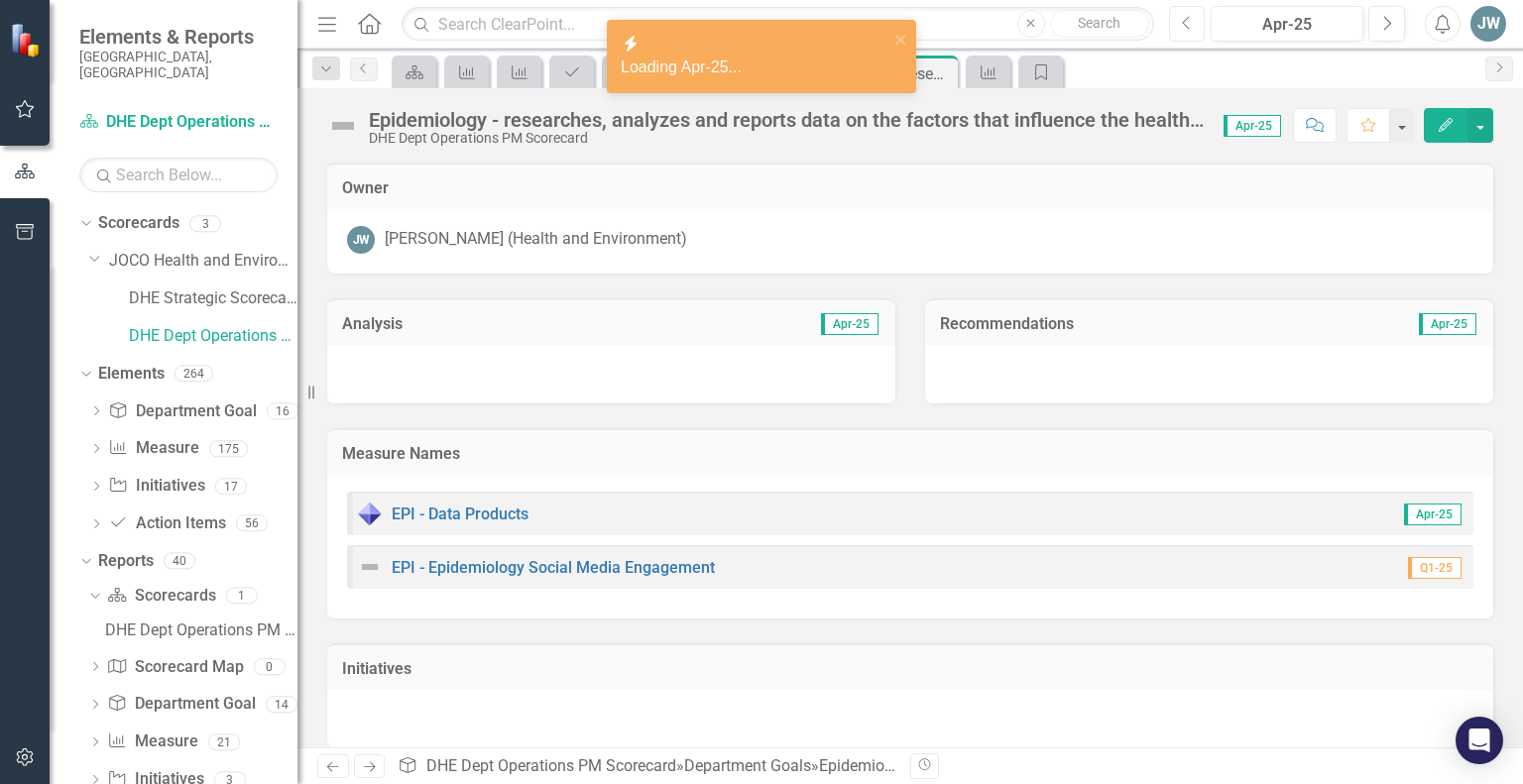 click on "Previous" 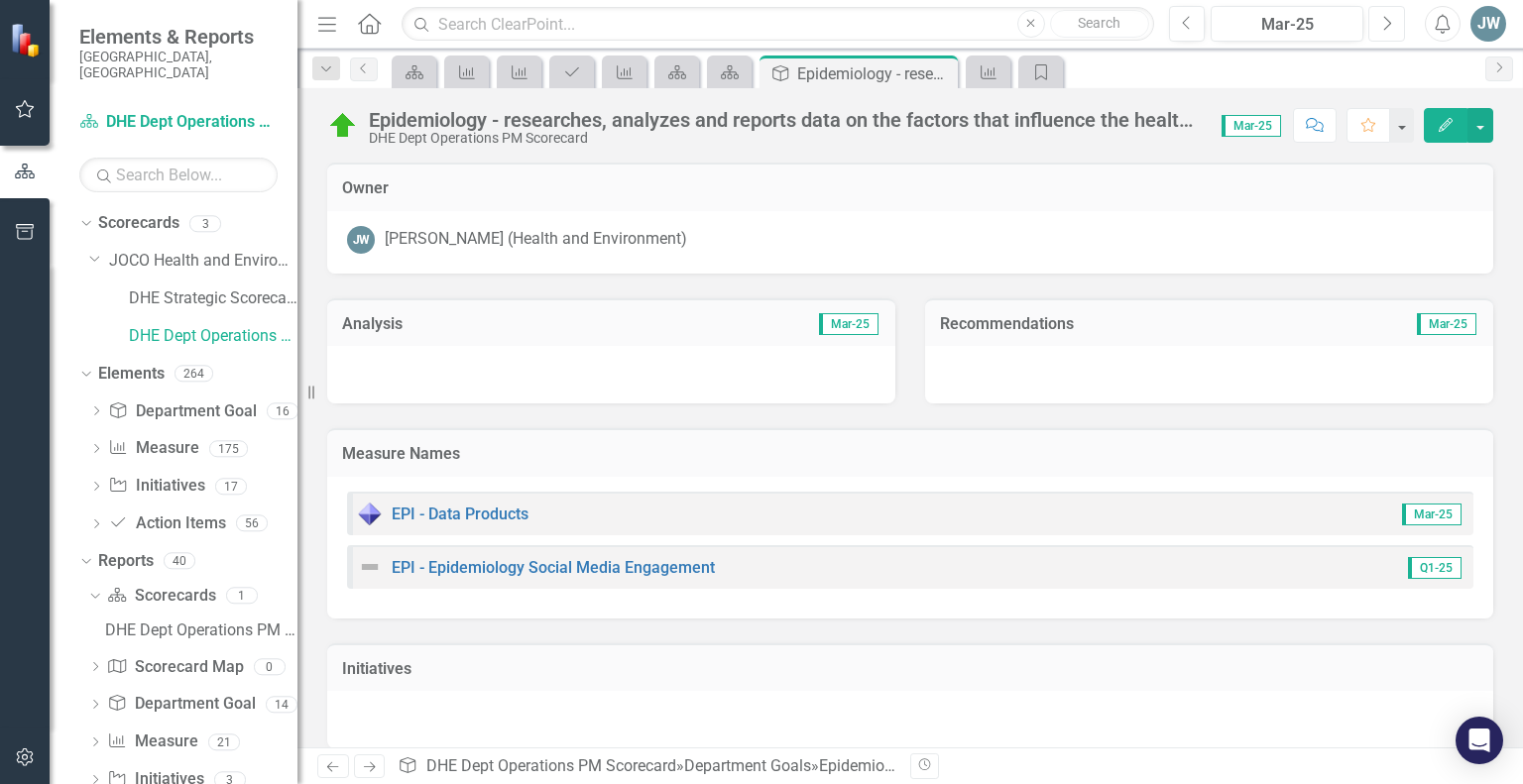 click on "Next" 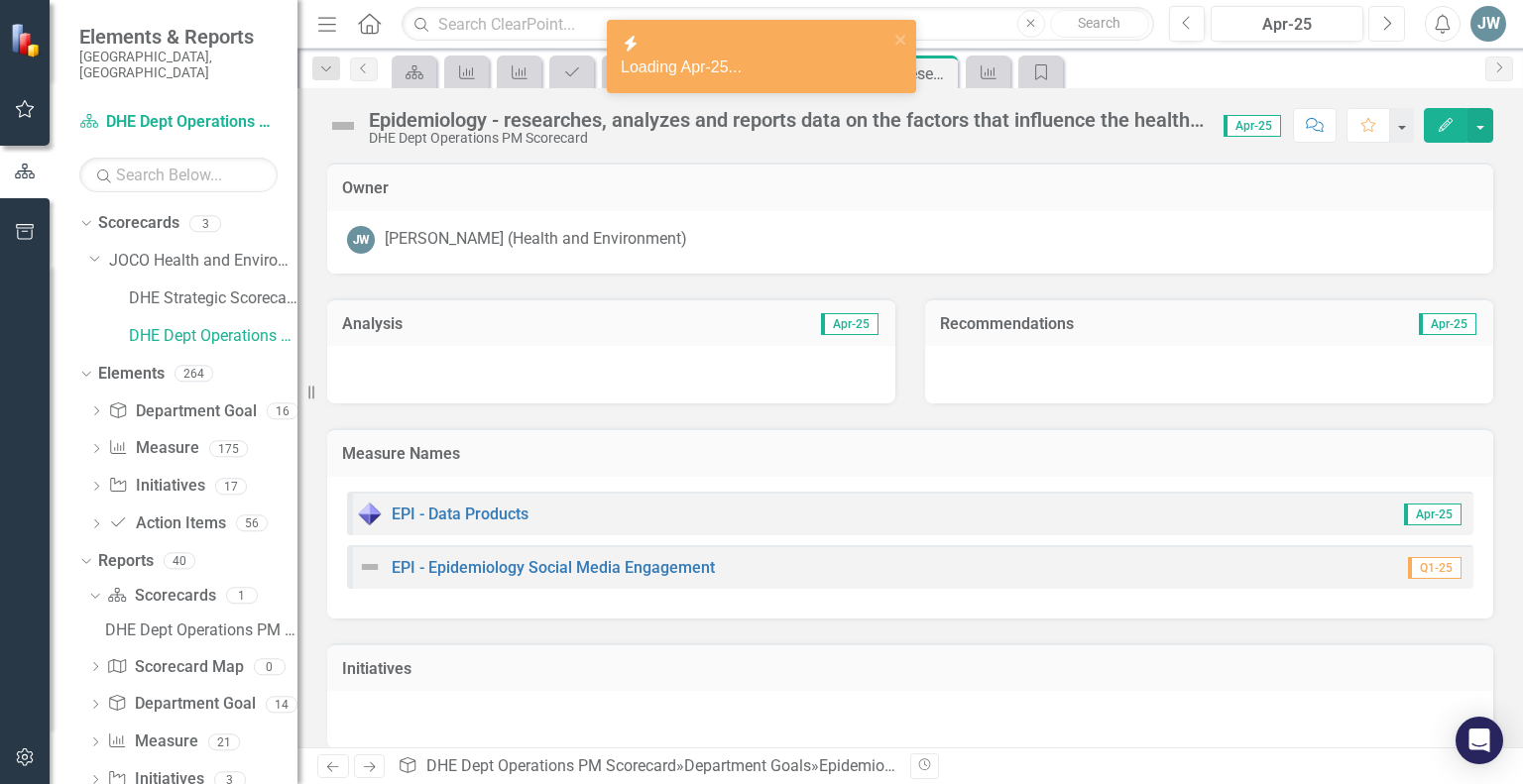 click on "Next" 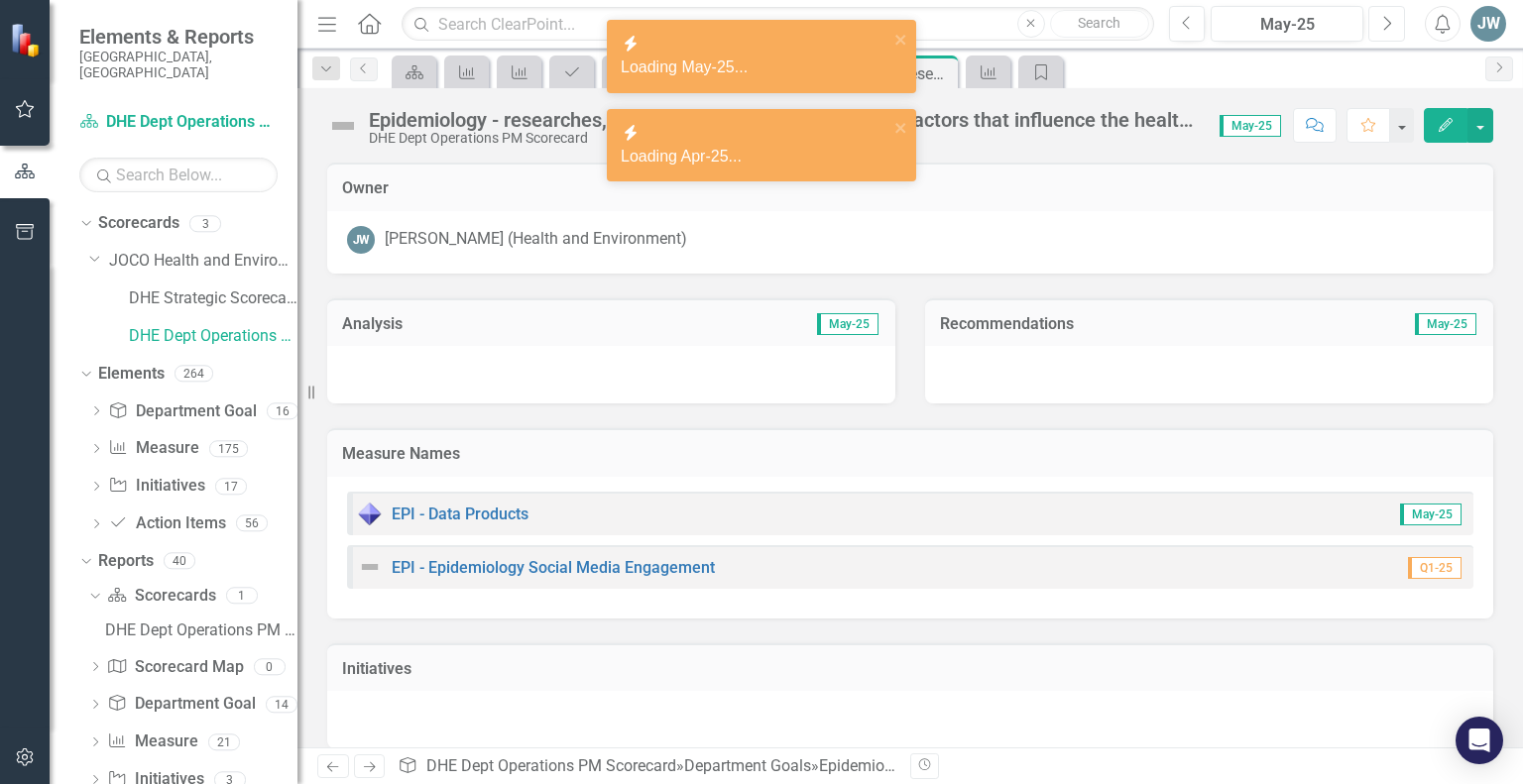 click on "Next" 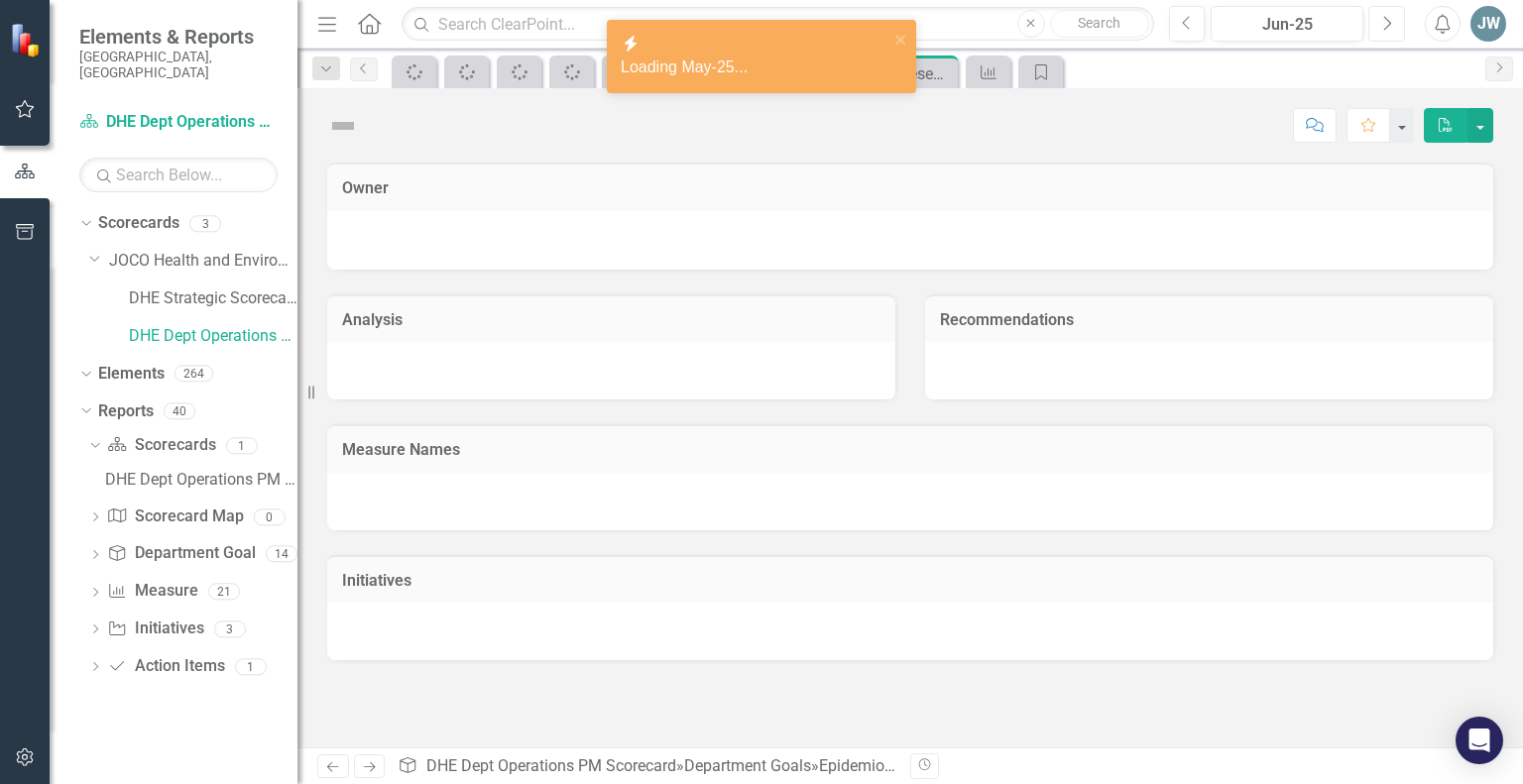 click on "Next" 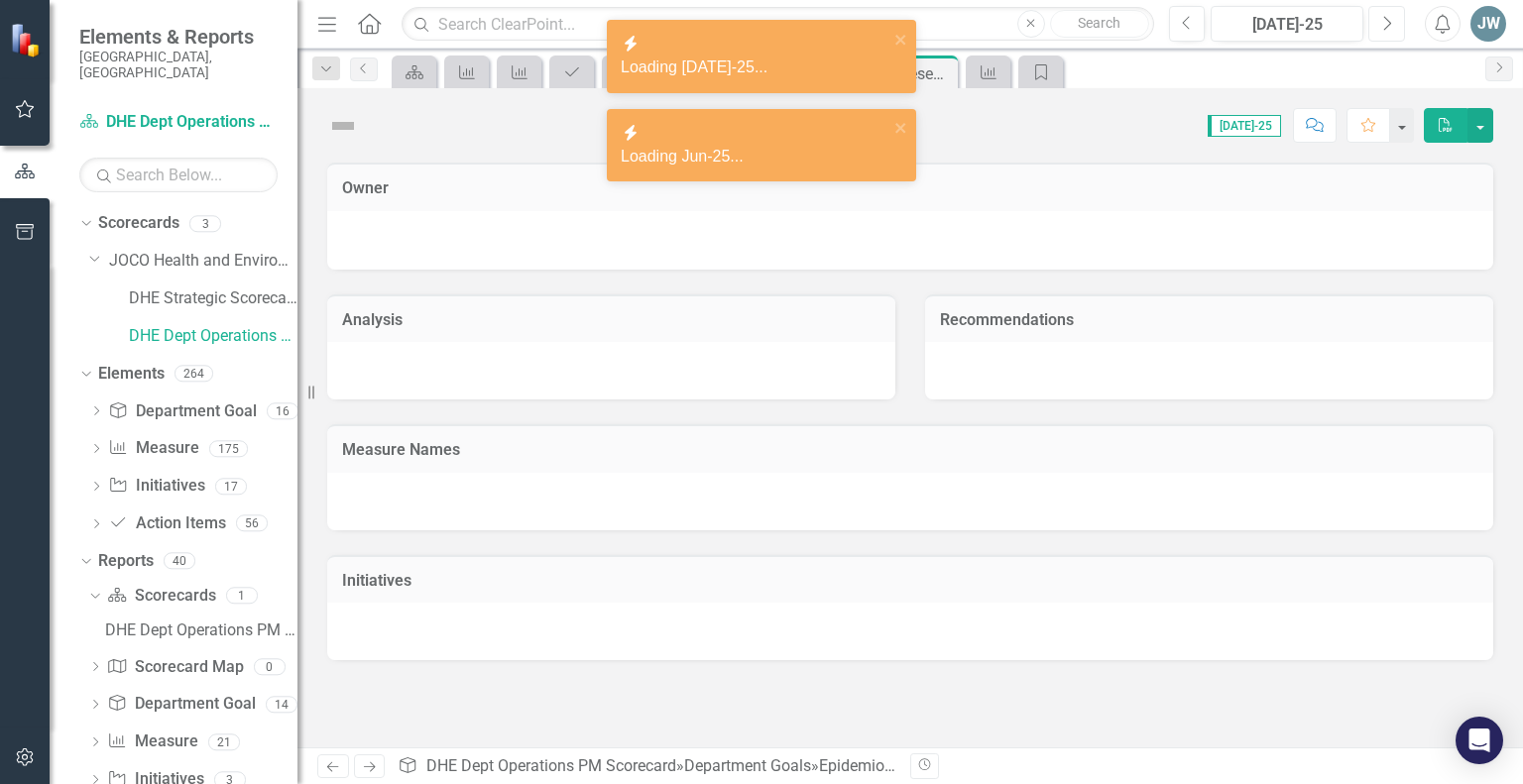 click on "Next" 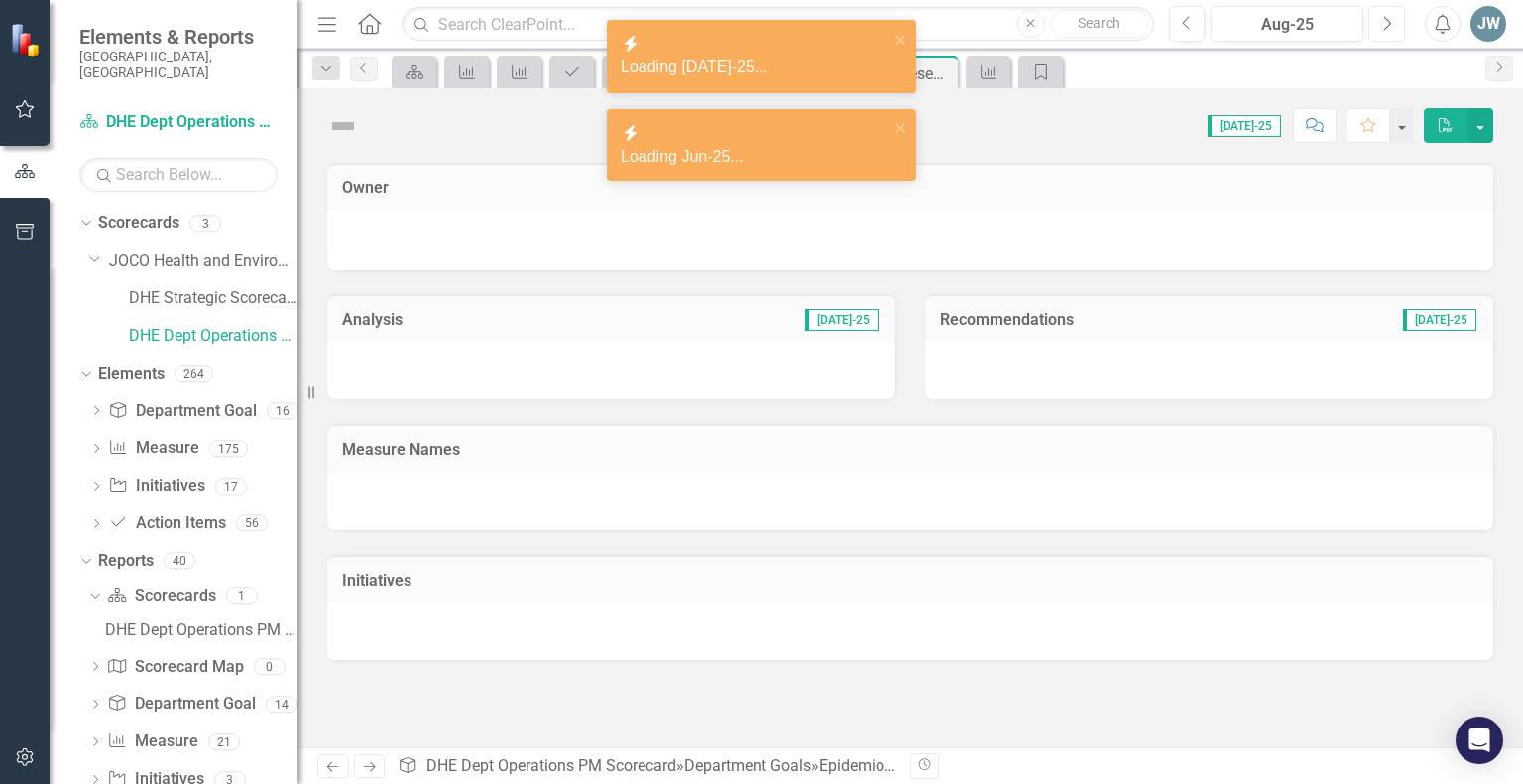 click on "Next" 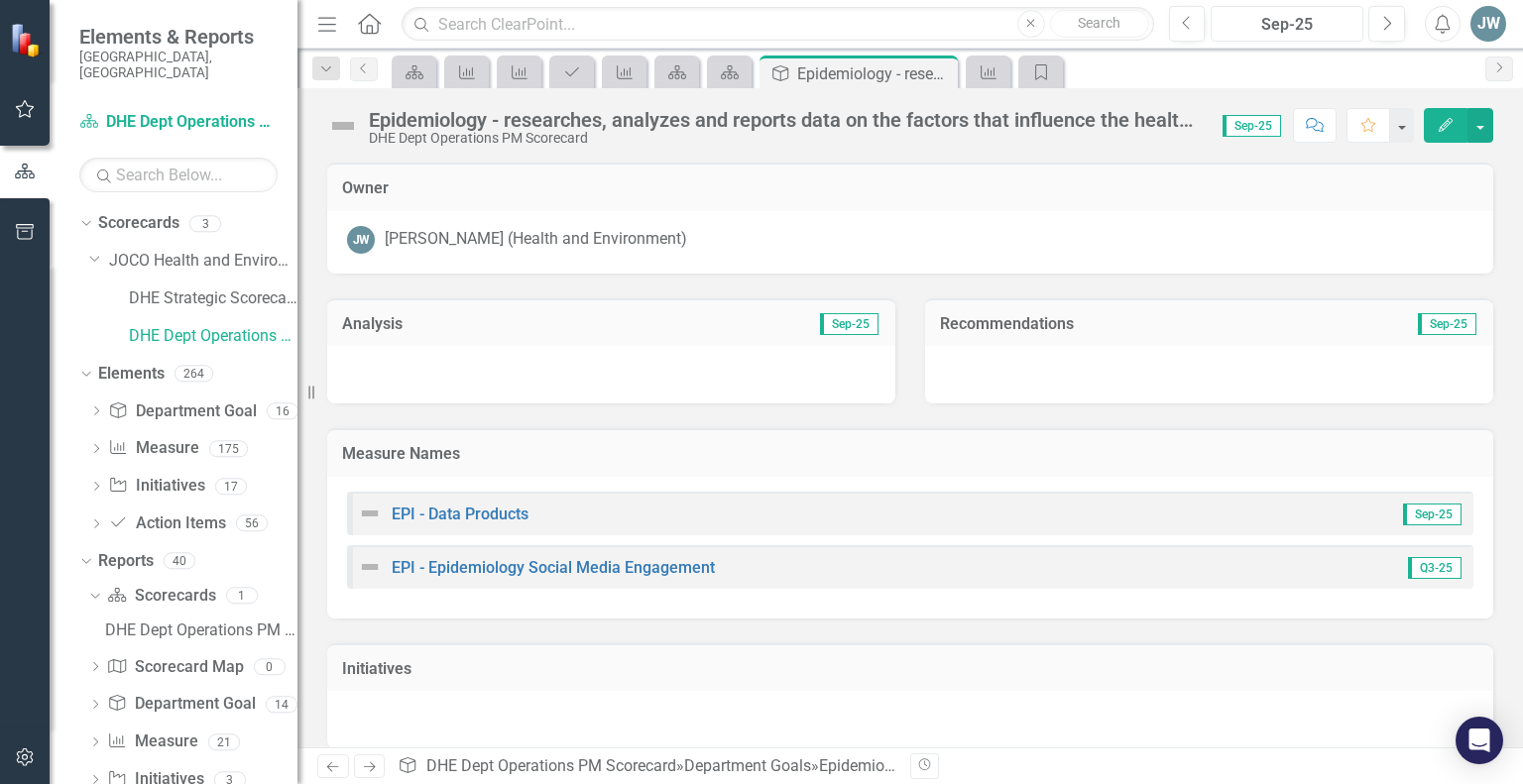 click on "Sep-25" at bounding box center [1287, 25] 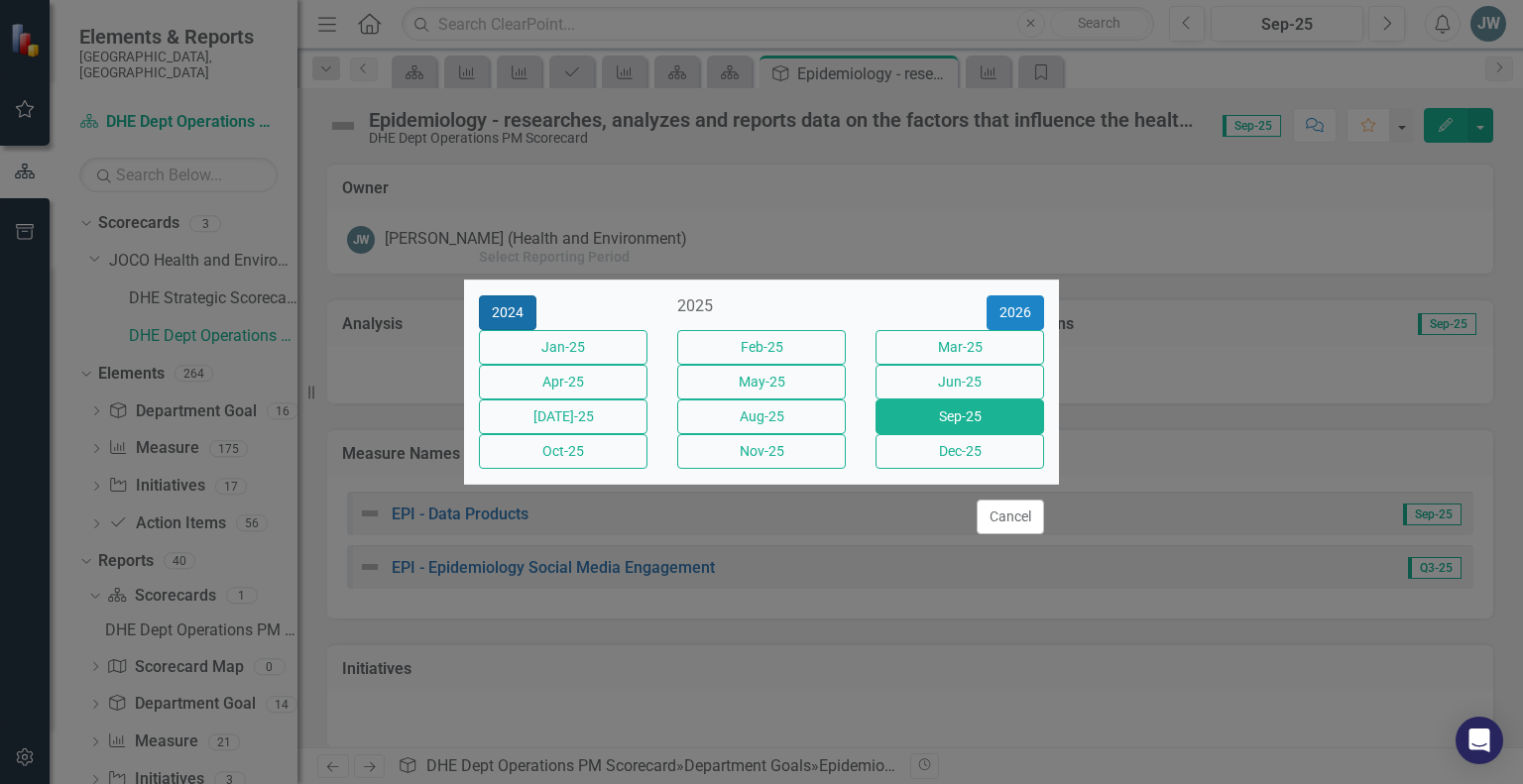 click on "2024" at bounding box center [508, 312] 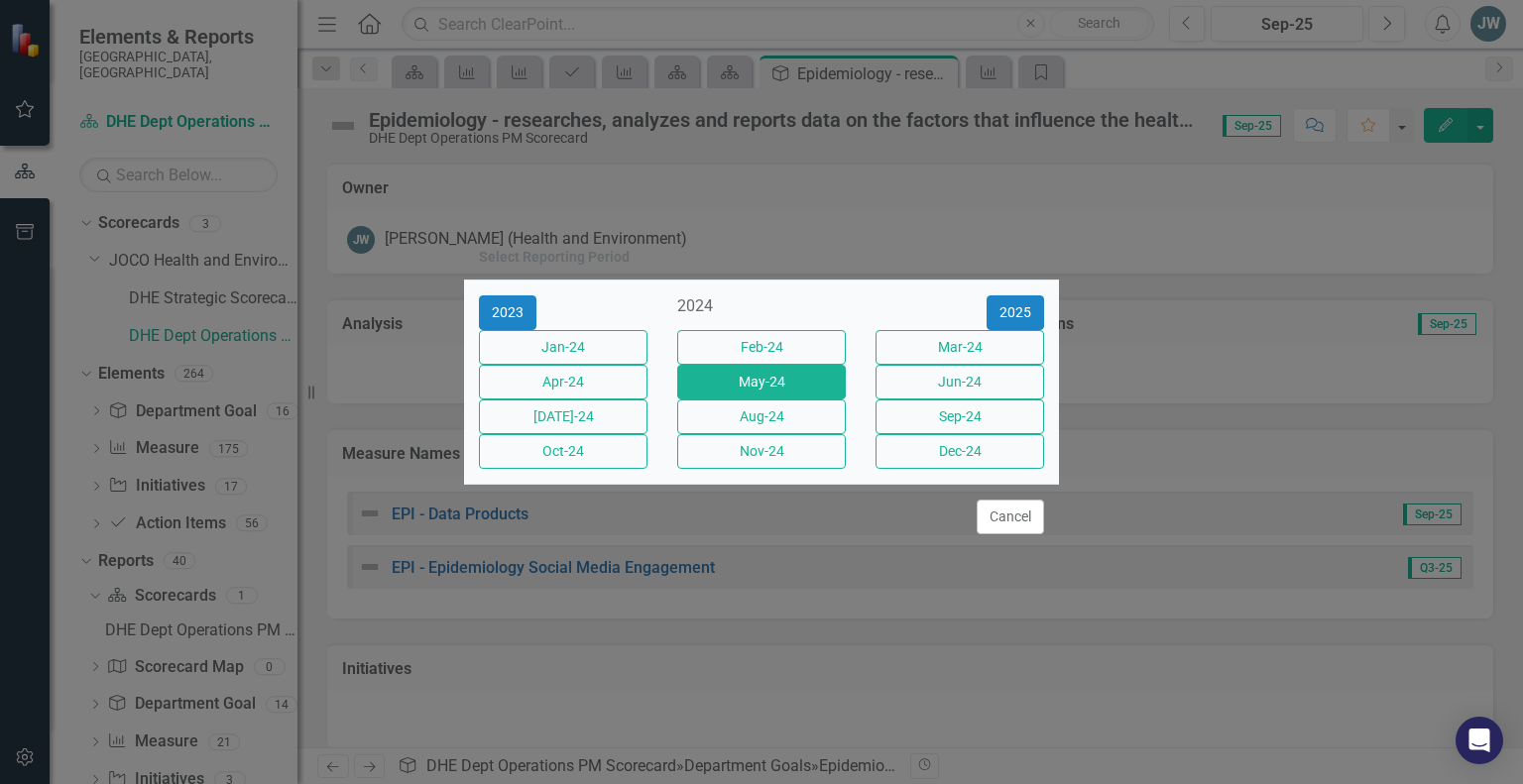 click on "May-24" at bounding box center (762, 382) 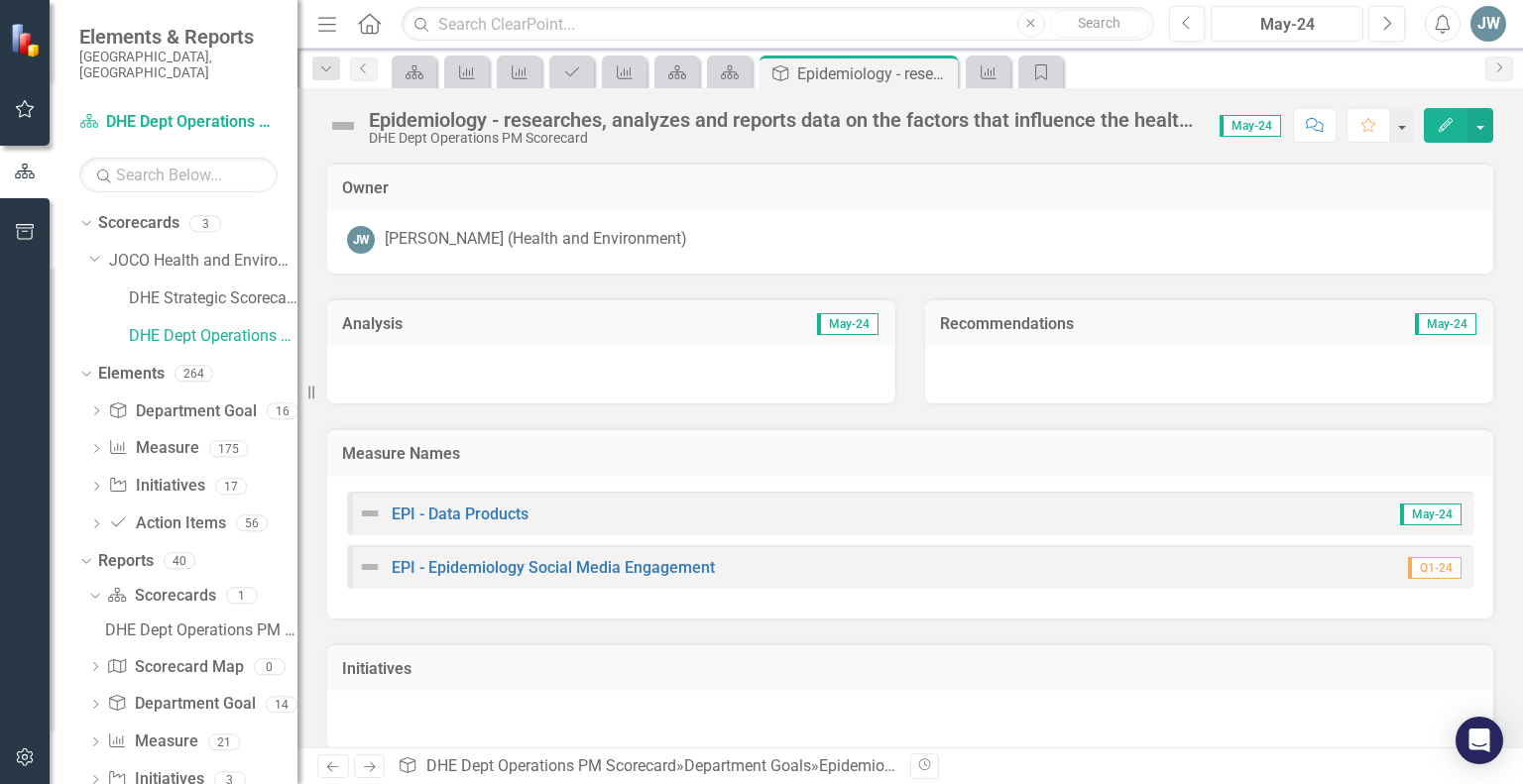 click on "May-24" at bounding box center (1287, 25) 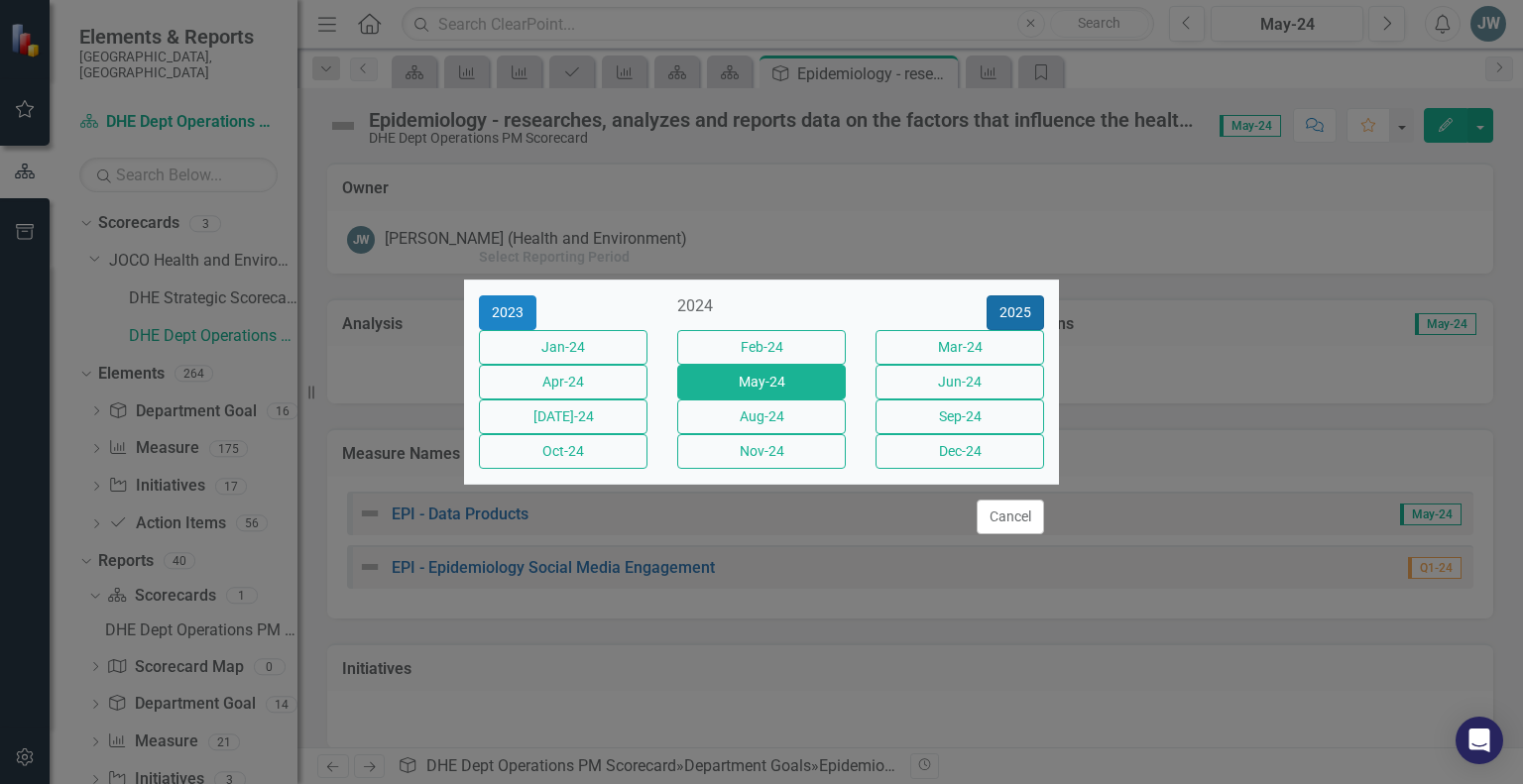 click on "2025" at bounding box center [1015, 312] 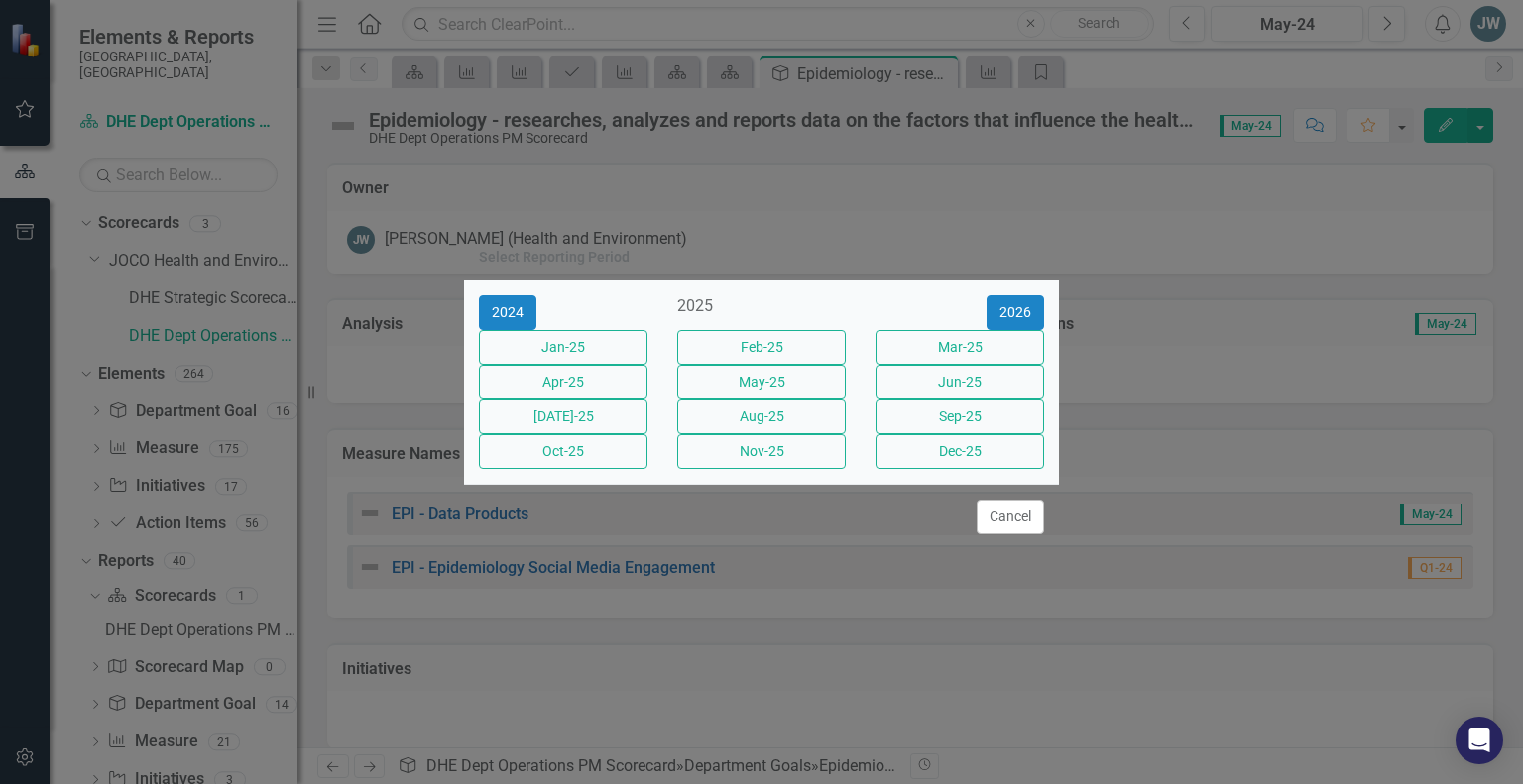 click on "Select Reporting Period 2024 2025 [DATE]-25 Feb-25 Mar-25 Apr-25 May-25 Jun-25 [DATE]-25 Aug-25 Sep-25 Oct-25 Nov-25 Dec-25 Cancel" at bounding box center [762, 392] 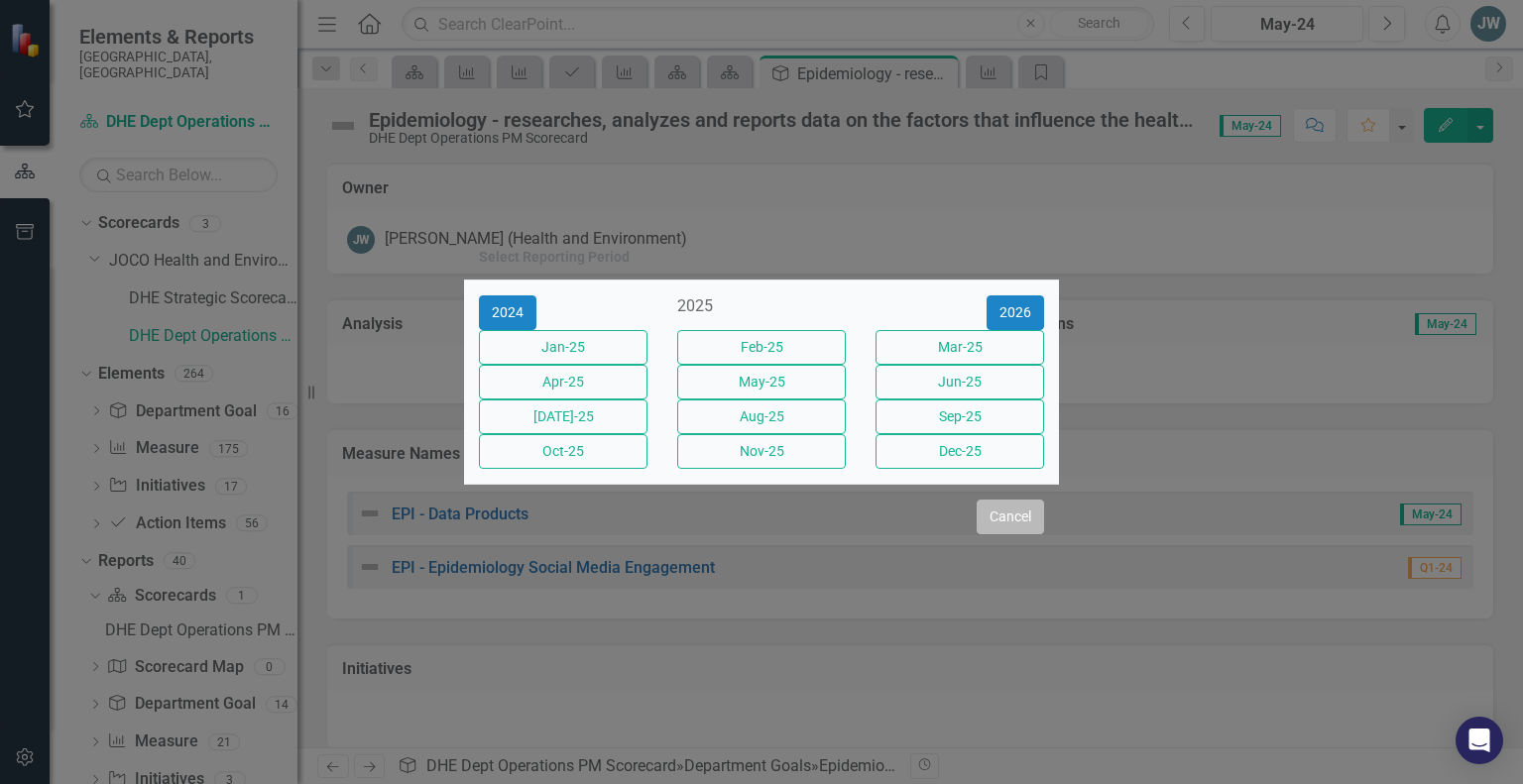 click on "Cancel" at bounding box center [1010, 516] 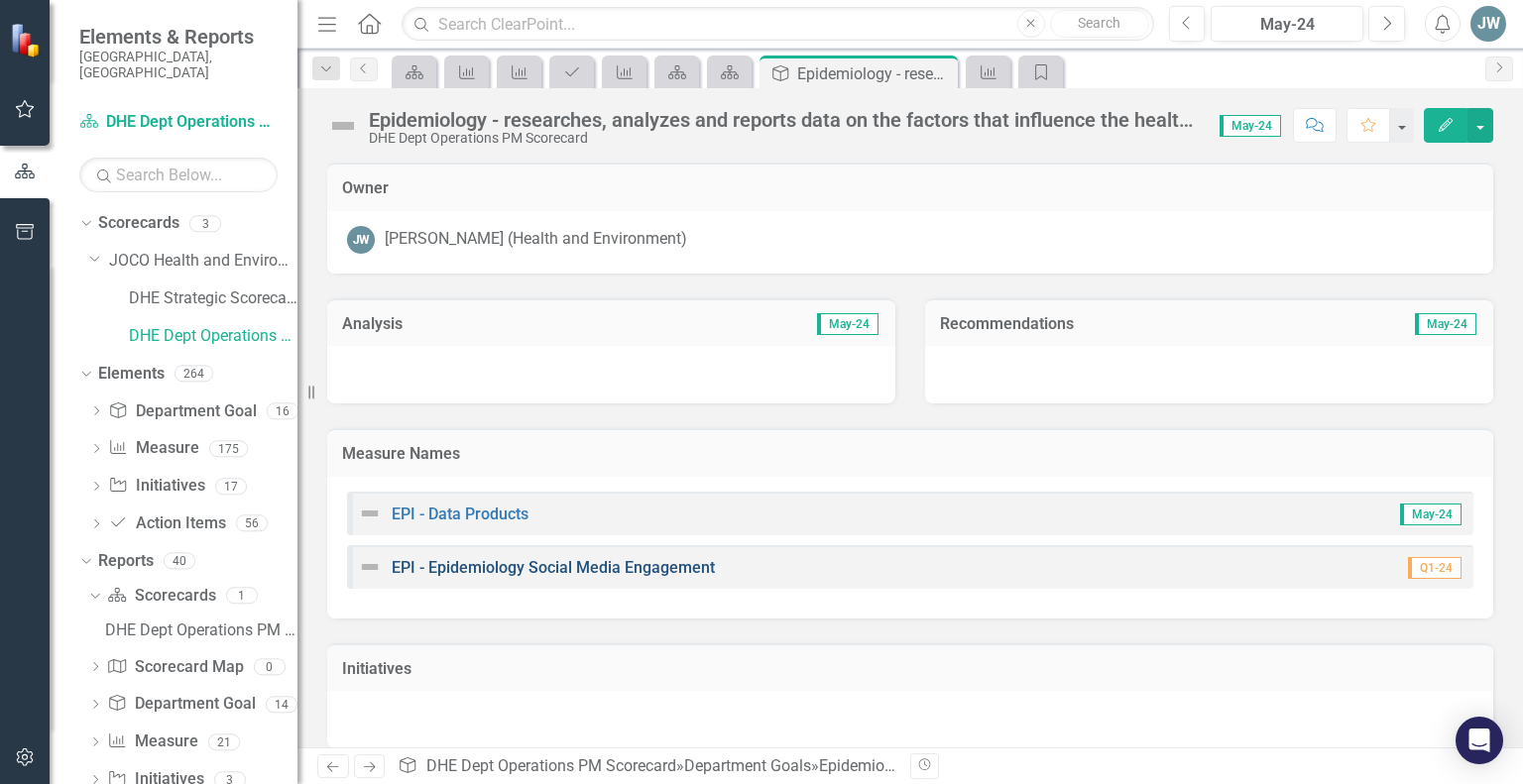 click on "EPI - Epidemiology Social Media Engagement" at bounding box center (553, 567) 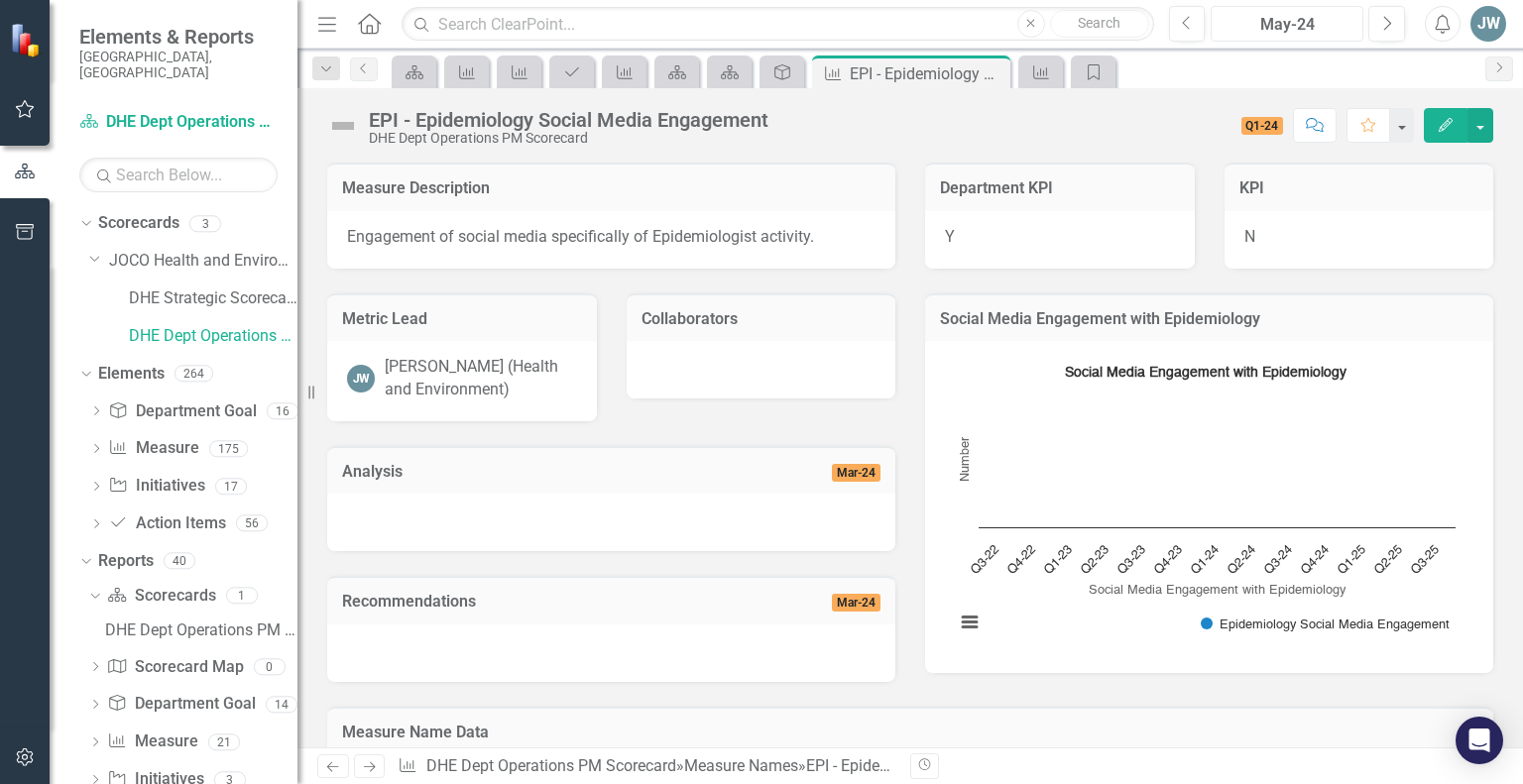 click on "May-24" at bounding box center (1287, 25) 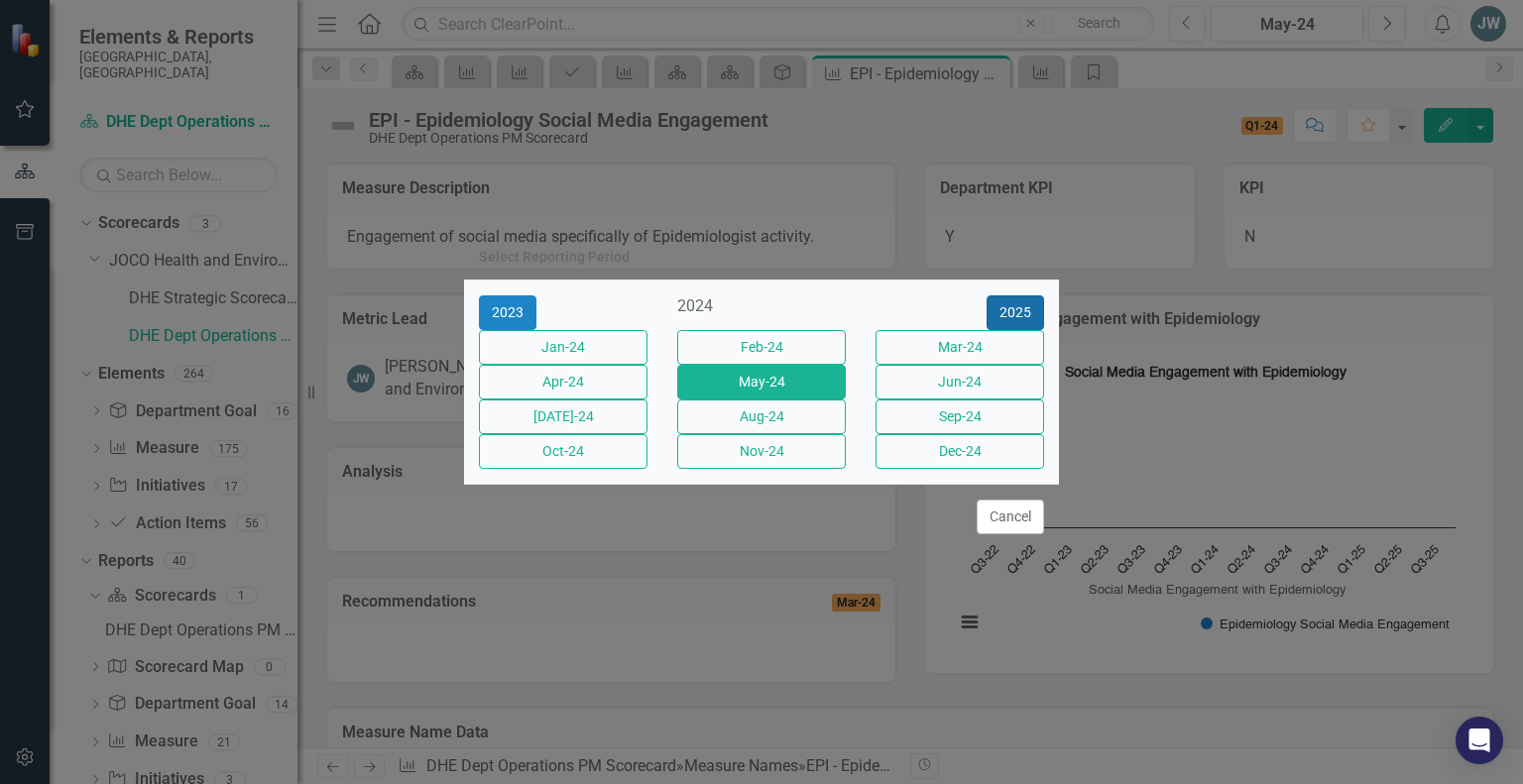 click on "2025" at bounding box center [1015, 312] 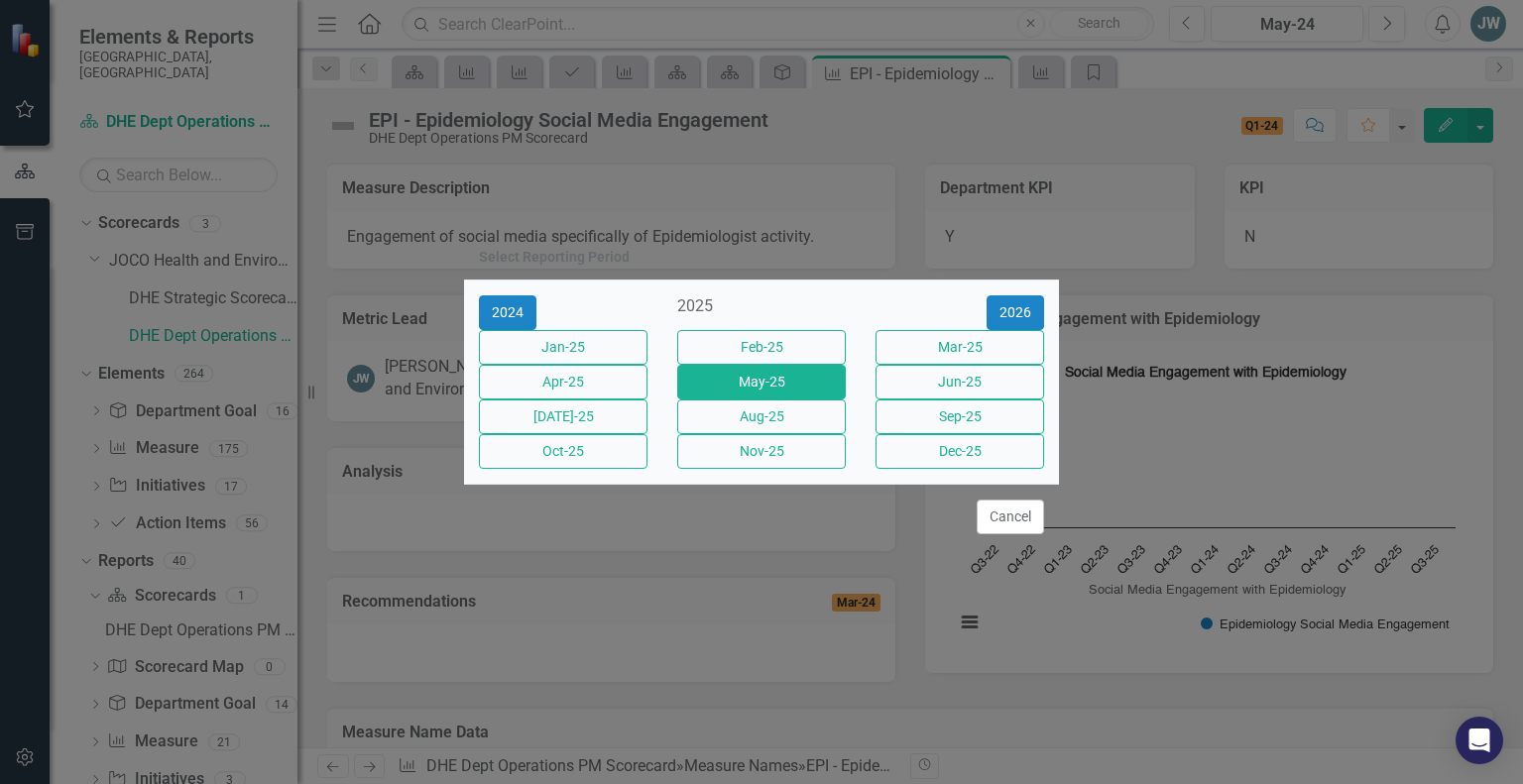 click on "May-25" at bounding box center [762, 382] 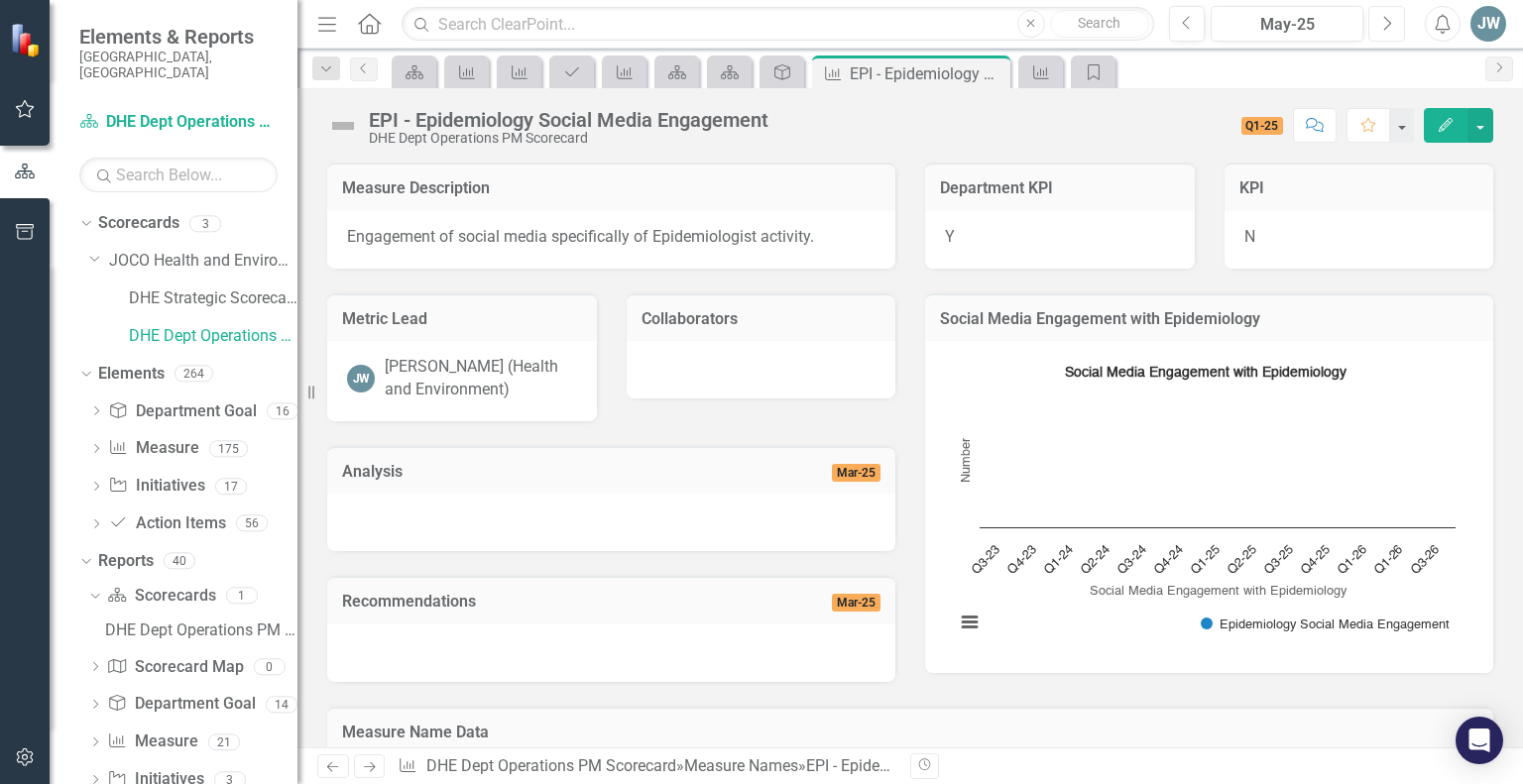 click on "Next" at bounding box center (1386, 24) 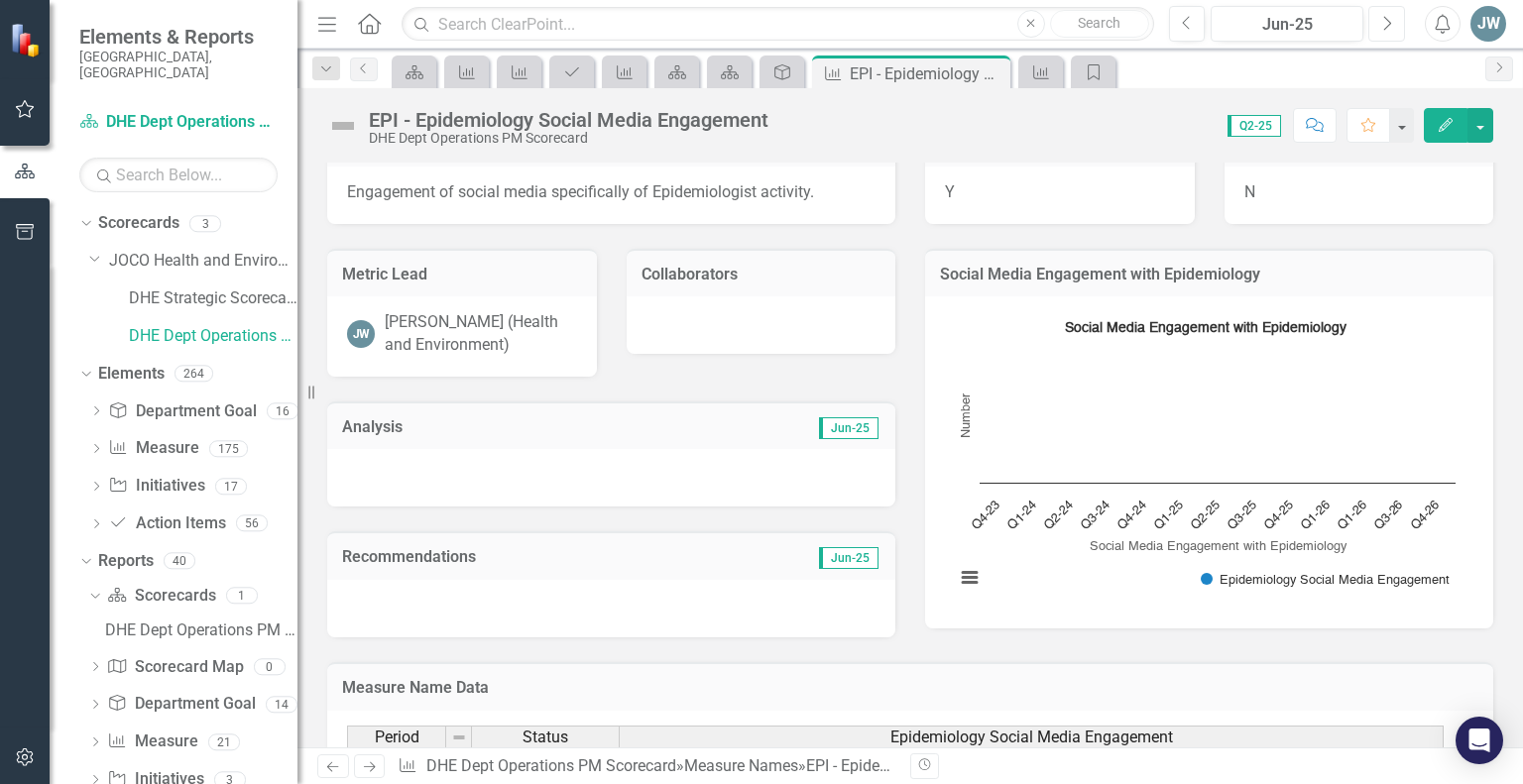 scroll, scrollTop: 0, scrollLeft: 0, axis: both 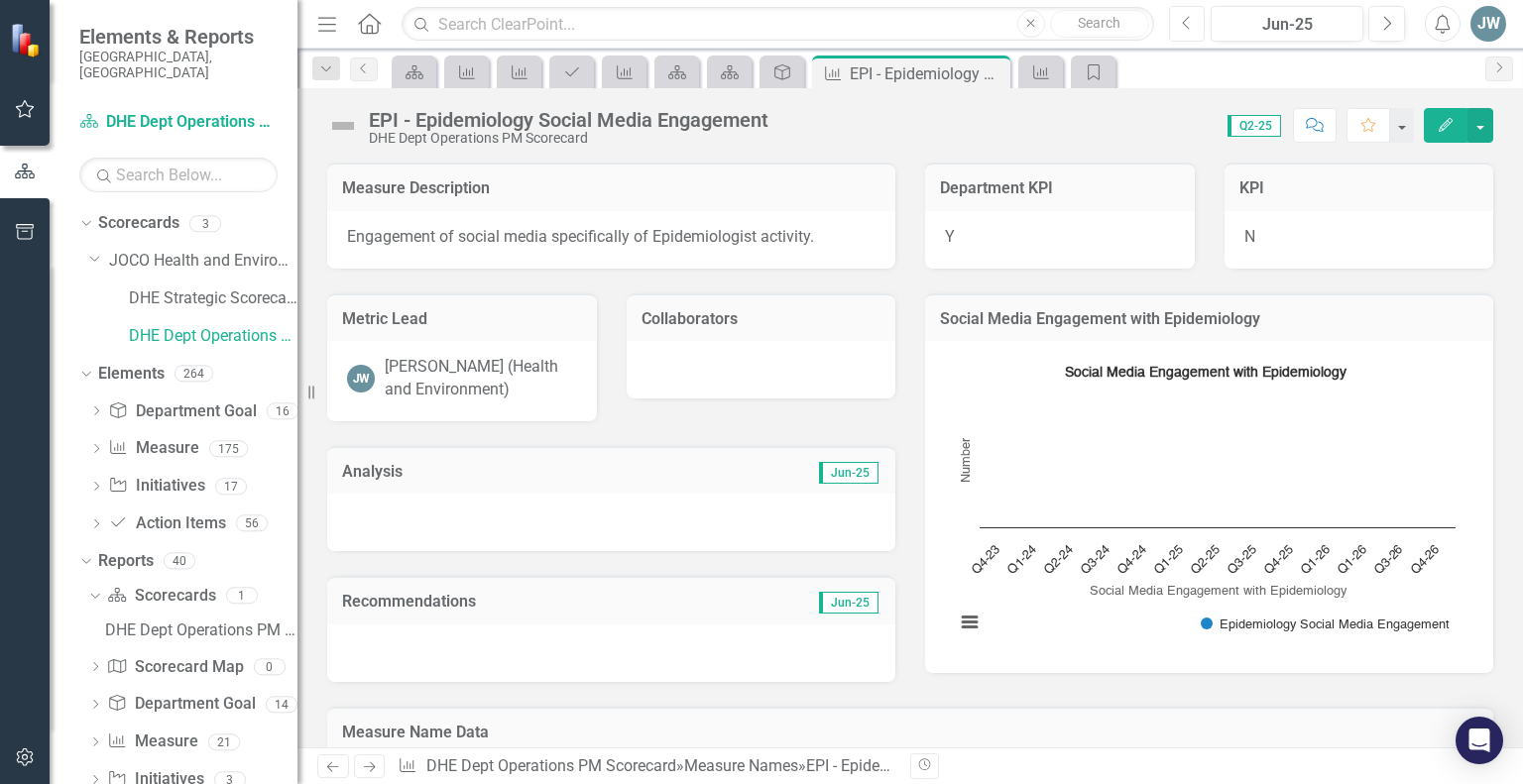 click on "Previous" 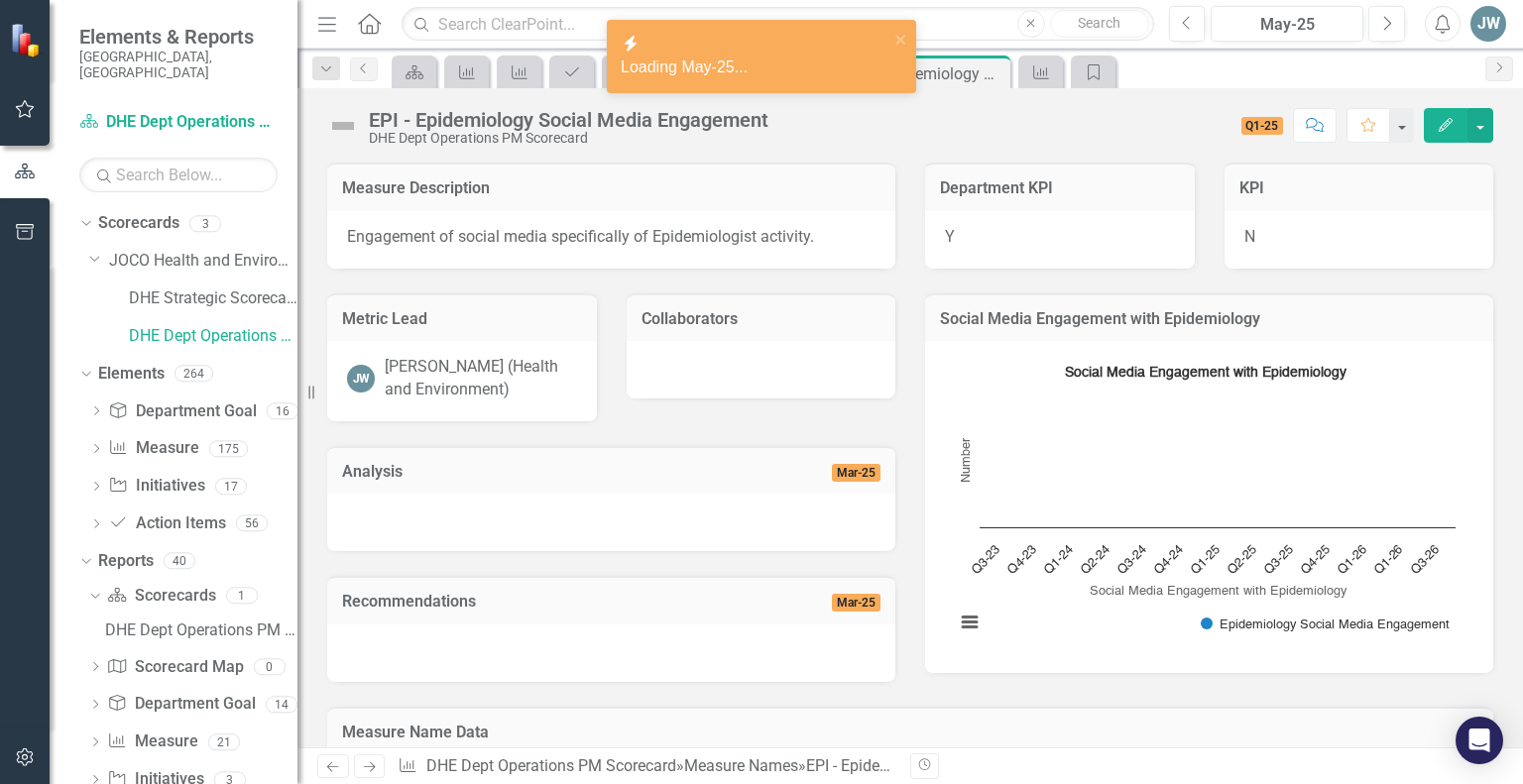 click on "EPI - Epidemiology Social Media Engagement DHE Dept Operations PM Scorecard  Score: 0.00 Q1-25 Completed  Comment Favorite Edit" at bounding box center (910, 118) 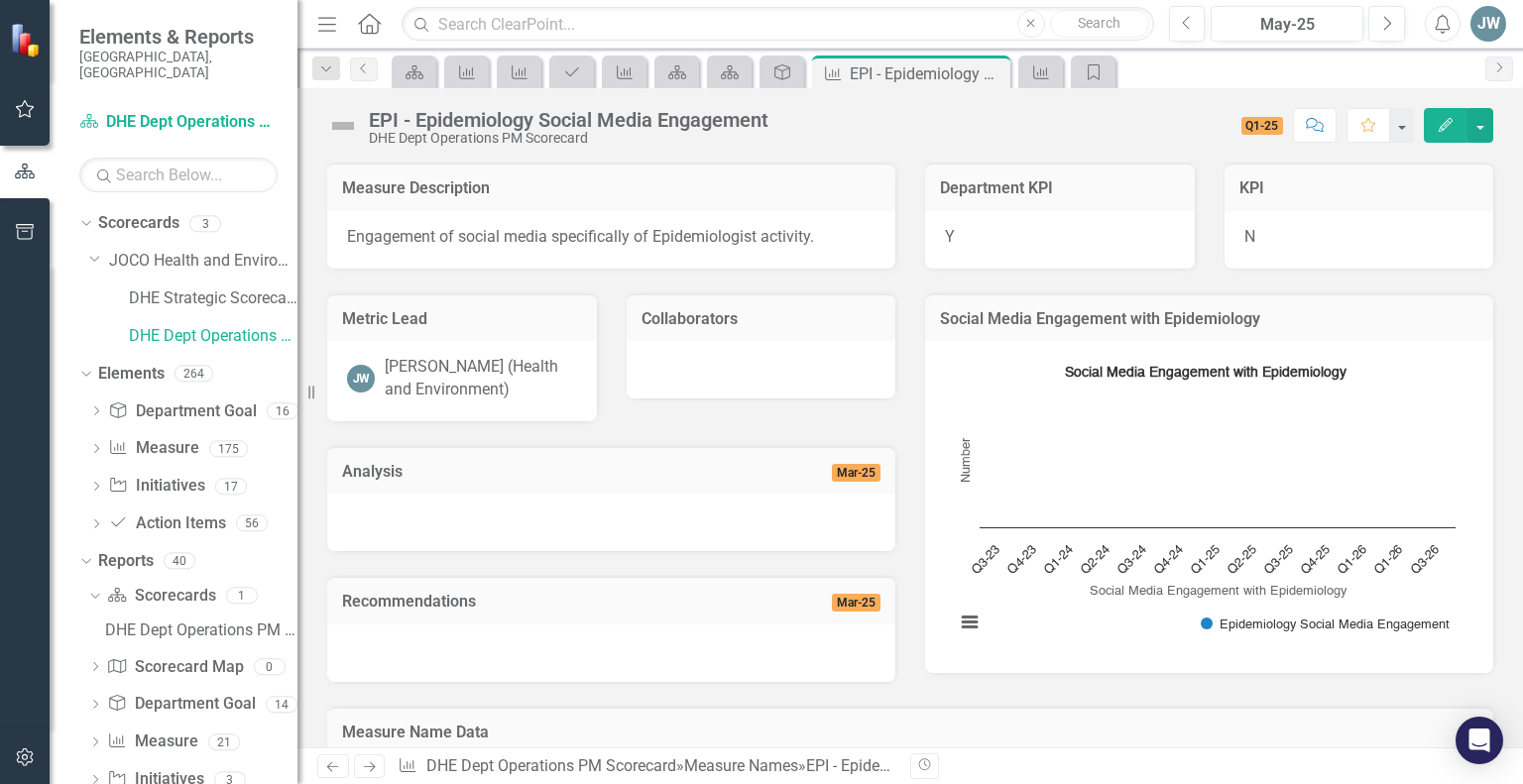drag, startPoint x: 1473, startPoint y: 193, endPoint x: 1469, endPoint y: 289, distance: 96.083297 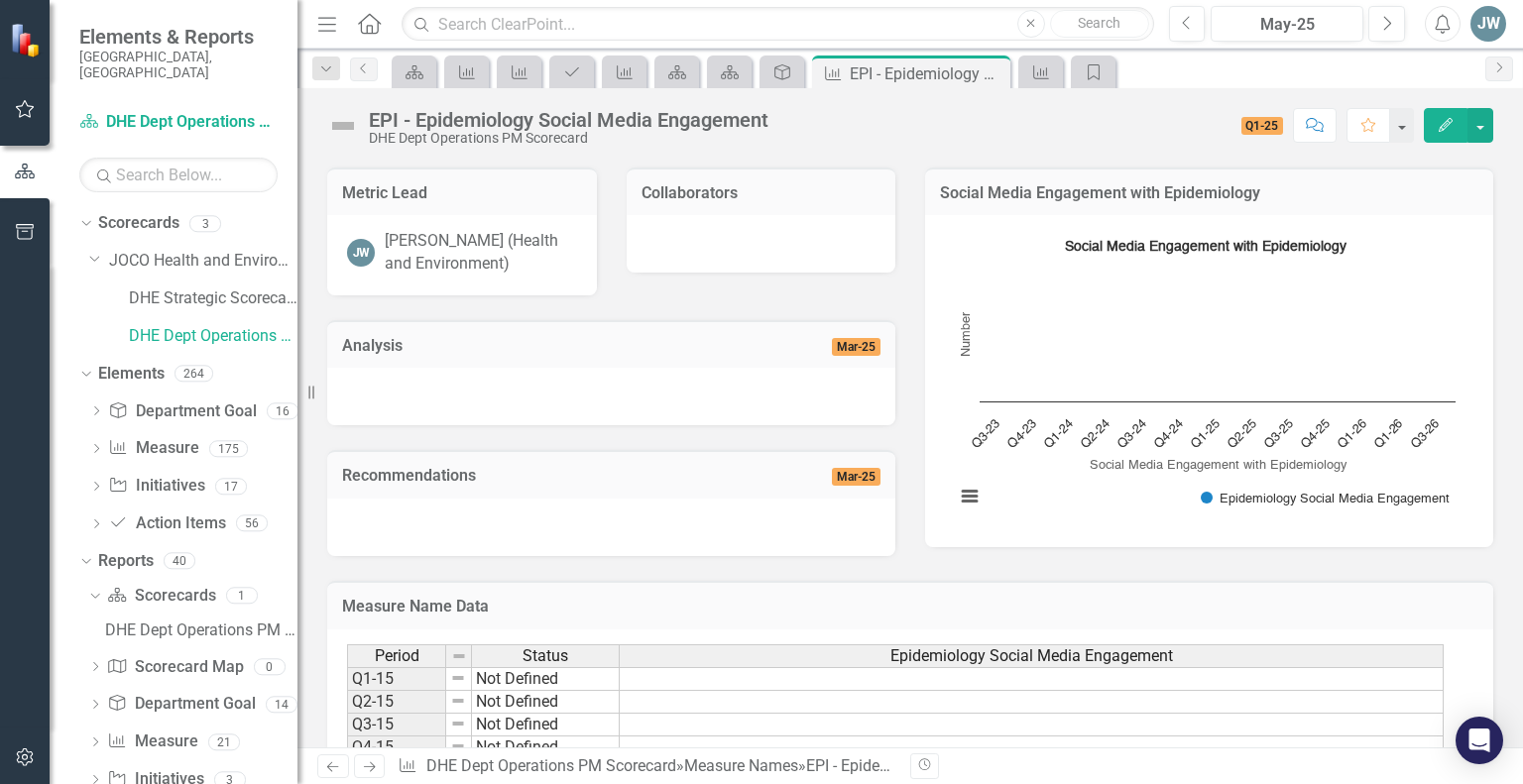 scroll, scrollTop: 0, scrollLeft: 0, axis: both 